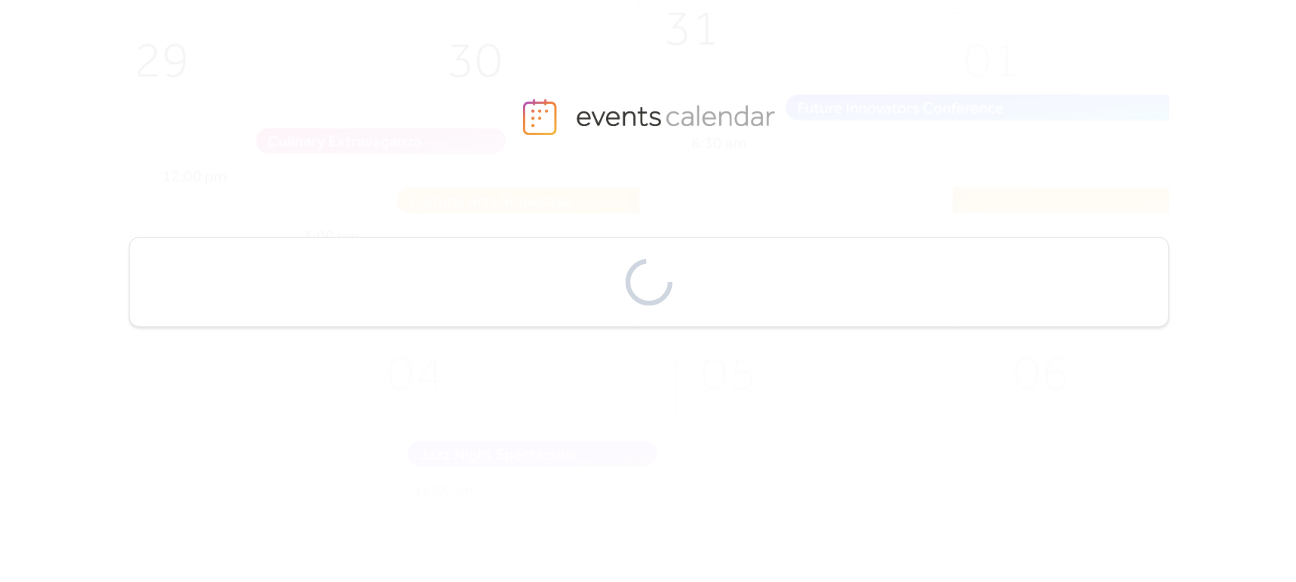 scroll, scrollTop: 0, scrollLeft: 0, axis: both 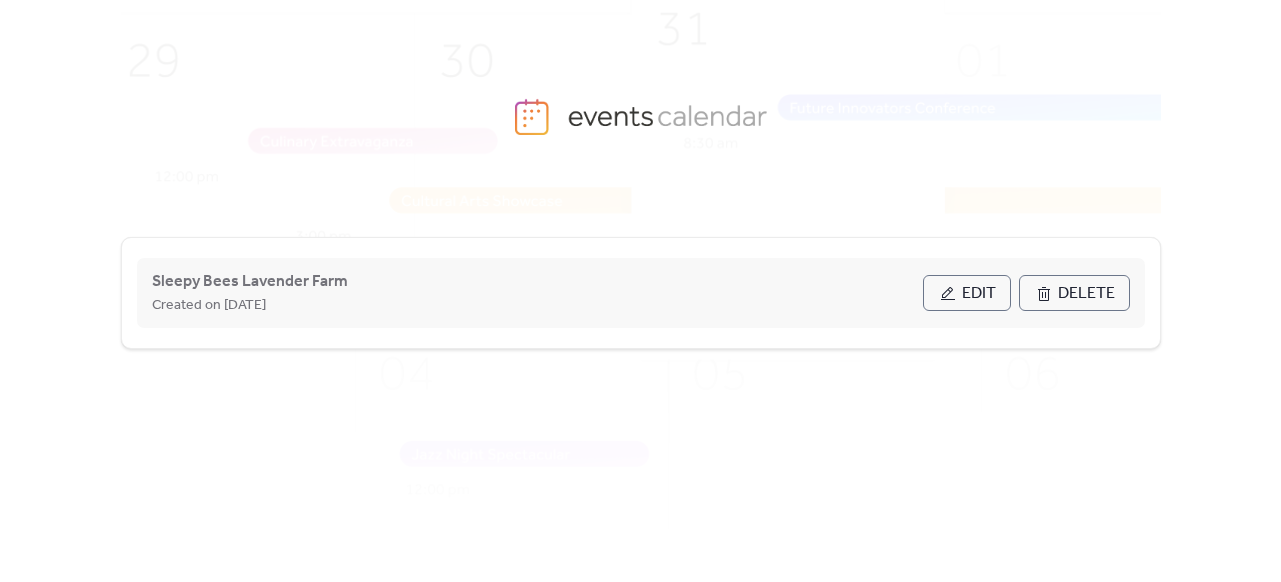 click on "Edit" at bounding box center [967, 293] 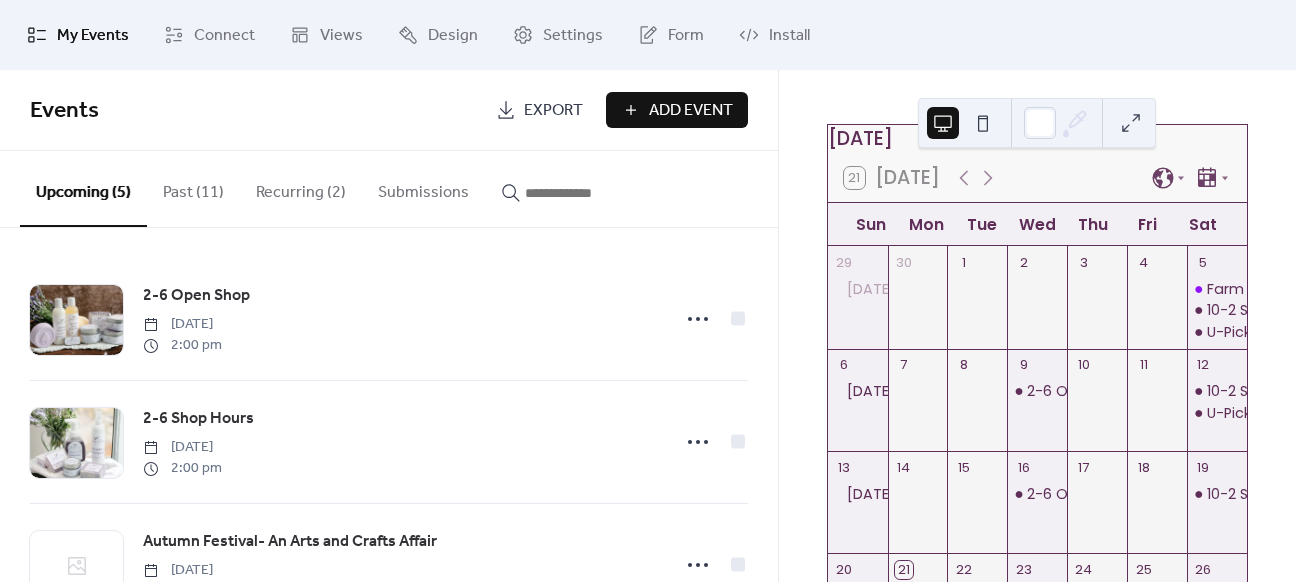 scroll, scrollTop: 0, scrollLeft: 0, axis: both 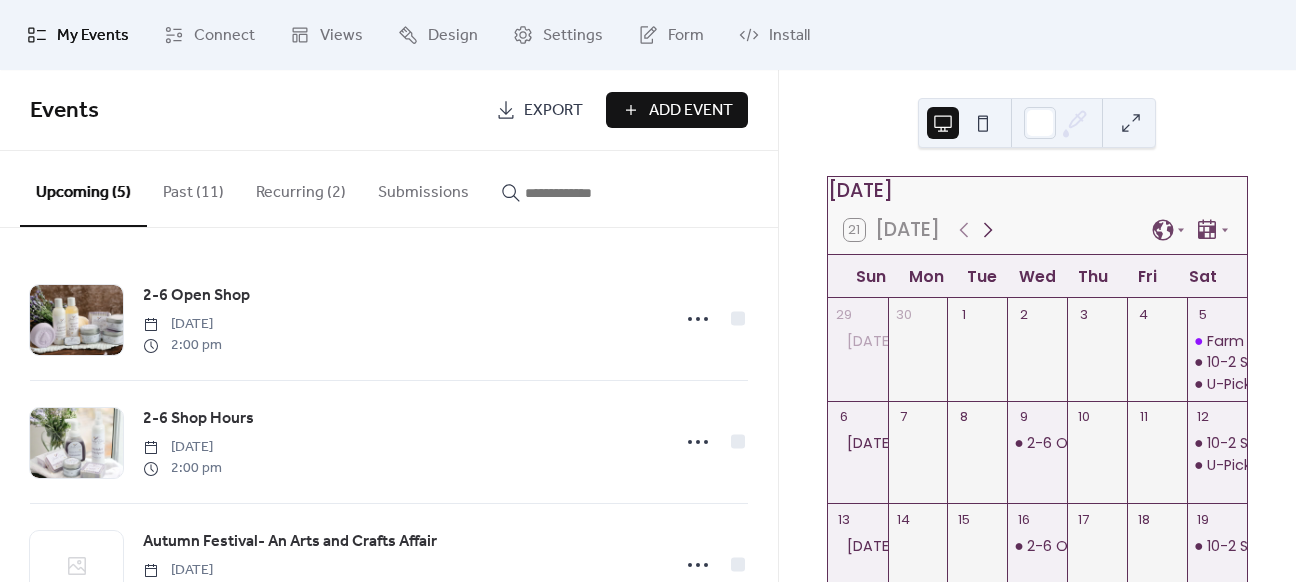 click 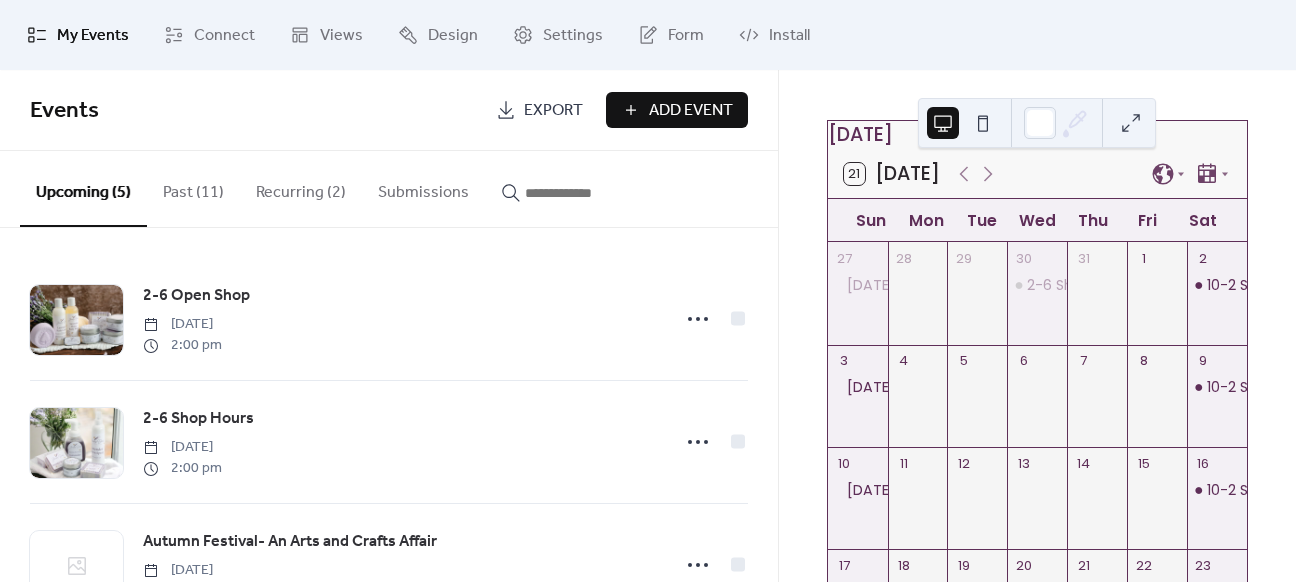 scroll, scrollTop: 0, scrollLeft: 0, axis: both 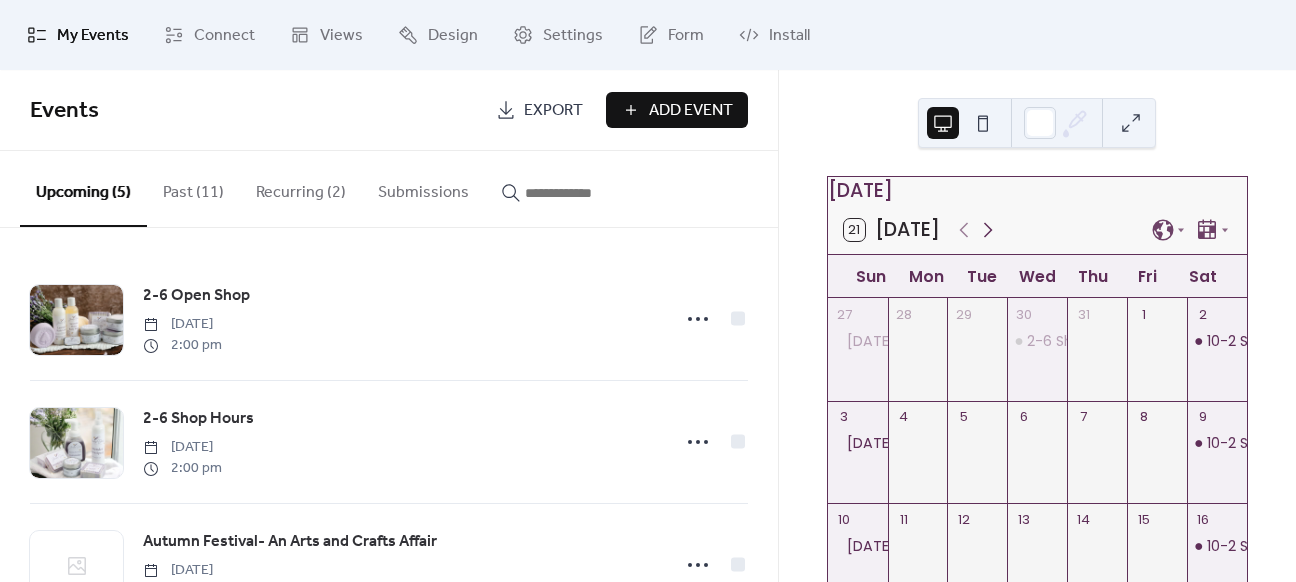 click 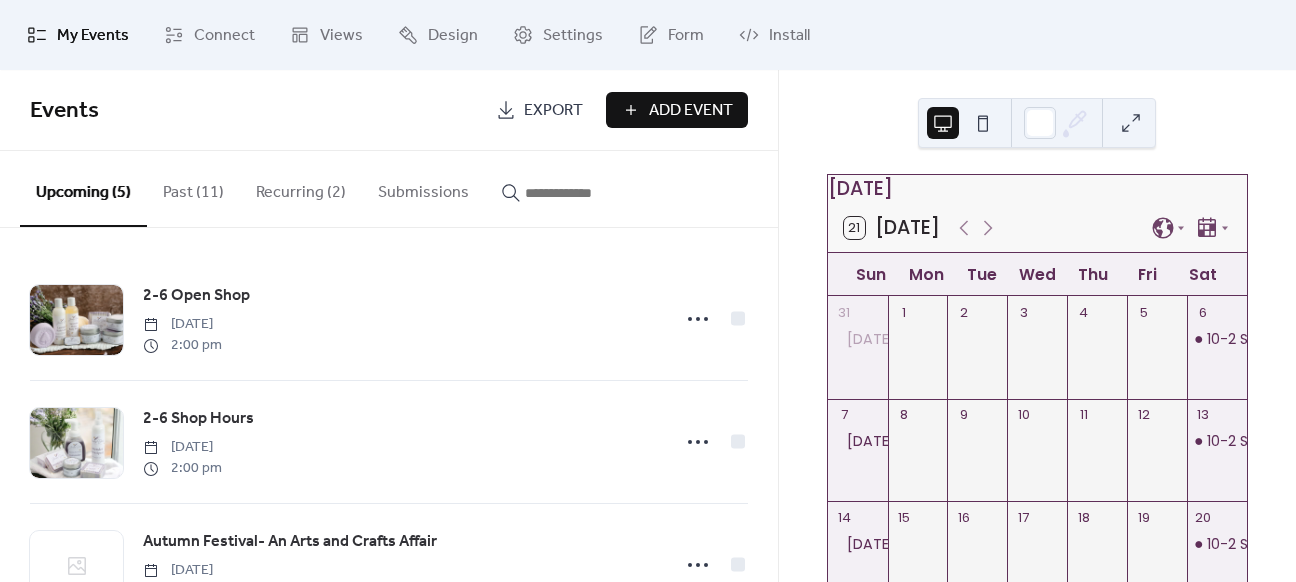 scroll, scrollTop: 0, scrollLeft: 0, axis: both 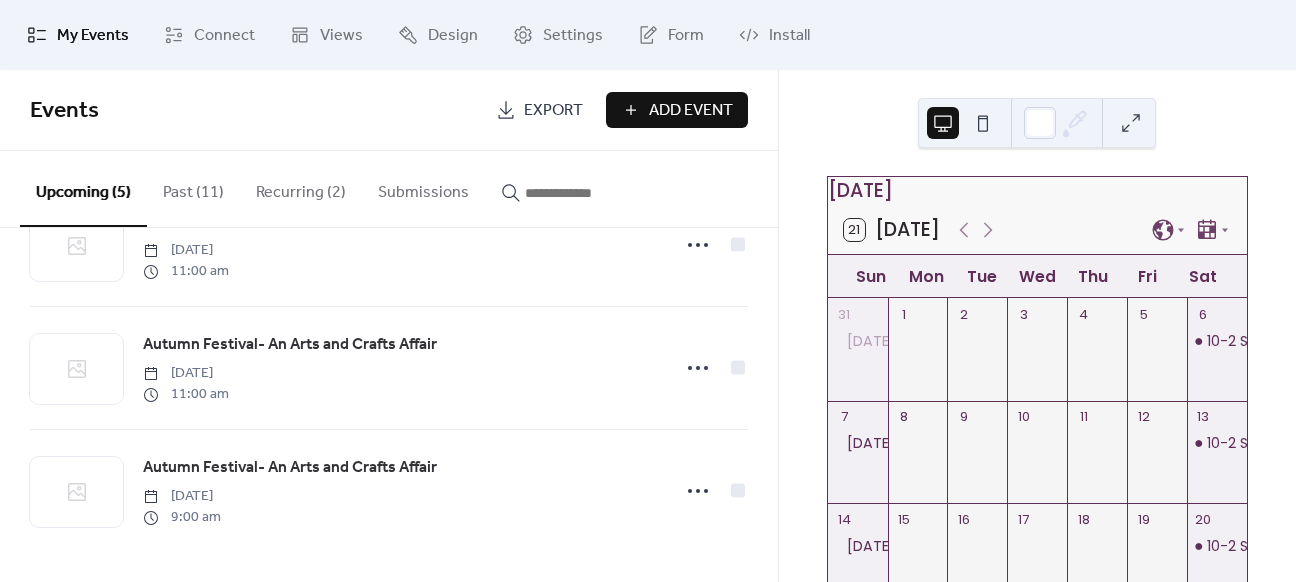 click on "Recurring (2)" at bounding box center [301, 188] 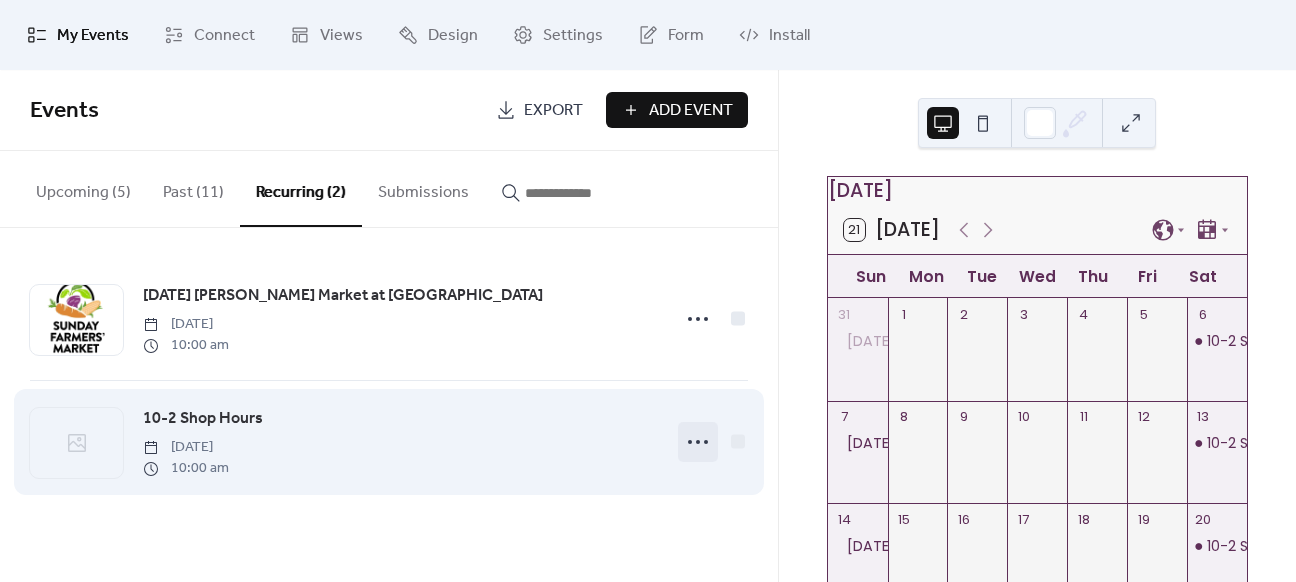 click 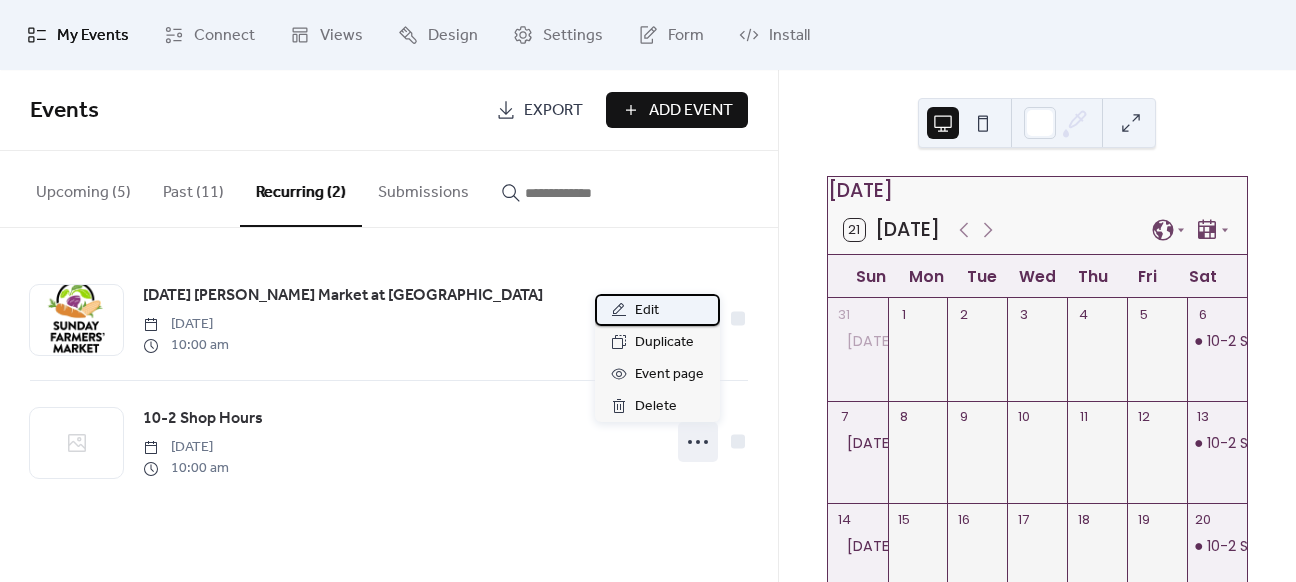 click on "Edit" at bounding box center [647, 311] 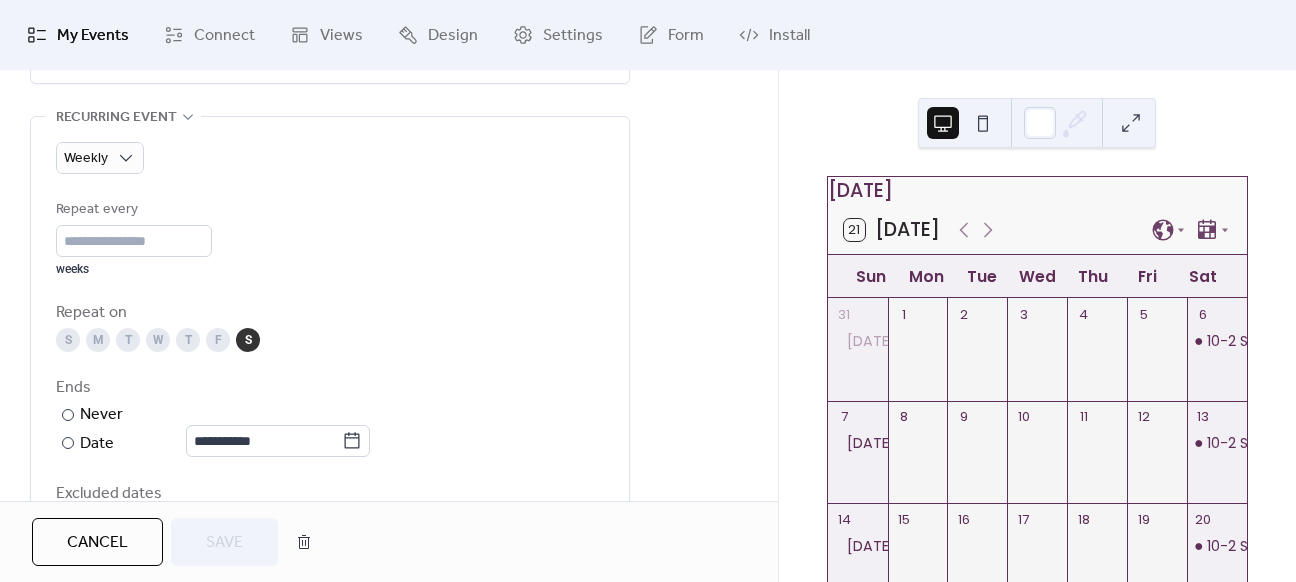 scroll, scrollTop: 1000, scrollLeft: 0, axis: vertical 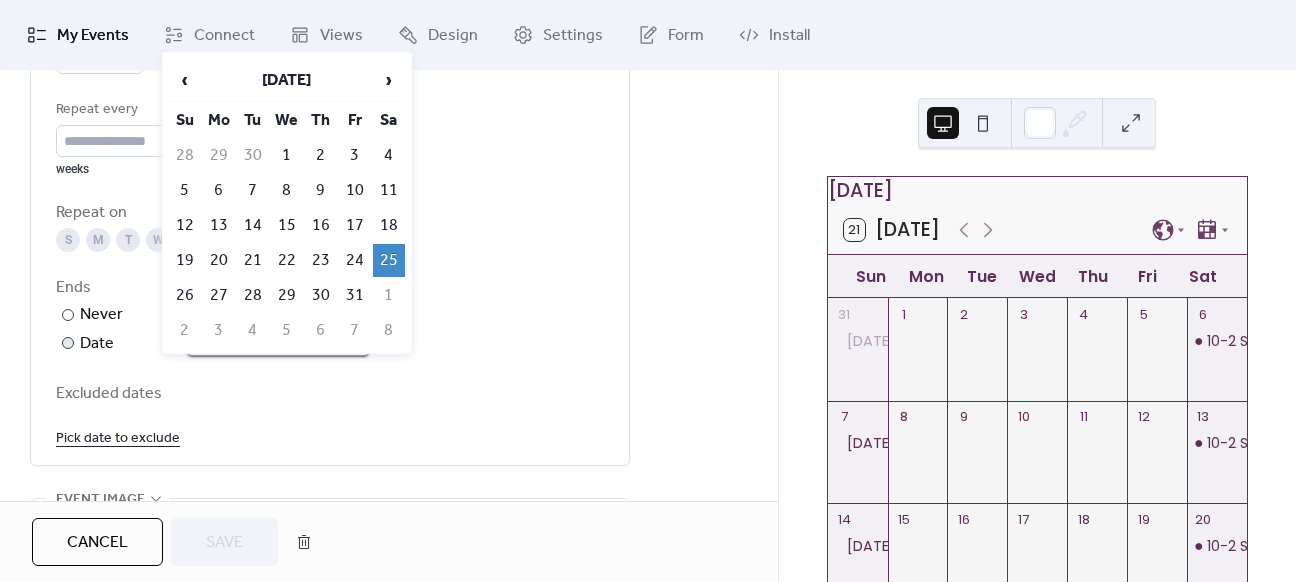 click on "**********" at bounding box center (264, 341) 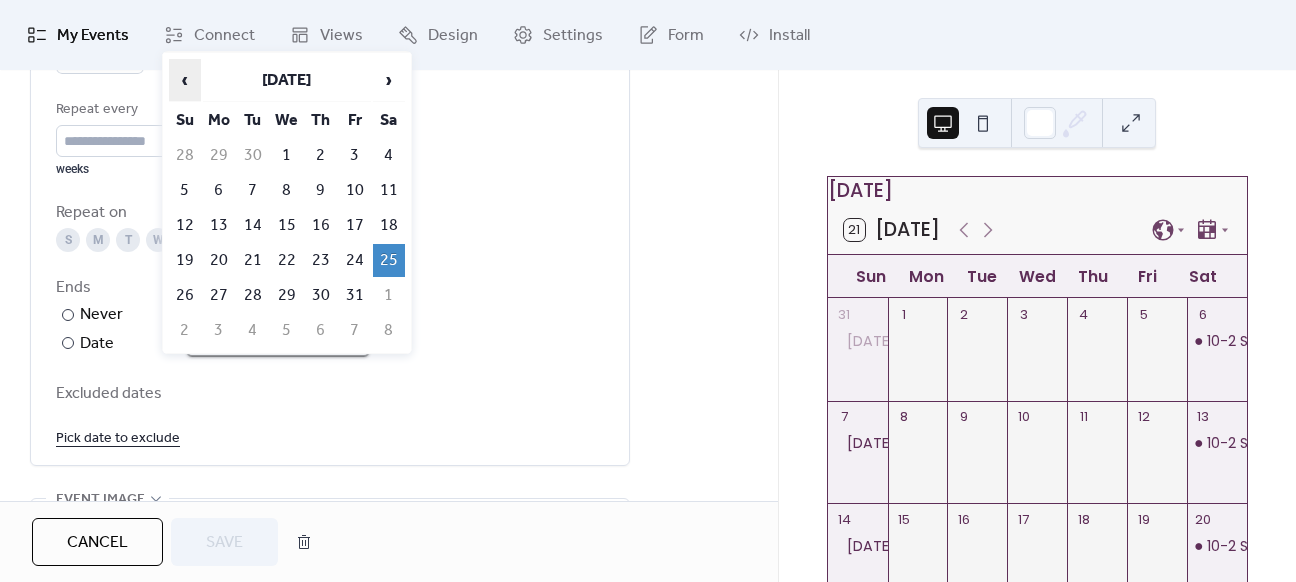 click on "‹" at bounding box center (185, 80) 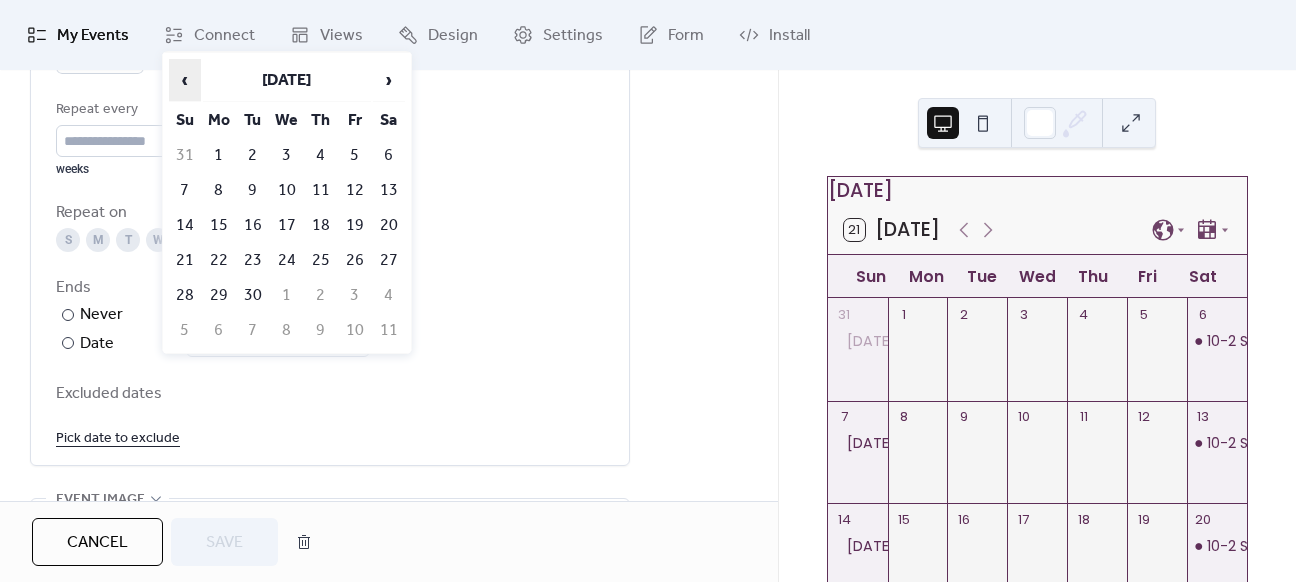 click on "‹" at bounding box center [185, 80] 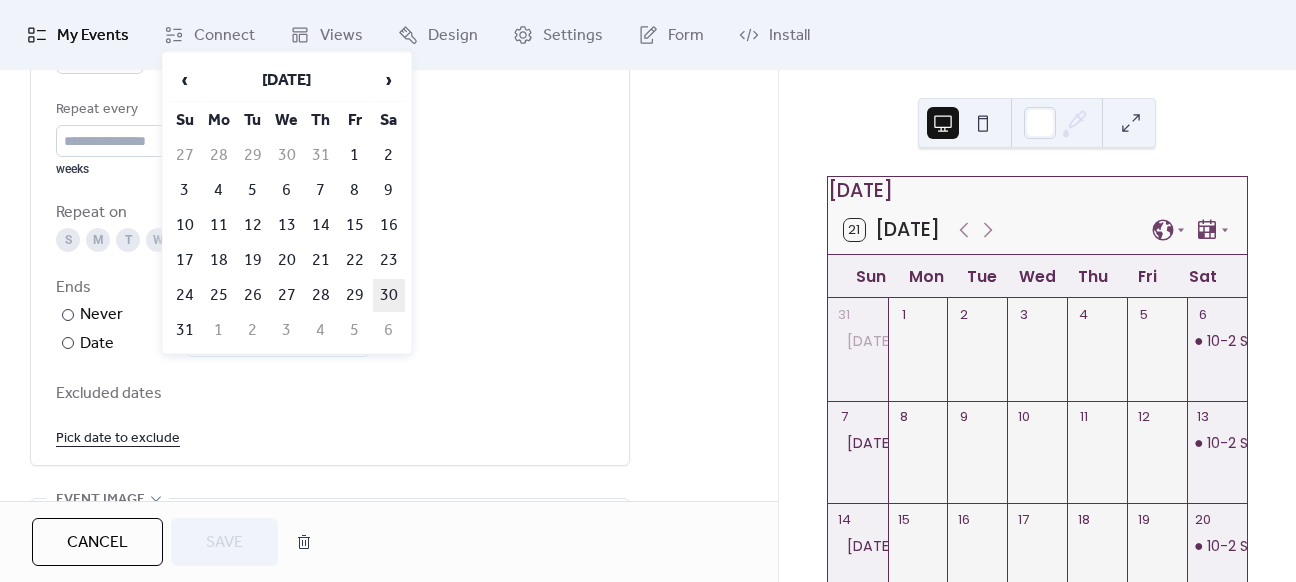 click on "30" at bounding box center (389, 295) 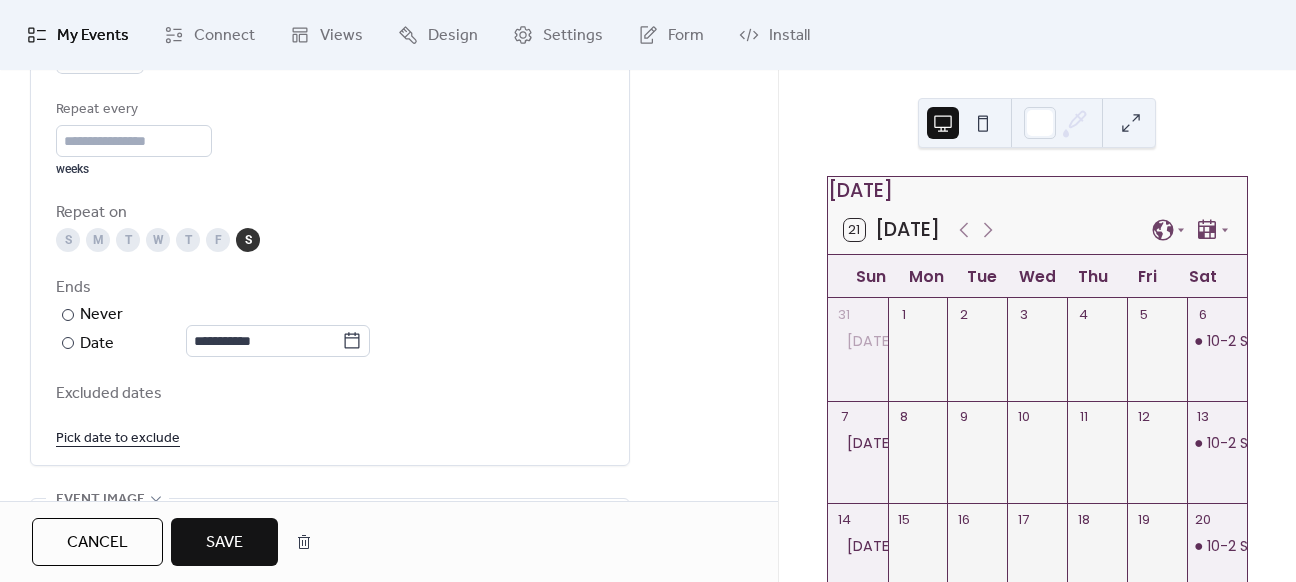 click on "Save" at bounding box center [224, 543] 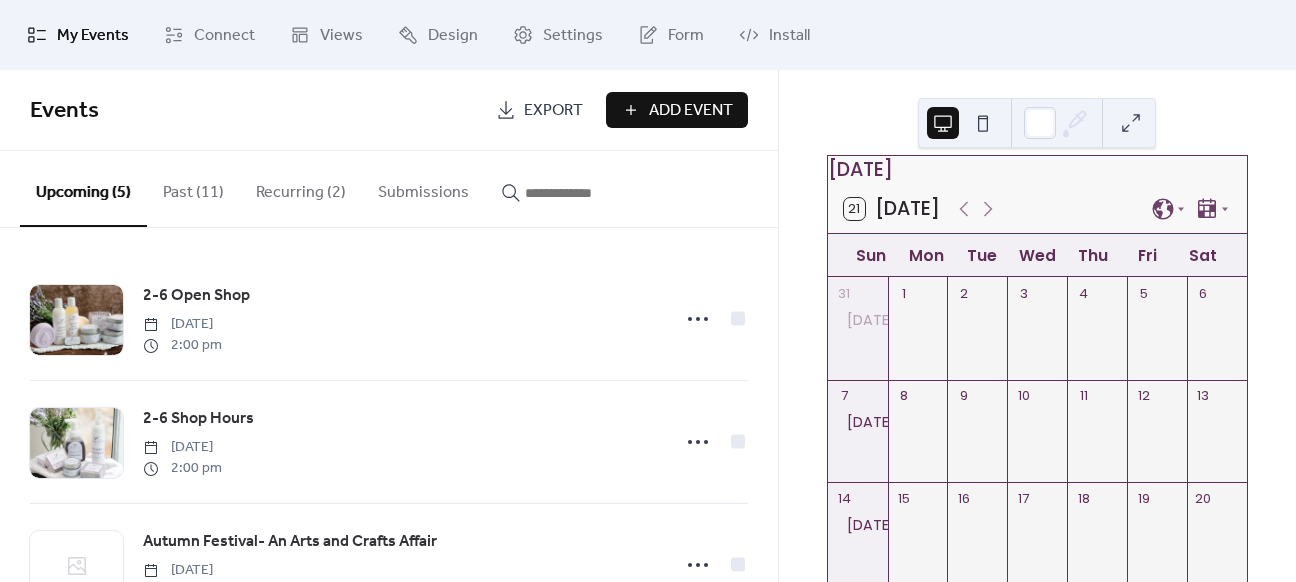 scroll, scrollTop: 0, scrollLeft: 0, axis: both 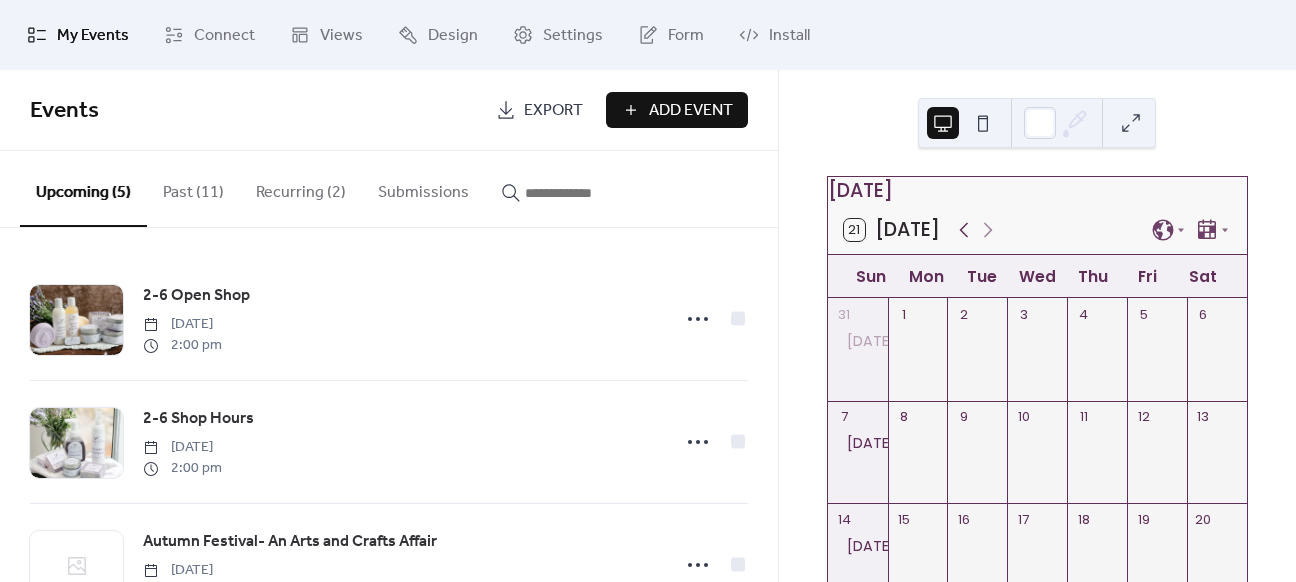 click 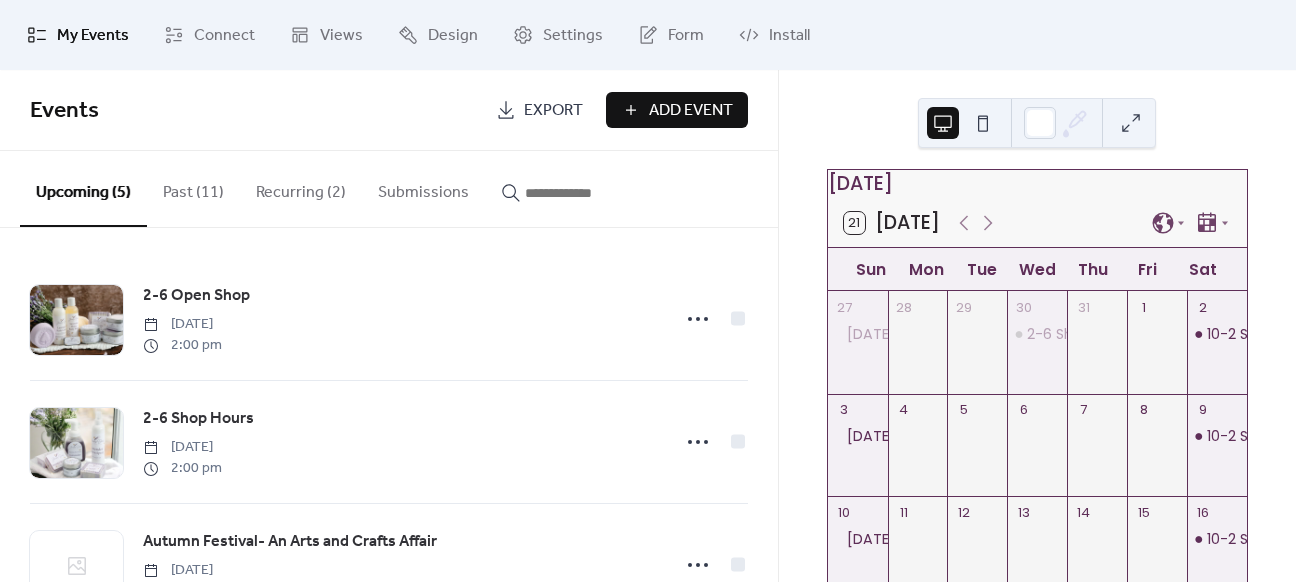 scroll, scrollTop: 0, scrollLeft: 0, axis: both 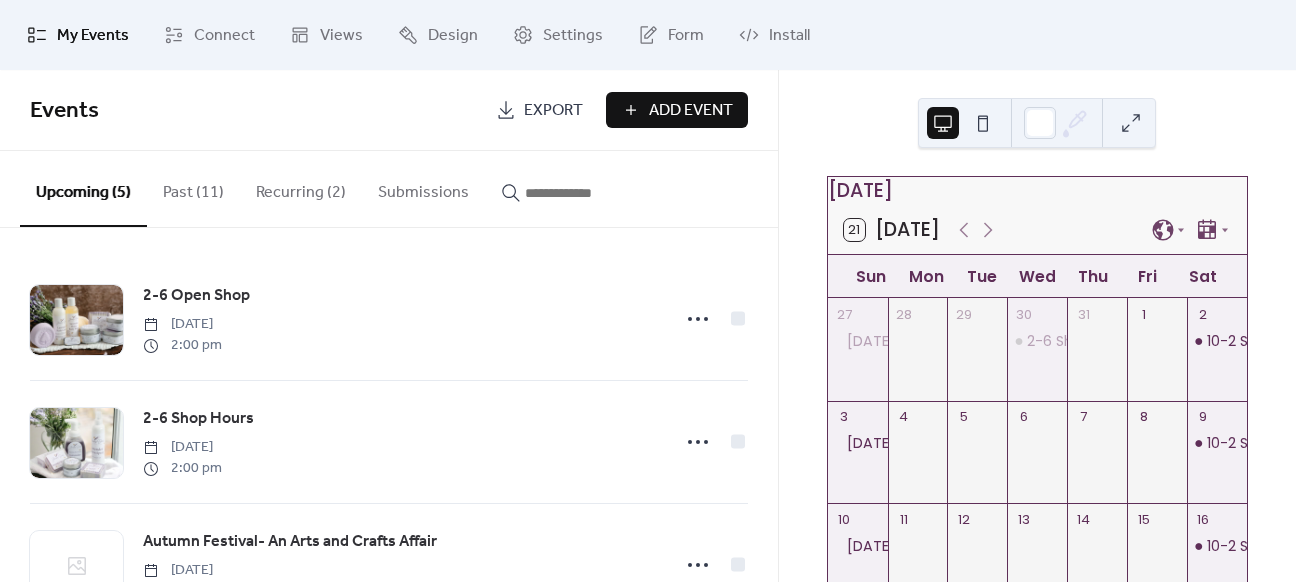 click on "Add Event" at bounding box center [691, 111] 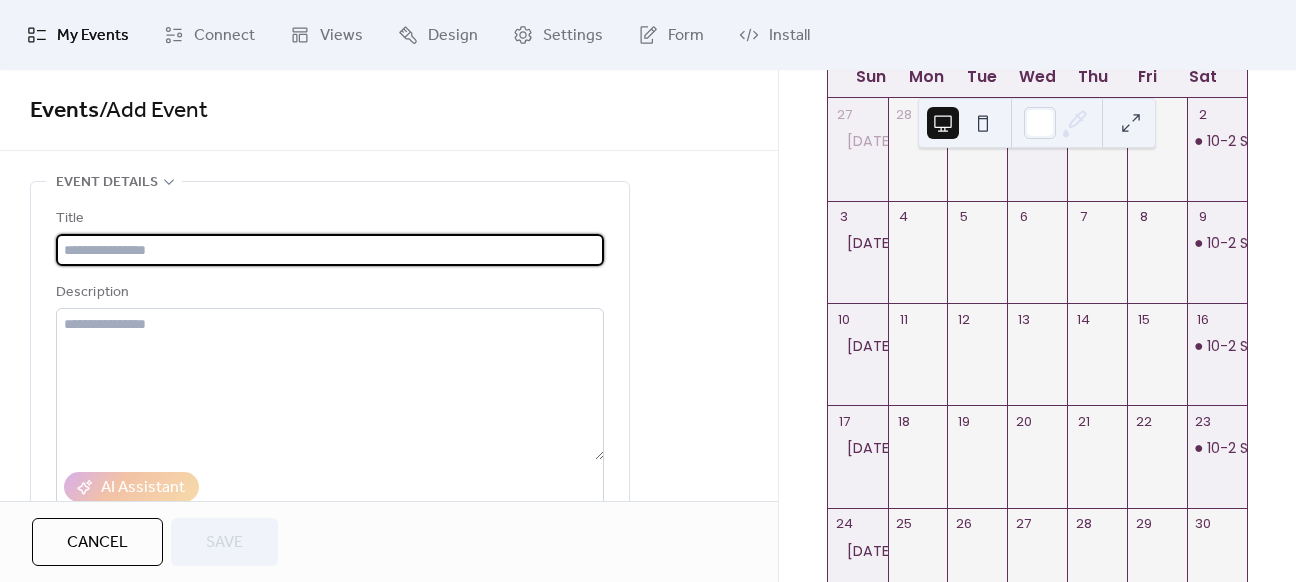 scroll, scrollTop: 200, scrollLeft: 0, axis: vertical 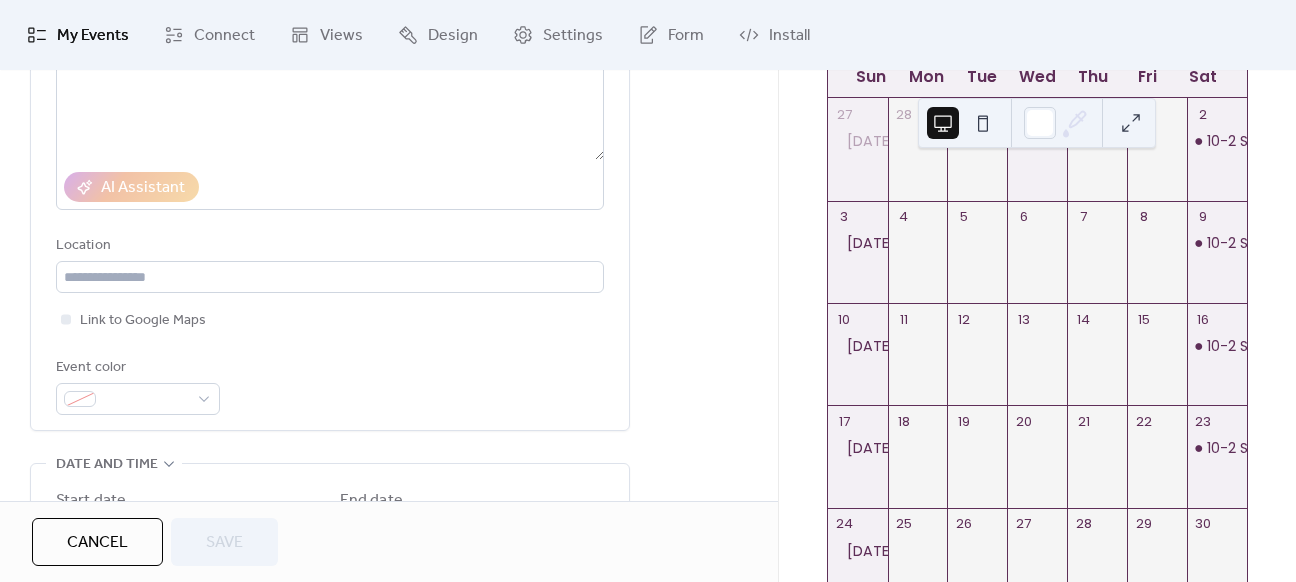 click on "[DATE] 21 [DATE] Sun Mon Tue Wed Thu Fri Sat 27 [DATE] [PERSON_NAME] Market at College View 28 29 30 2-6 Shop Hours 31 1 2 10-2 Shop Hours 3 [DATE] [PERSON_NAME] Market at College View 4 5 6 7 8 9 10-2 Shop Hours 10 [DATE] [PERSON_NAME] Market at [GEOGRAPHIC_DATA] 11 12 13 14 15 16 10-2 Shop Hours 17 [DATE] [PERSON_NAME] Market at College View 18 19 20 21 22 23 10-2 Shop Hours 24 [DATE] [PERSON_NAME] Market at College View 25 26 27 28 29 30 31 [DATE] [PERSON_NAME] Market at [GEOGRAPHIC_DATA] 1 2 3 4 5 6 Subscribe" at bounding box center (1037, 326) 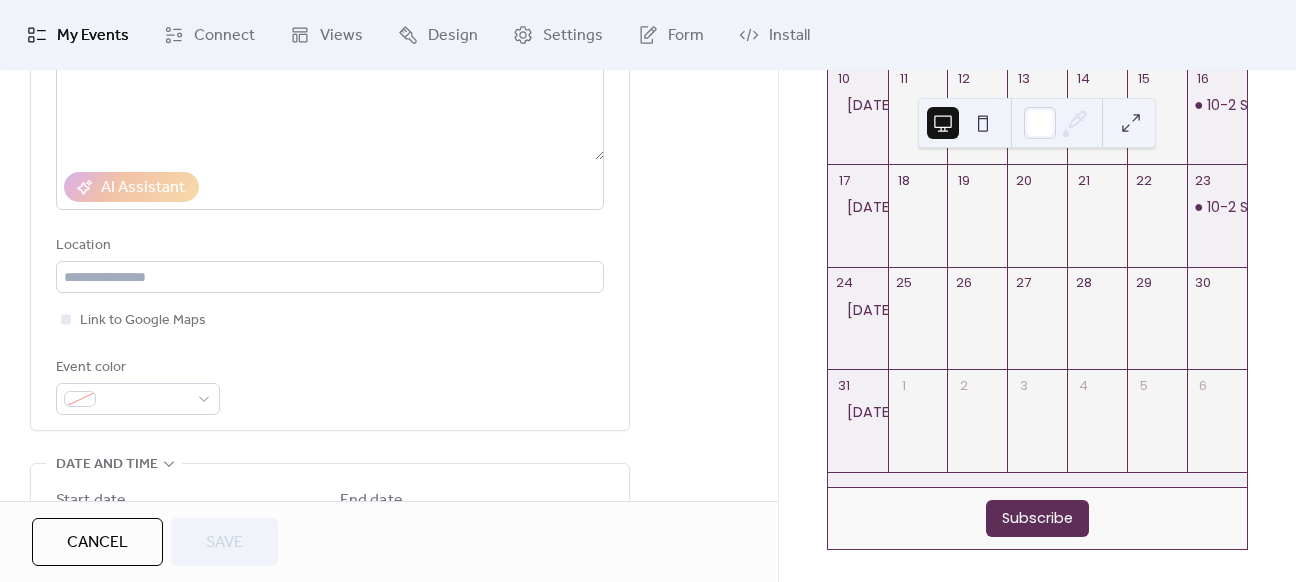 scroll, scrollTop: 452, scrollLeft: 0, axis: vertical 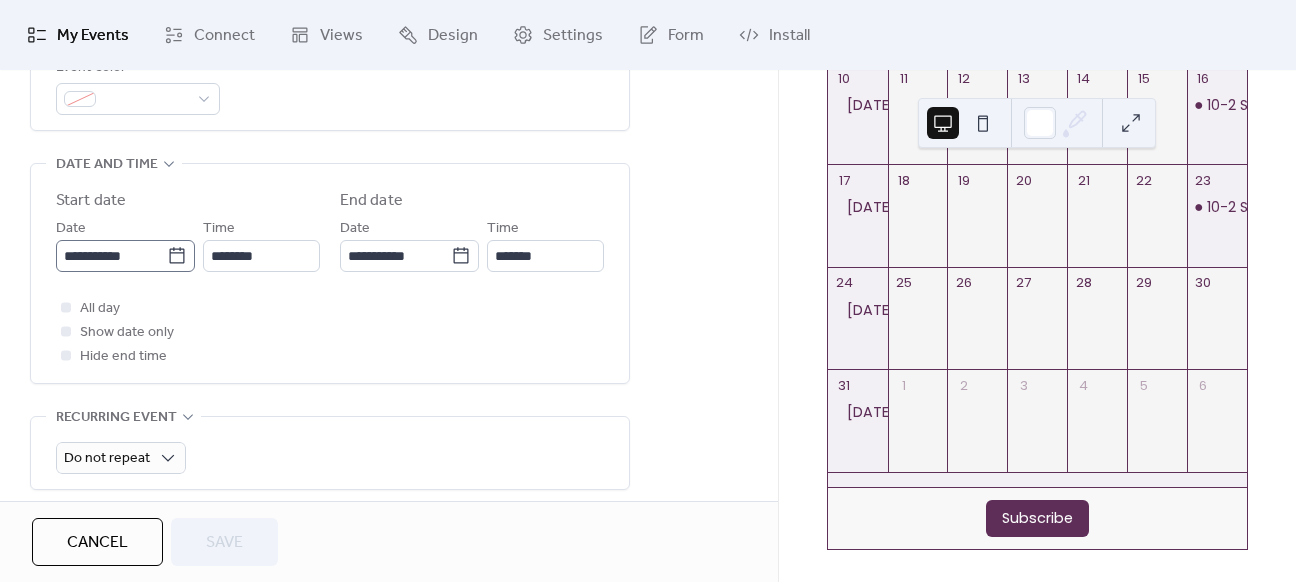 click 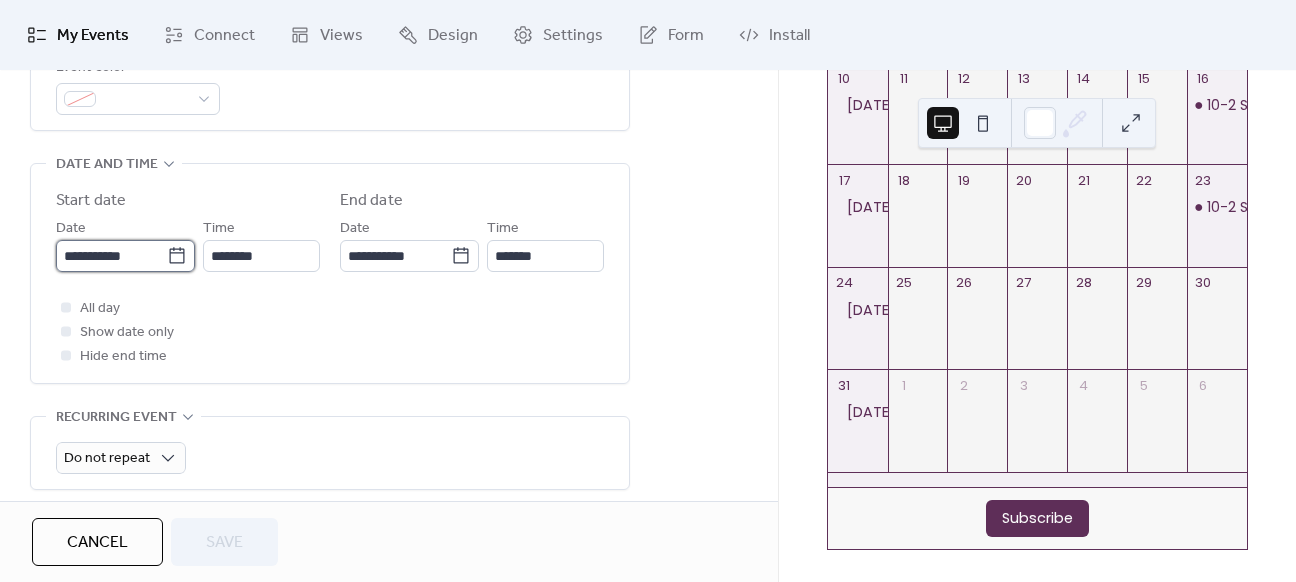 click on "**********" at bounding box center [111, 256] 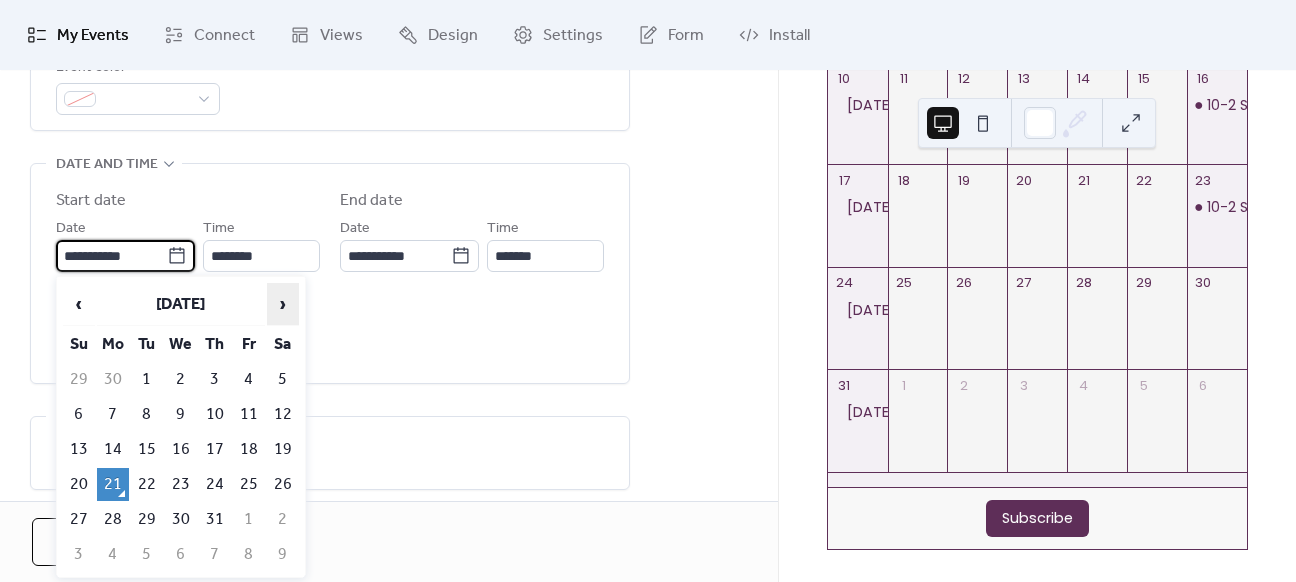 click on "›" at bounding box center [283, 304] 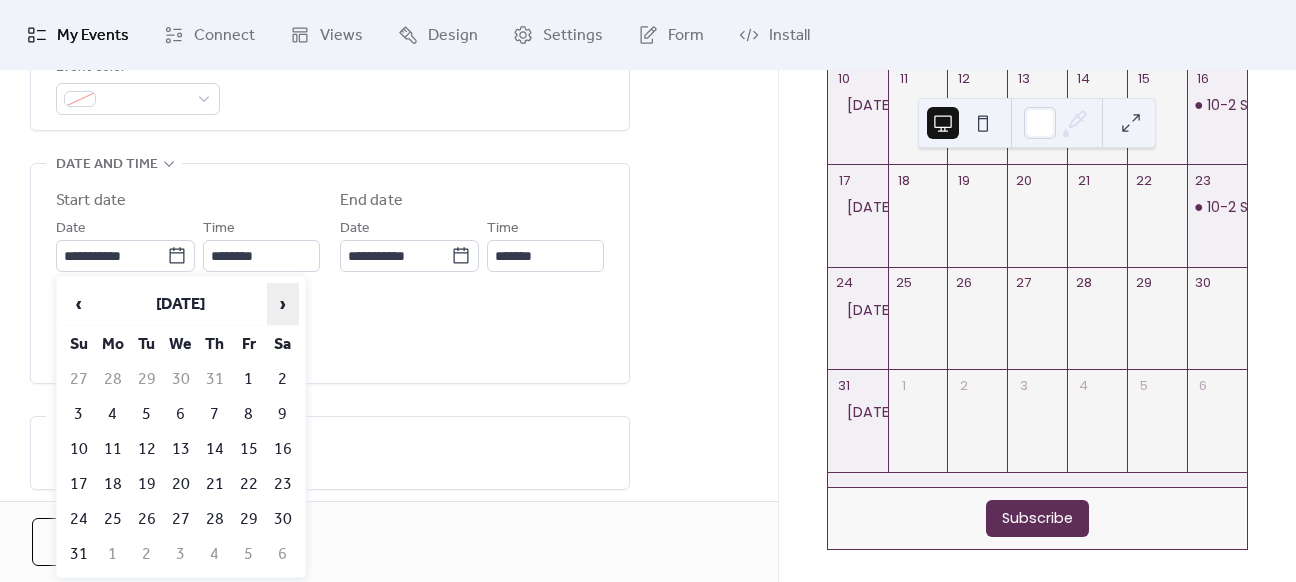 click on "›" at bounding box center (283, 304) 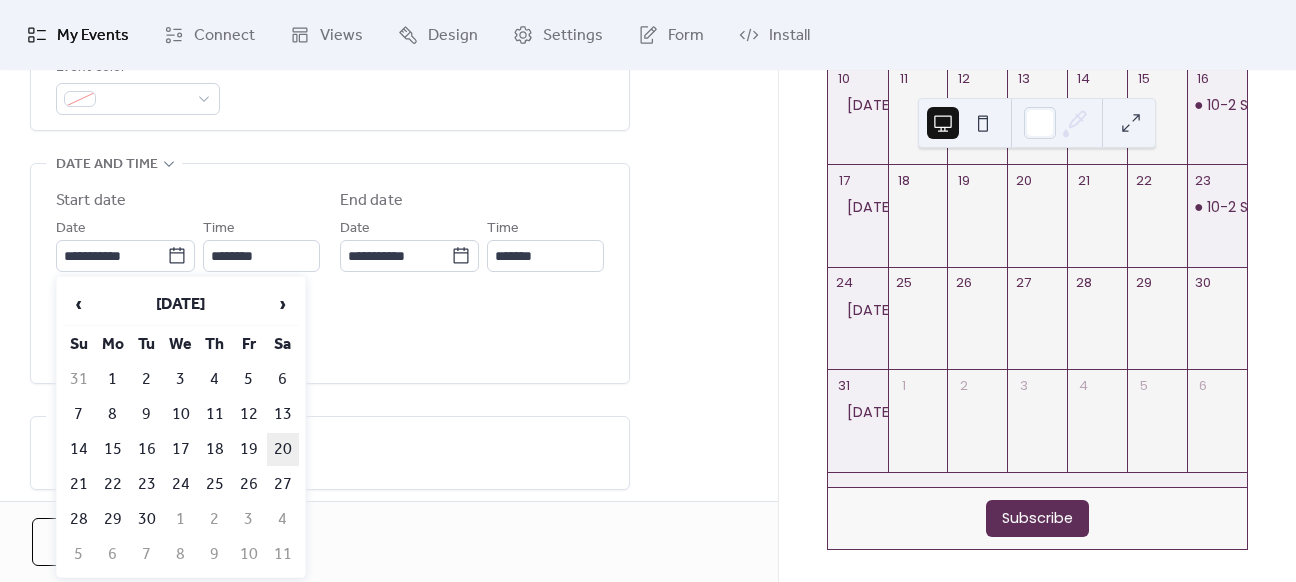 click on "20" at bounding box center (283, 449) 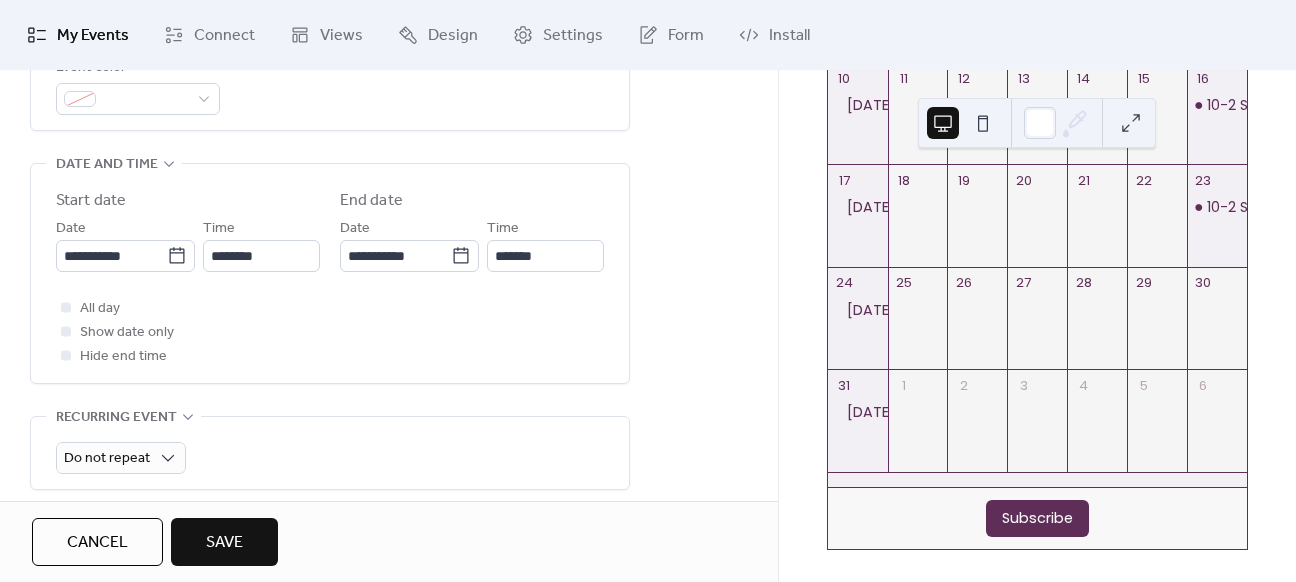 type on "**********" 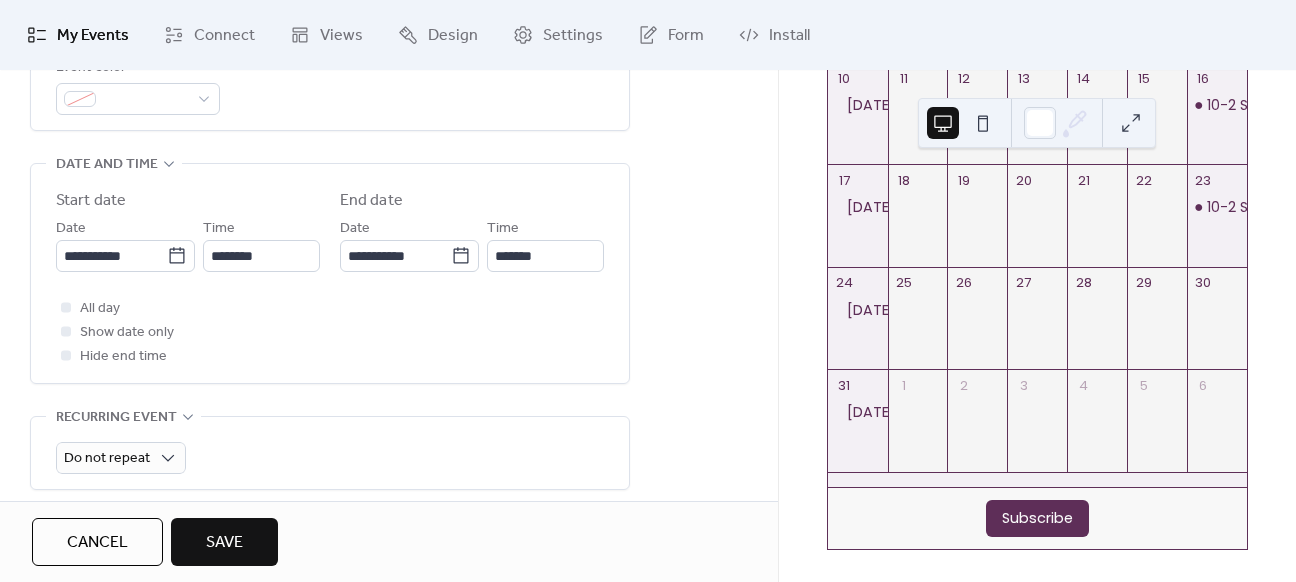 type on "**********" 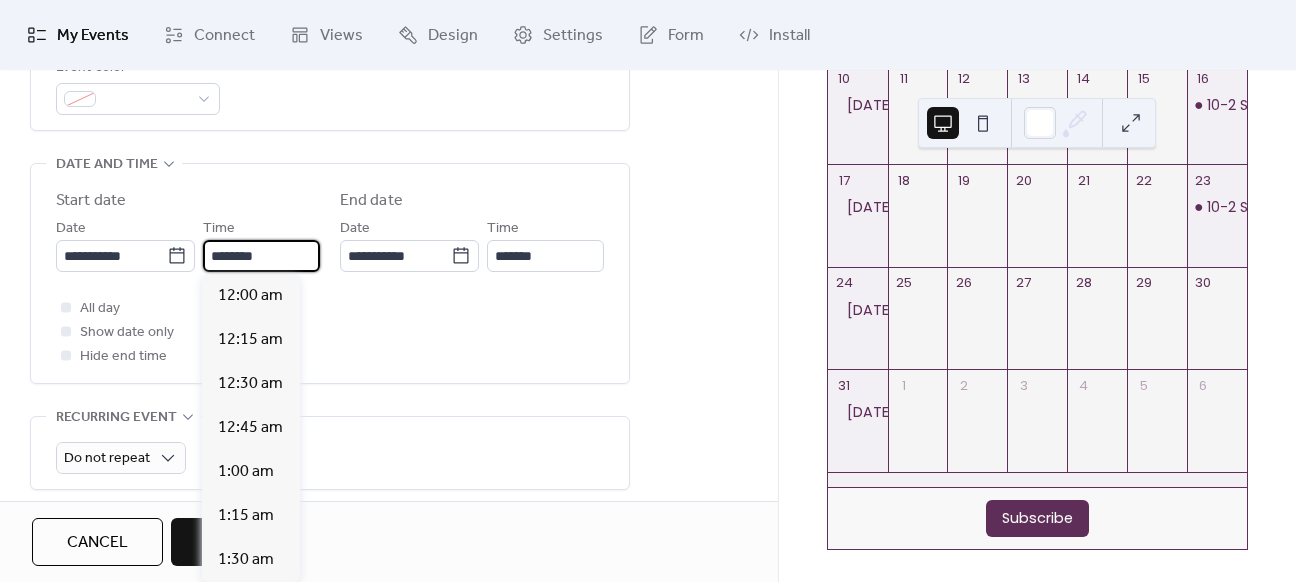click on "********" at bounding box center [261, 256] 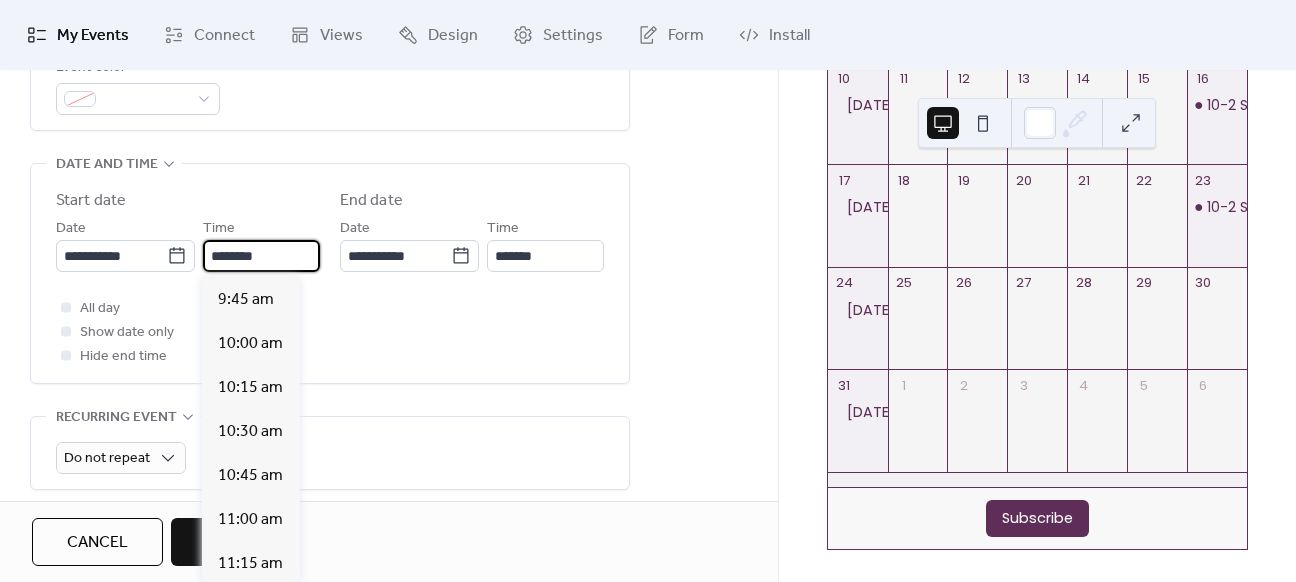 scroll, scrollTop: 1612, scrollLeft: 0, axis: vertical 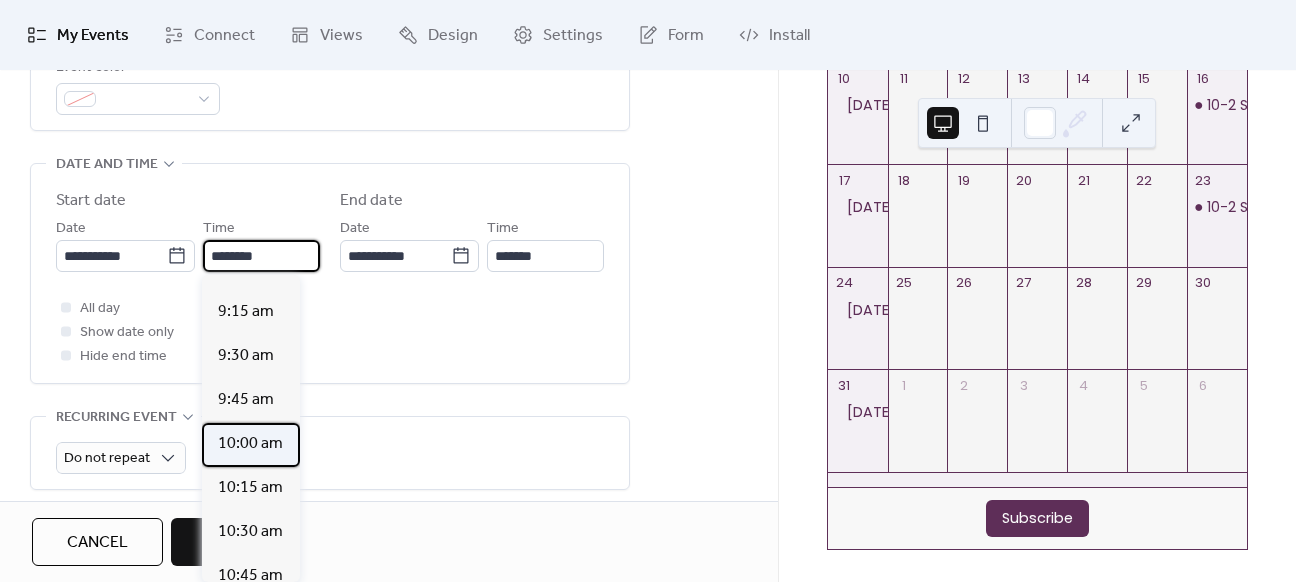 click on "10:00 am" at bounding box center (250, 444) 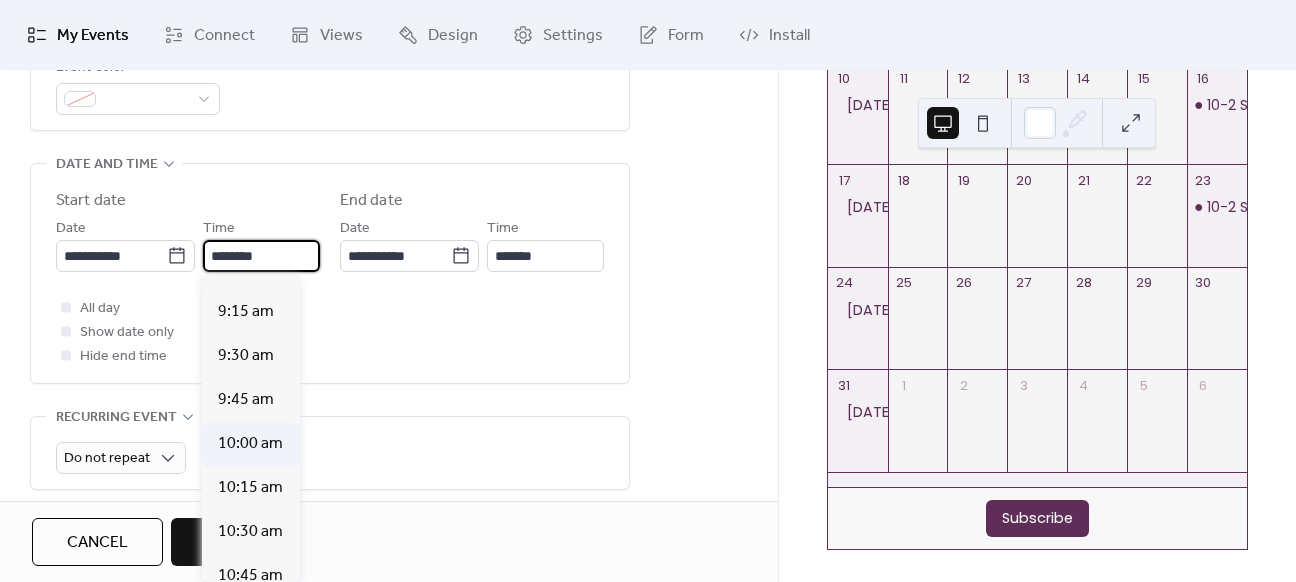 type on "********" 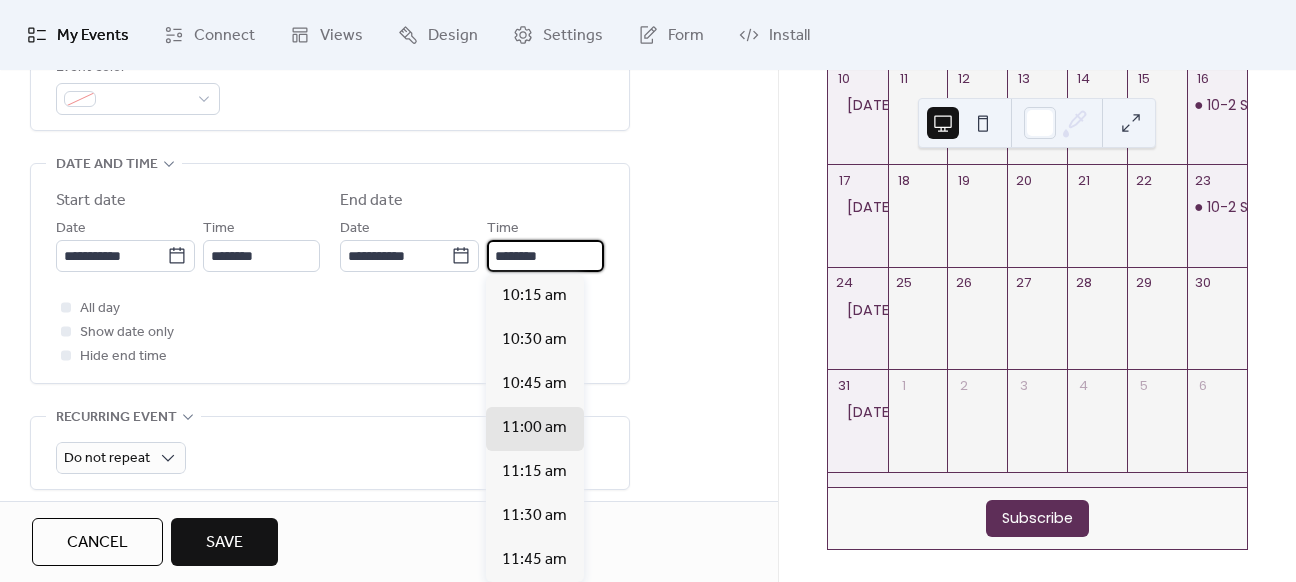 click on "********" at bounding box center [545, 256] 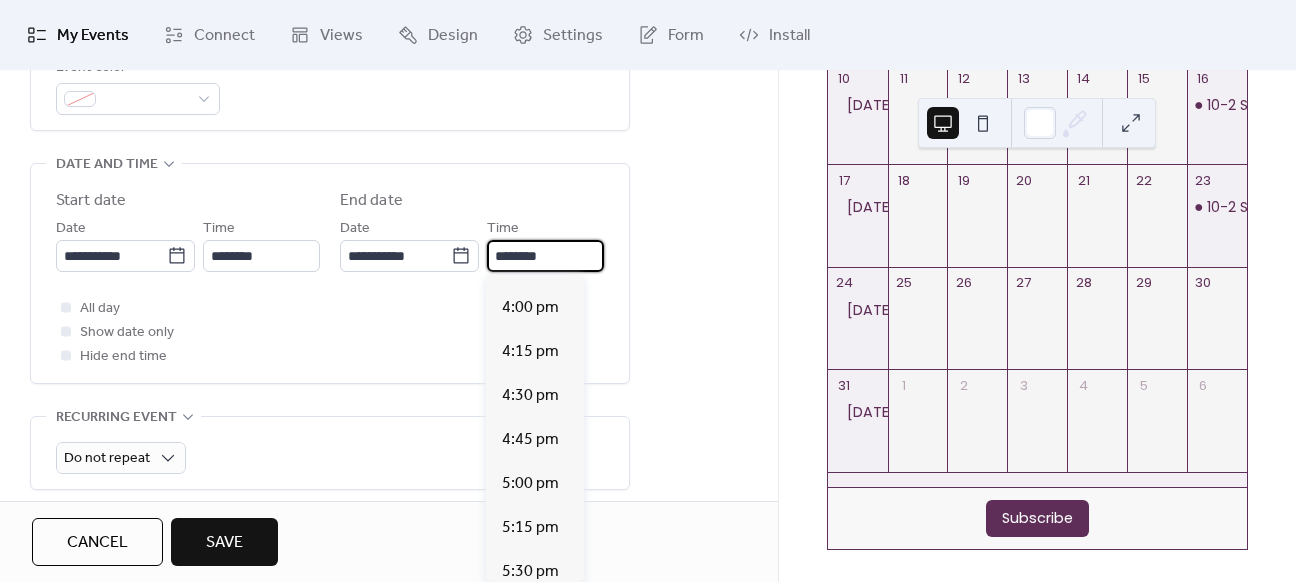 scroll, scrollTop: 1200, scrollLeft: 0, axis: vertical 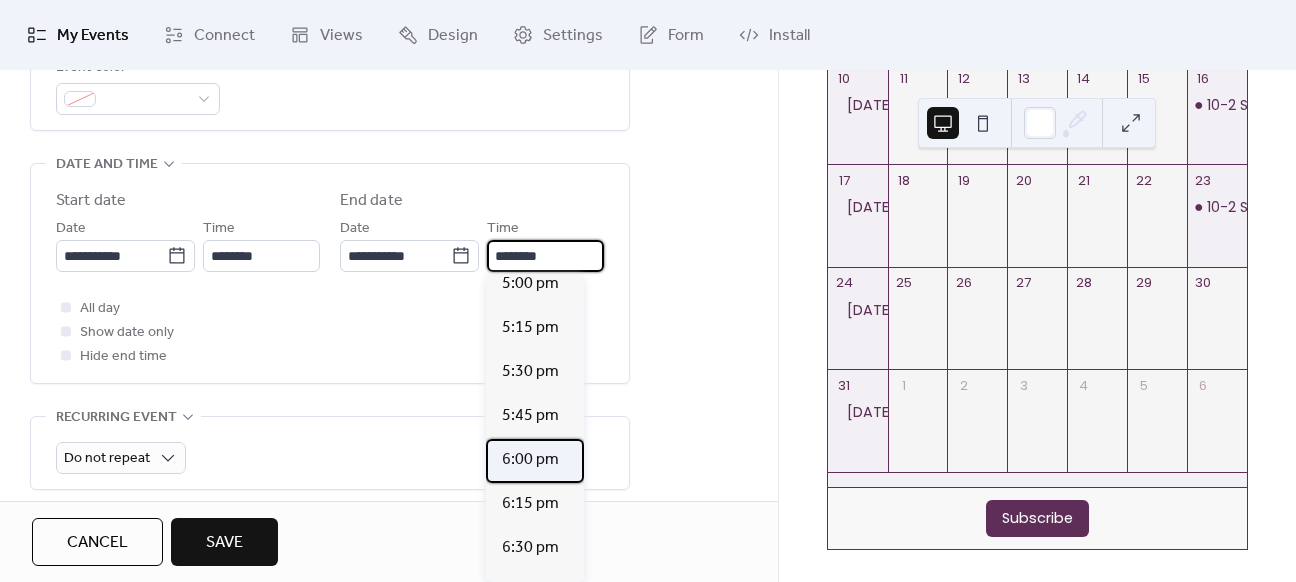 click on "6:00 pm" at bounding box center (530, 460) 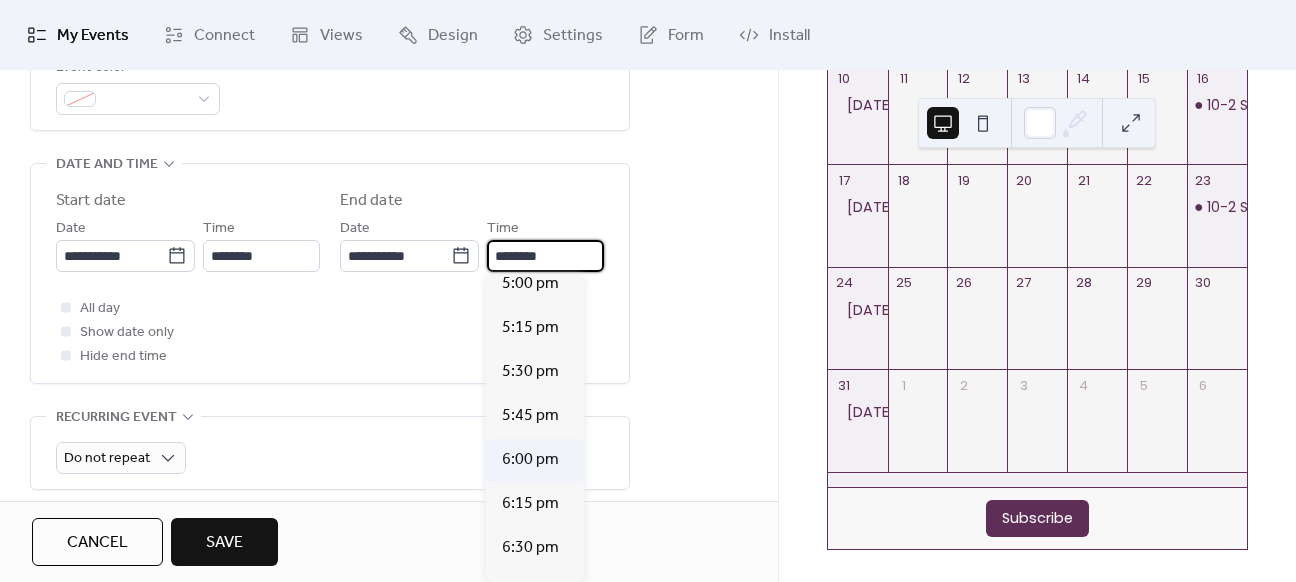 type on "*******" 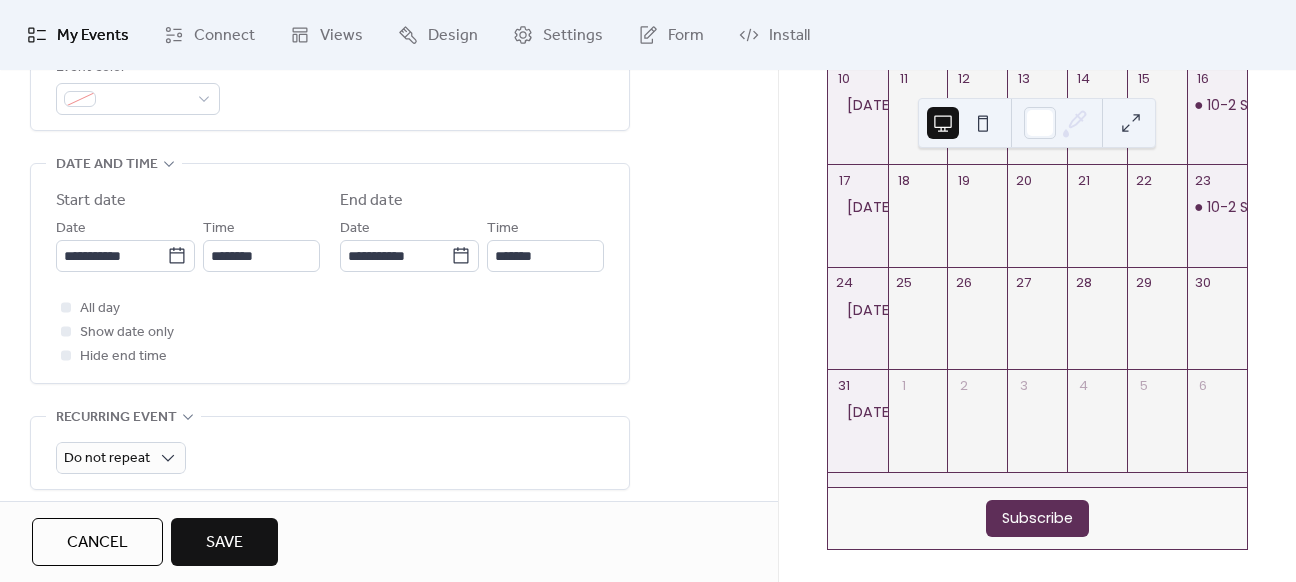 scroll, scrollTop: 0, scrollLeft: 0, axis: both 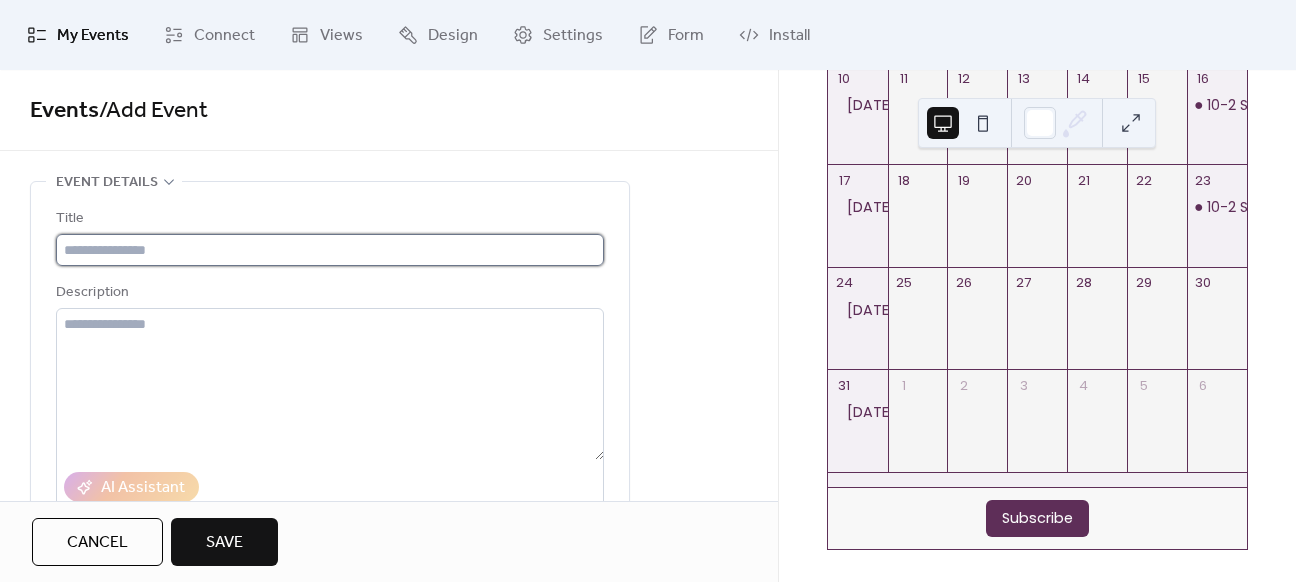 click at bounding box center [330, 250] 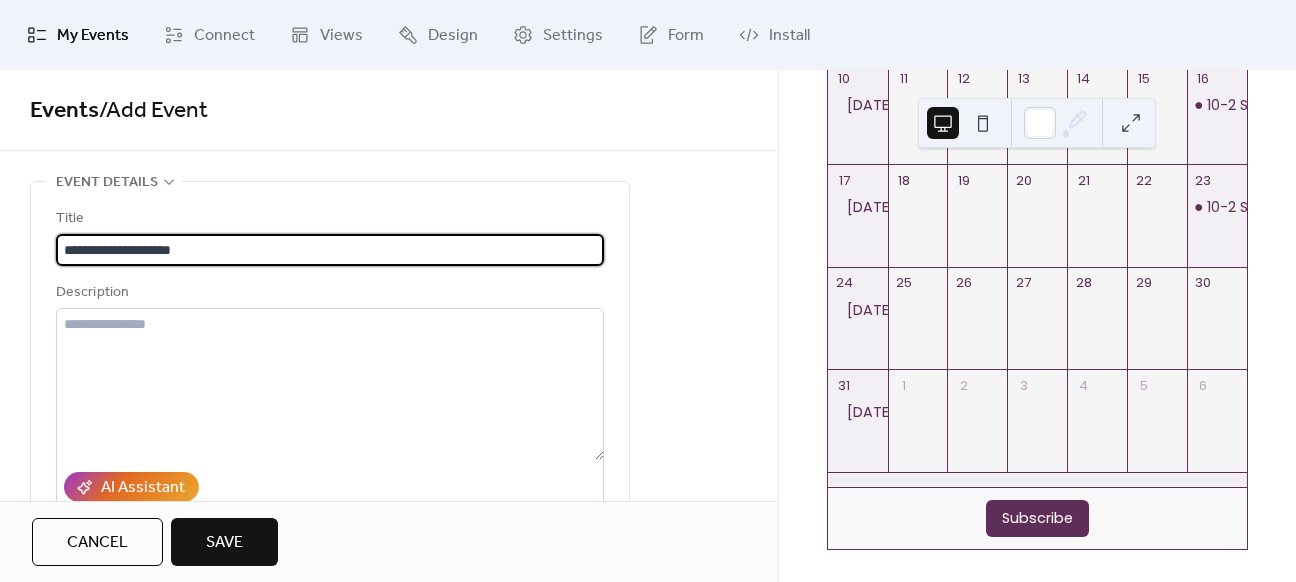 type on "**********" 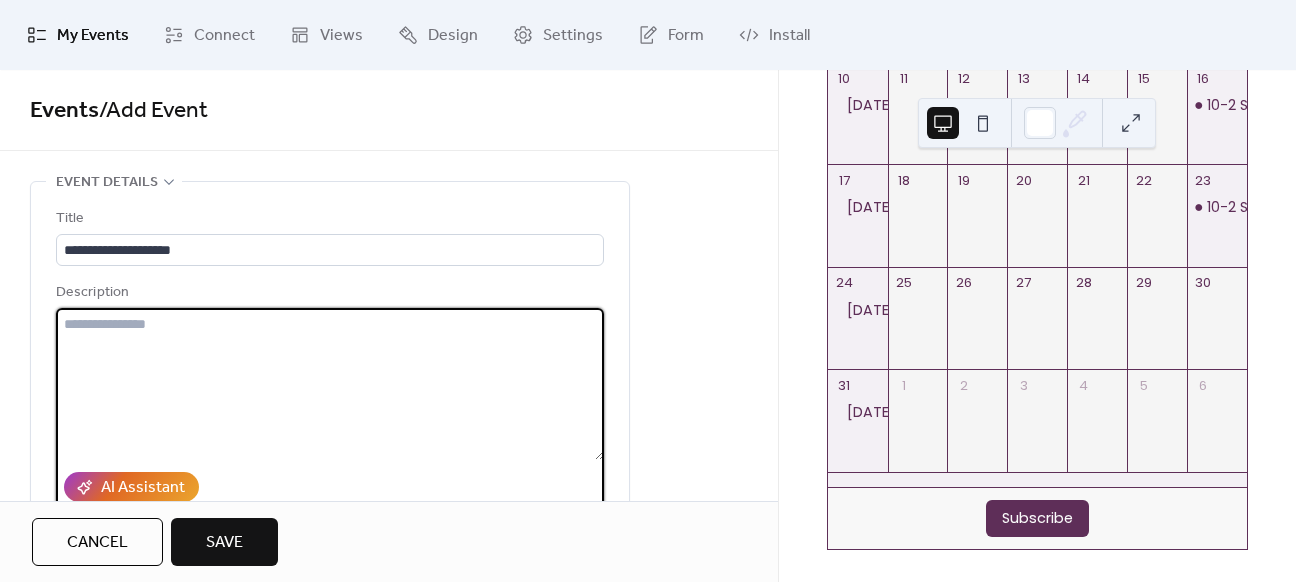 paste on "**********" 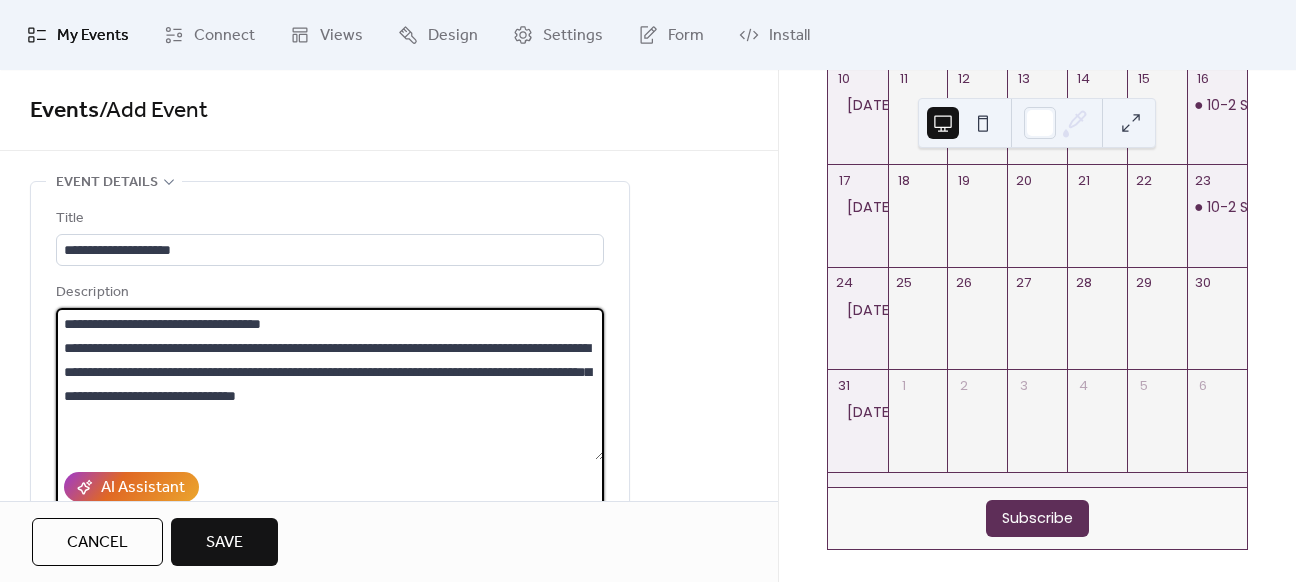 click on "**********" at bounding box center (330, 384) 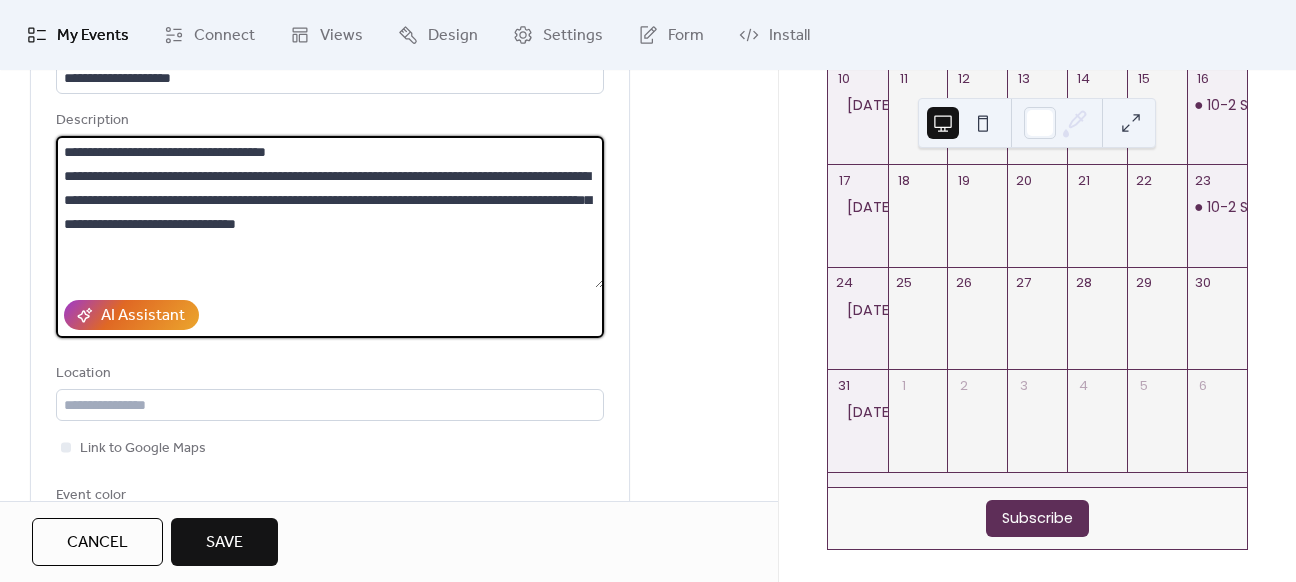 scroll, scrollTop: 200, scrollLeft: 0, axis: vertical 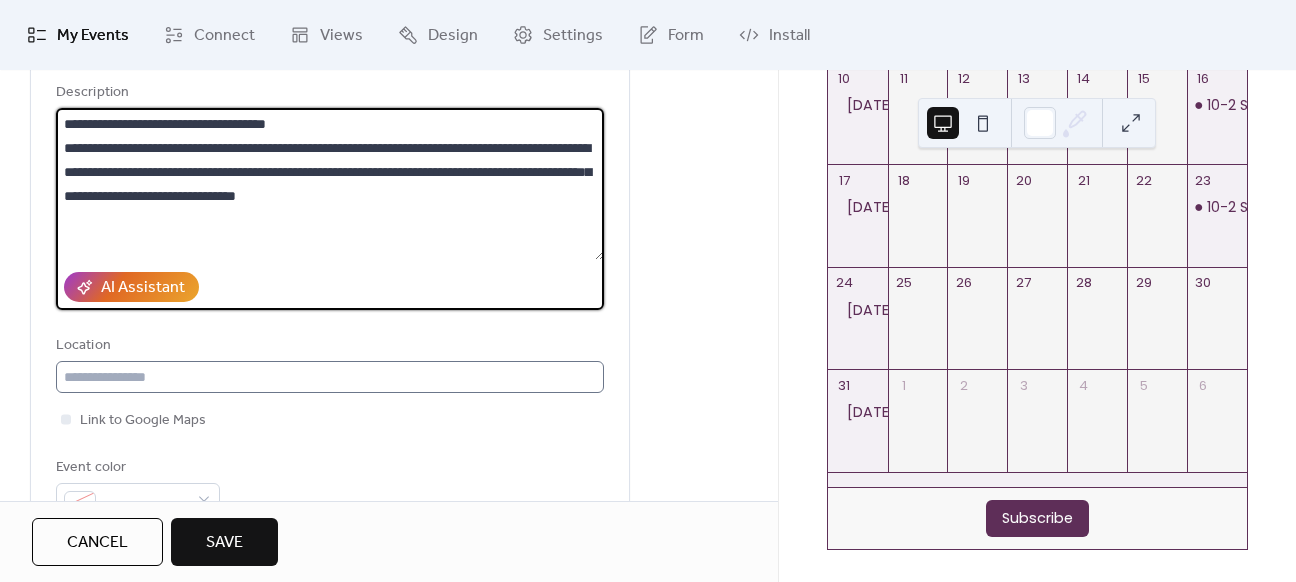 type on "**********" 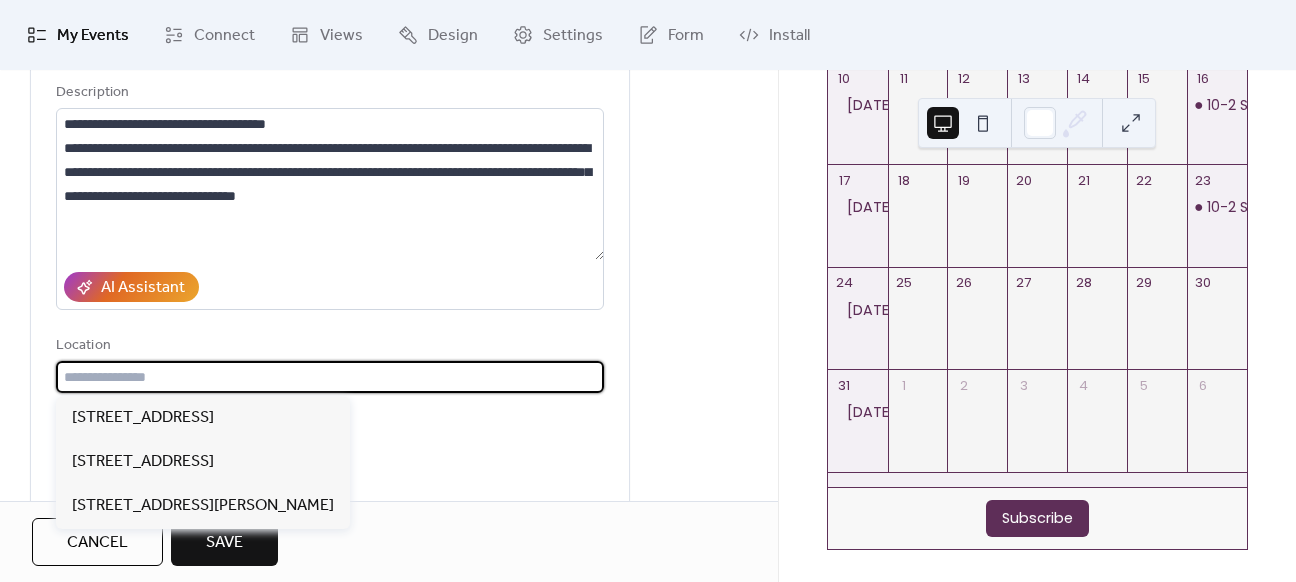 click at bounding box center [330, 377] 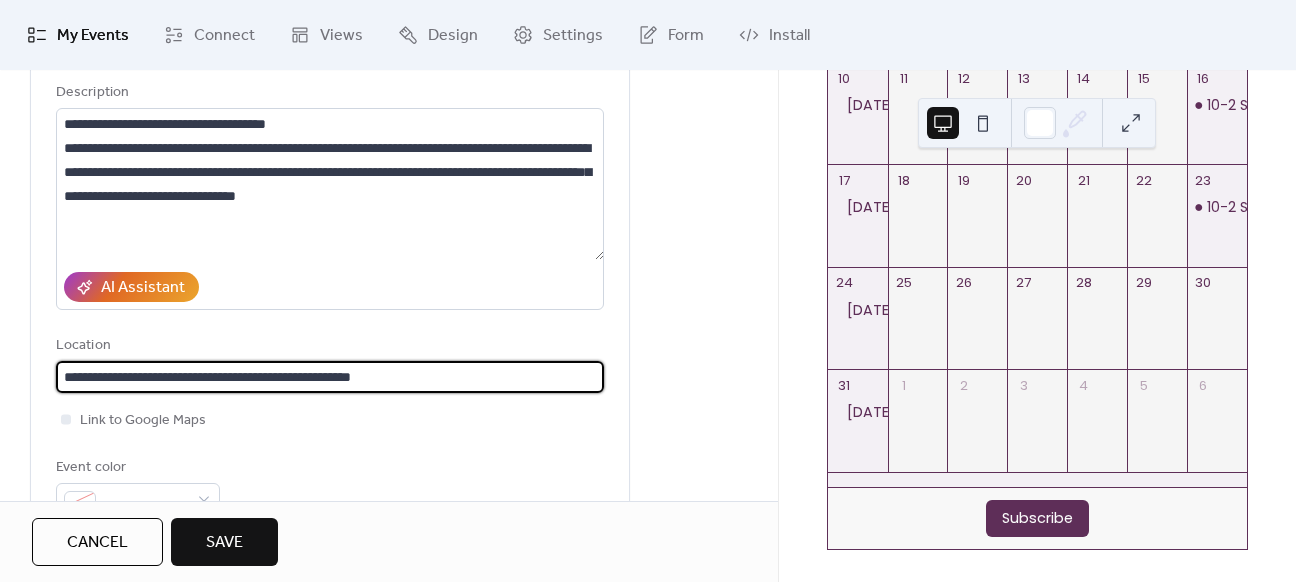 click on "**********" at bounding box center [330, 377] 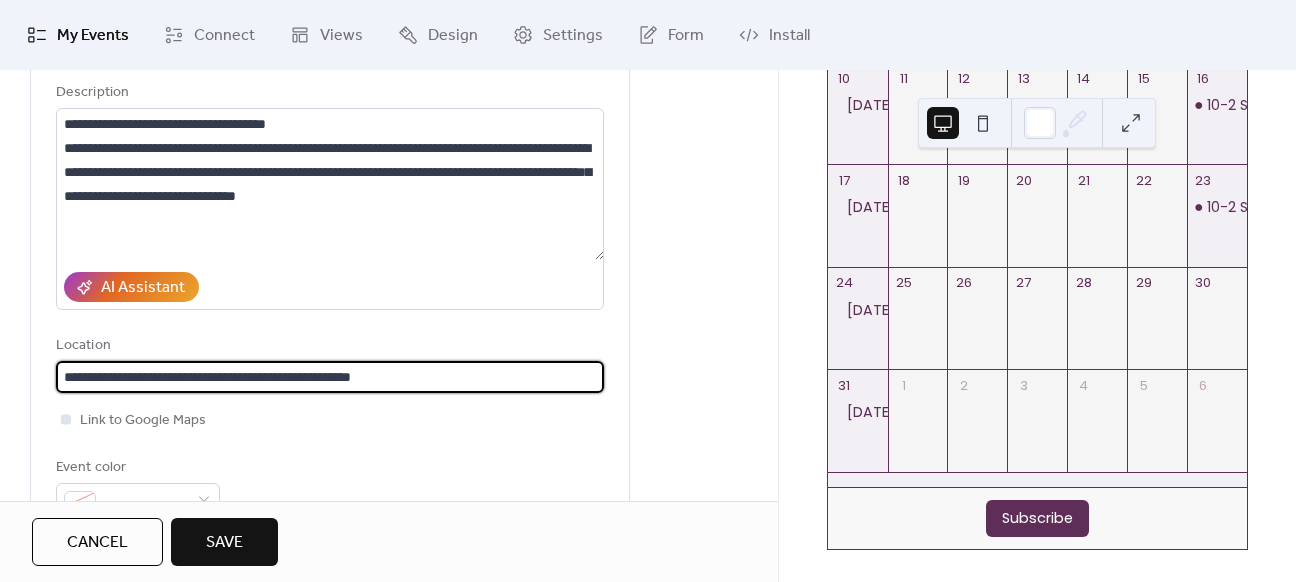 type on "**********" 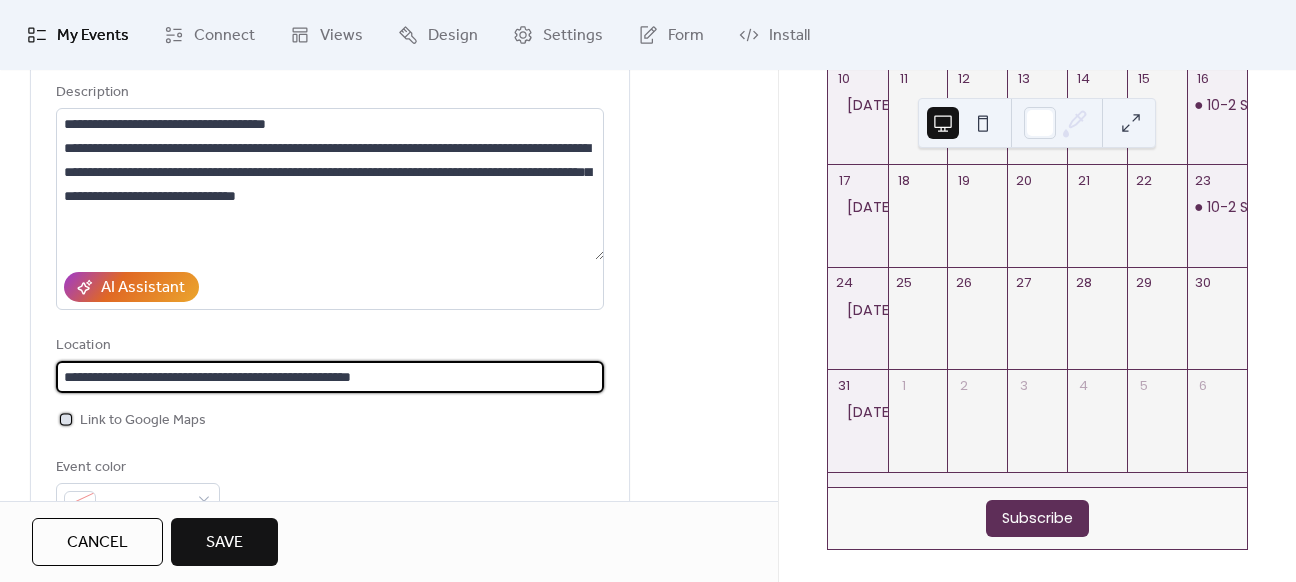 click at bounding box center [66, 419] 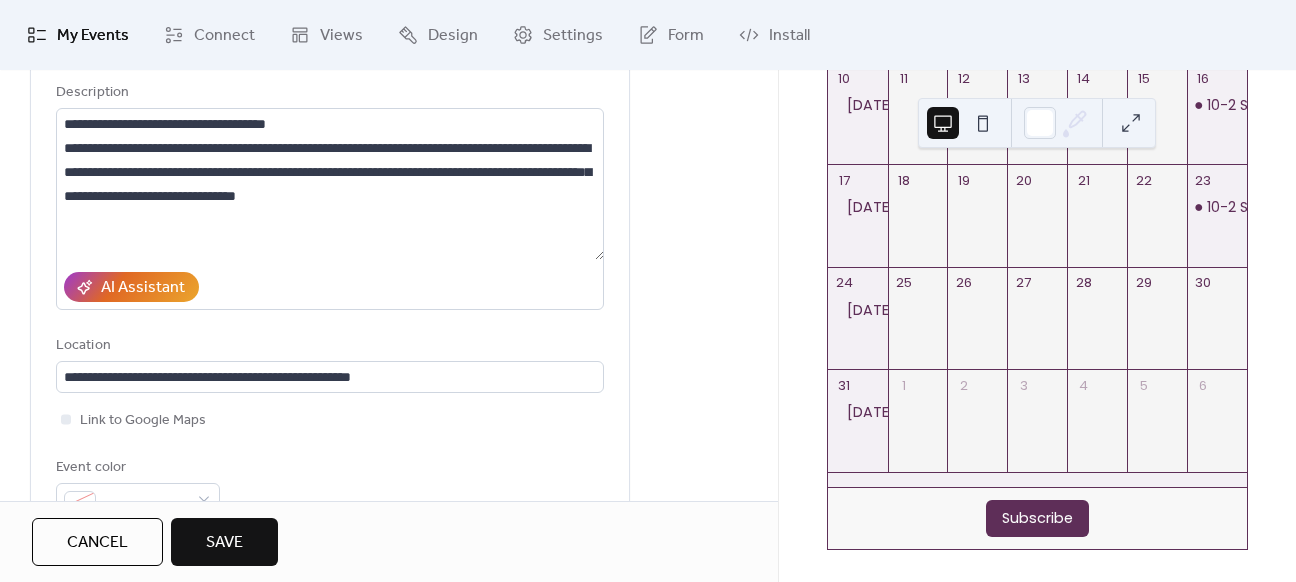 click on "**********" at bounding box center (330, 261) 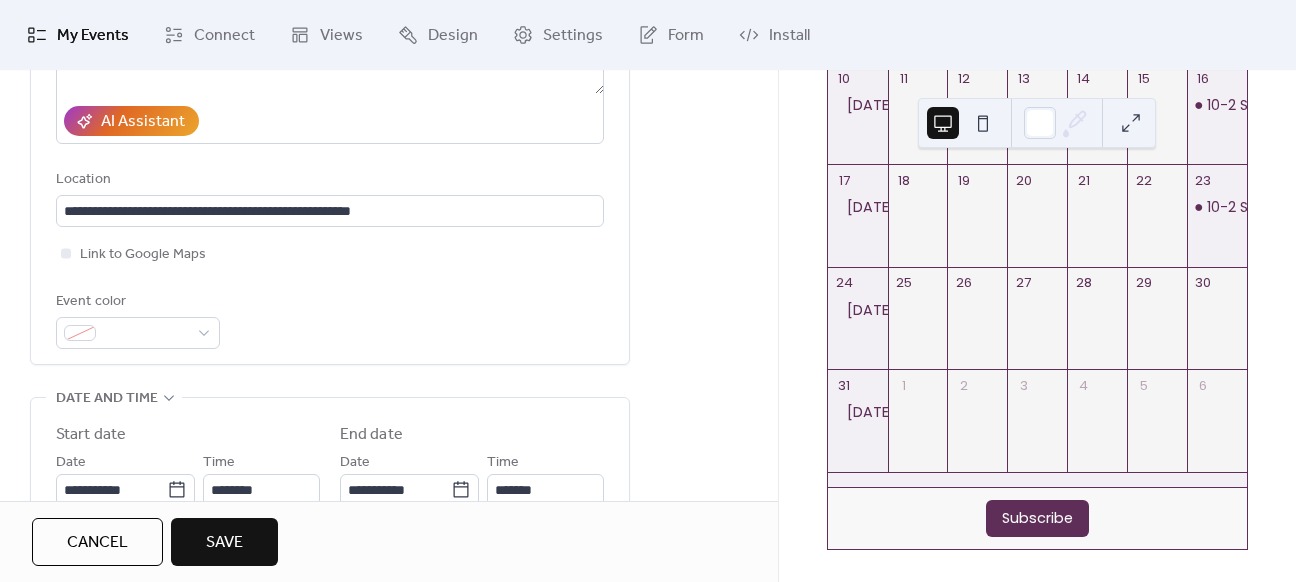 scroll, scrollTop: 400, scrollLeft: 0, axis: vertical 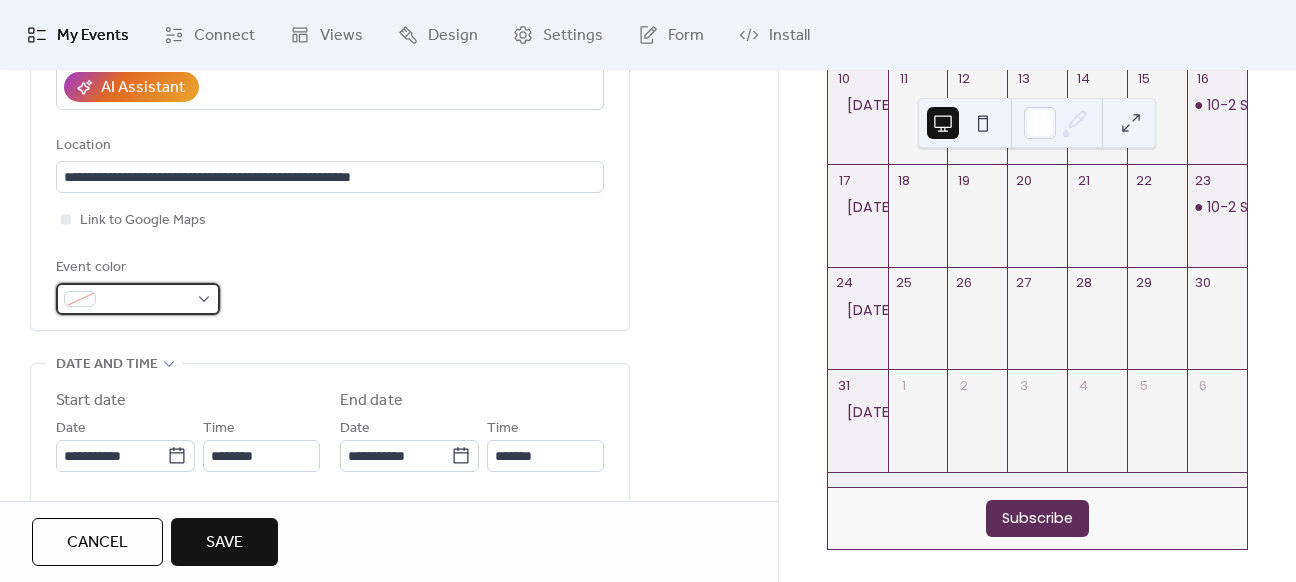 click at bounding box center [138, 299] 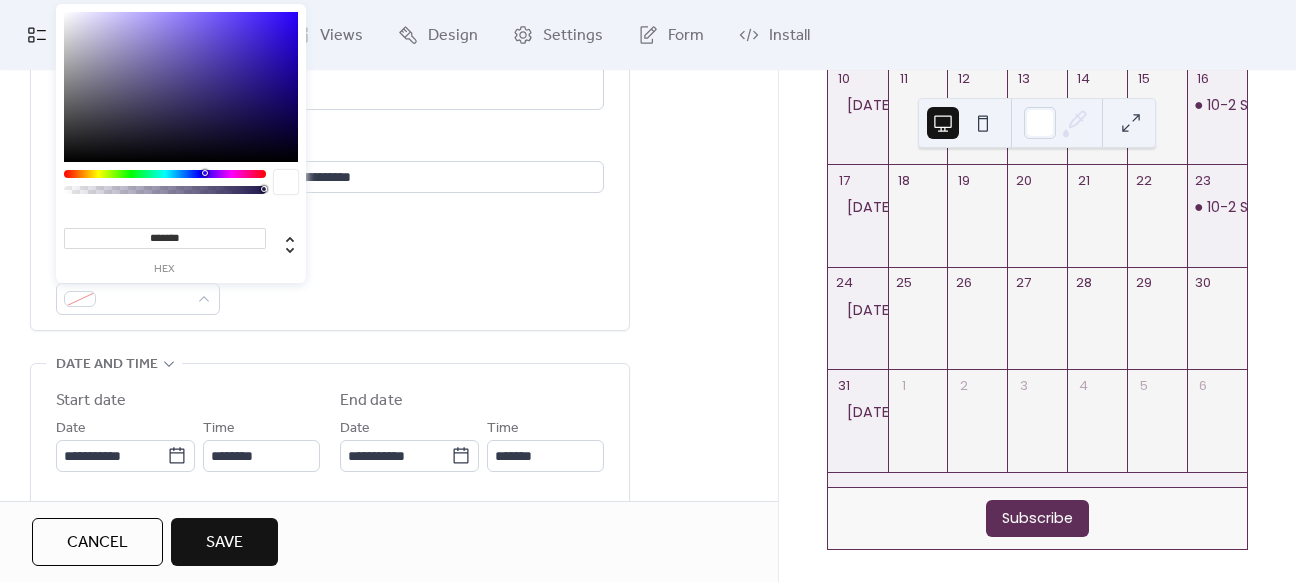 click on "*******" at bounding box center [165, 238] 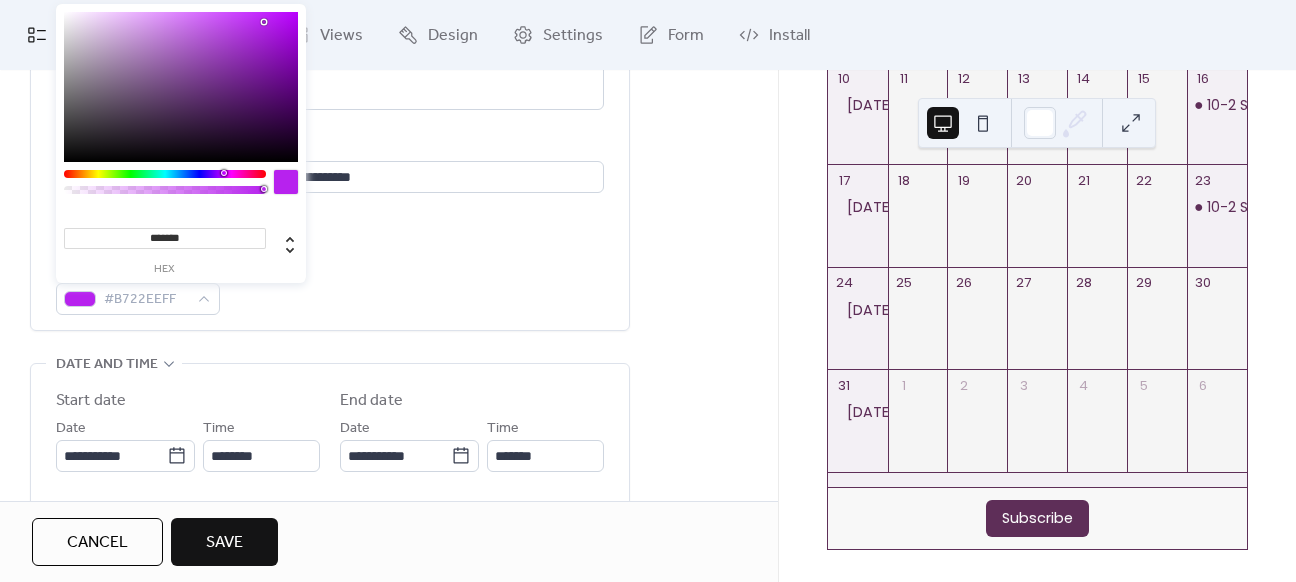 click at bounding box center [165, 174] 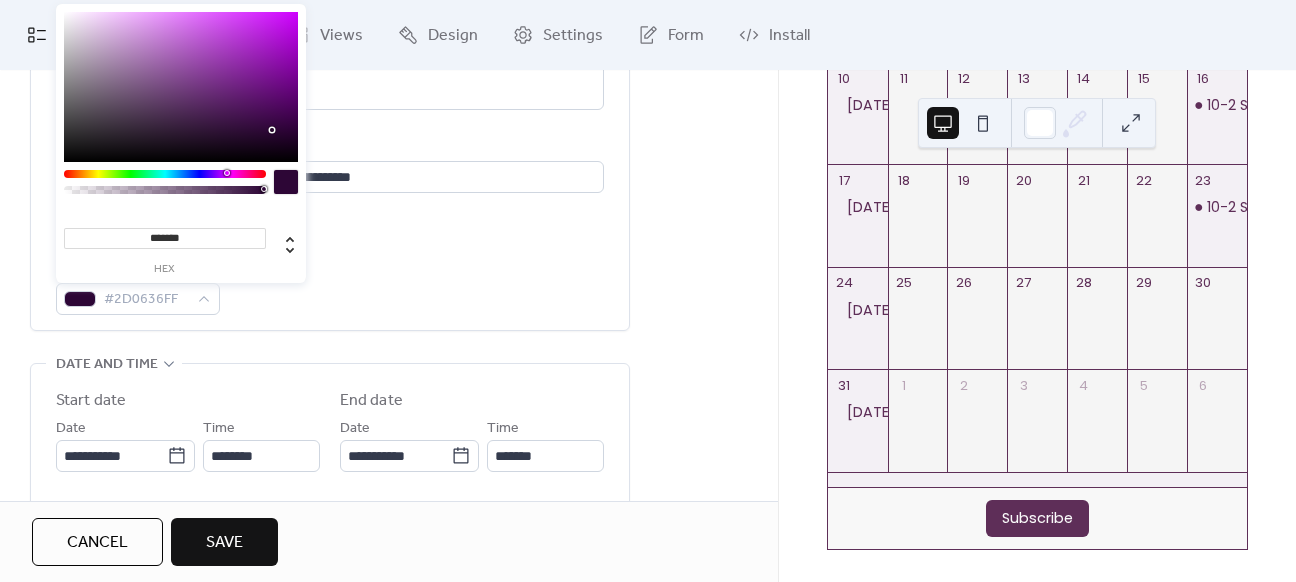 drag, startPoint x: 264, startPoint y: 21, endPoint x: 270, endPoint y: 130, distance: 109.165016 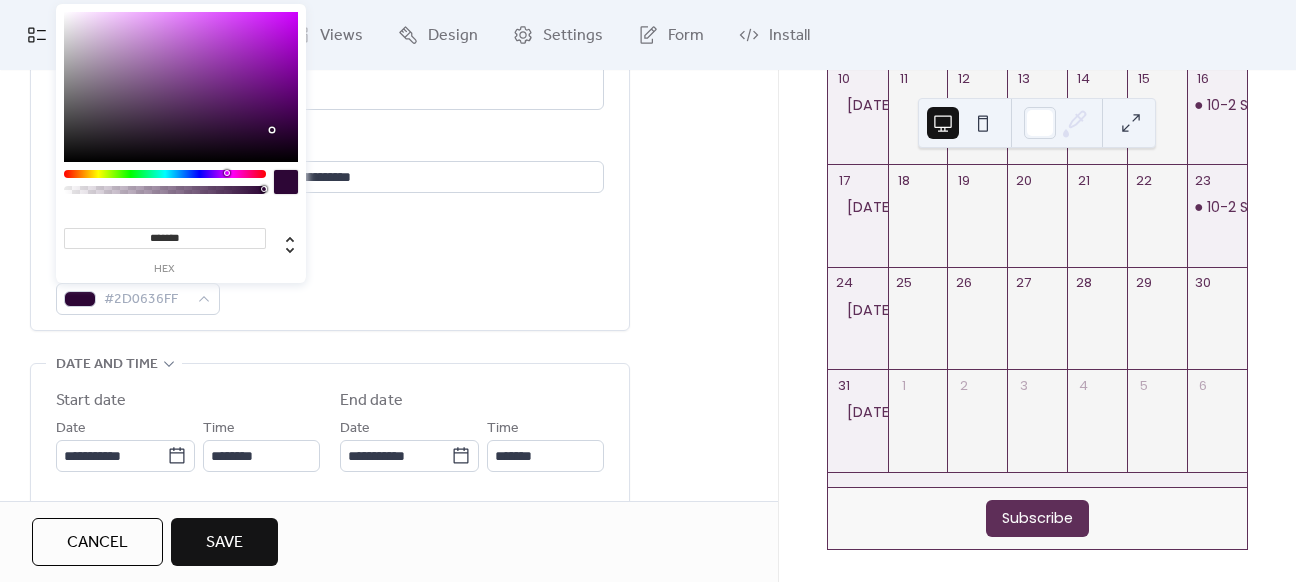 click at bounding box center [272, 130] 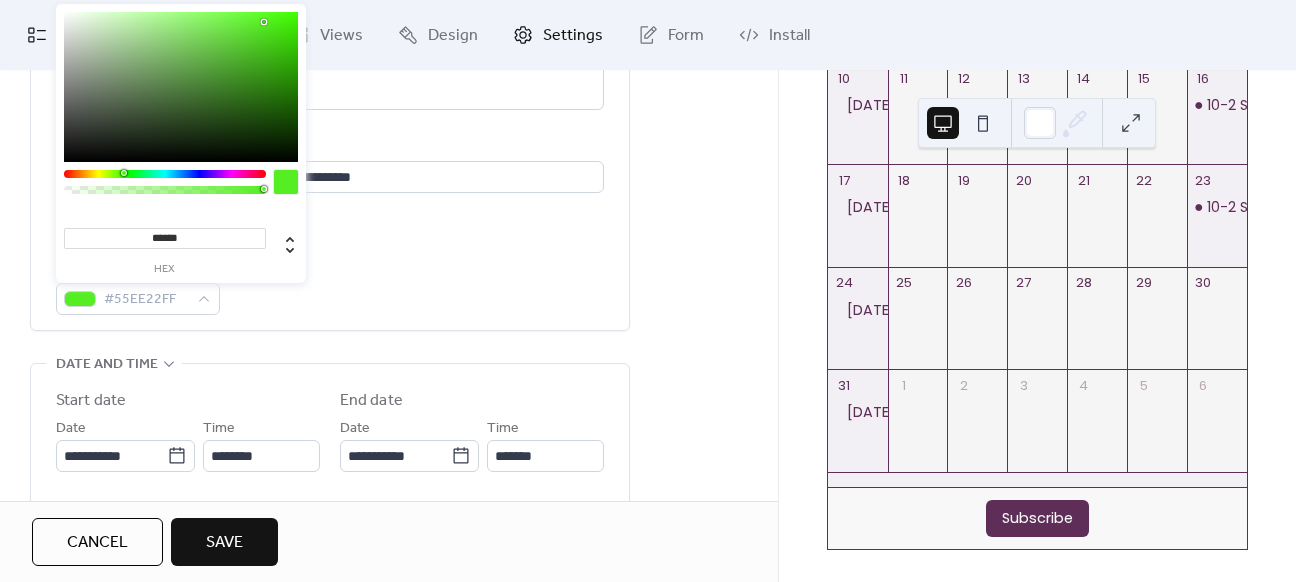 type on "*******" 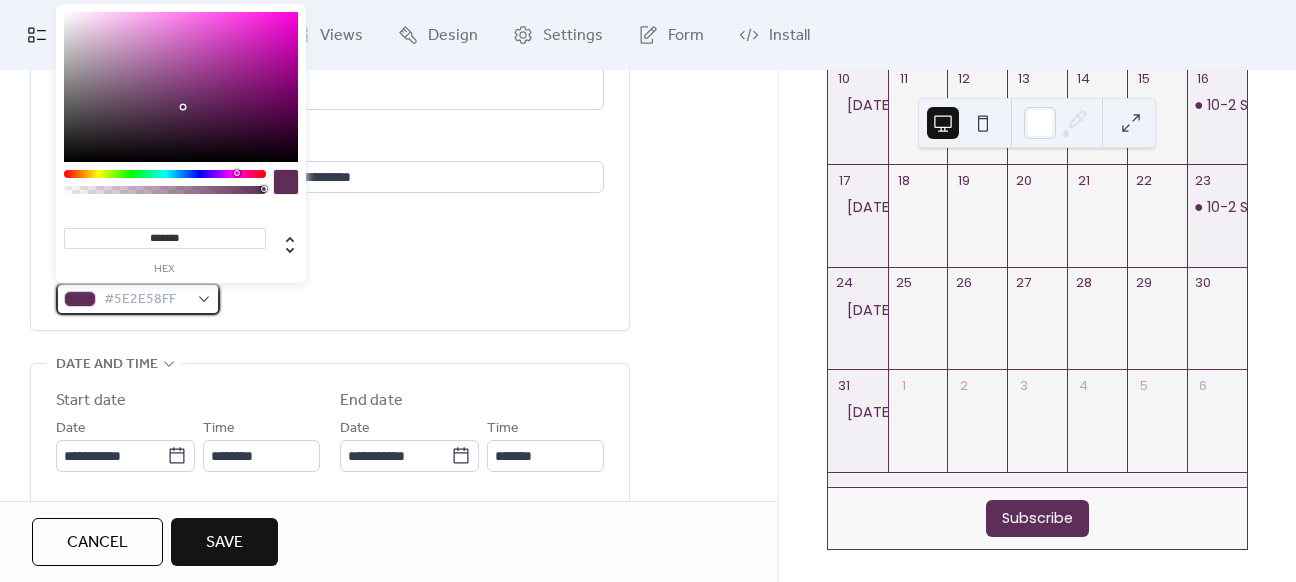 click at bounding box center [80, 299] 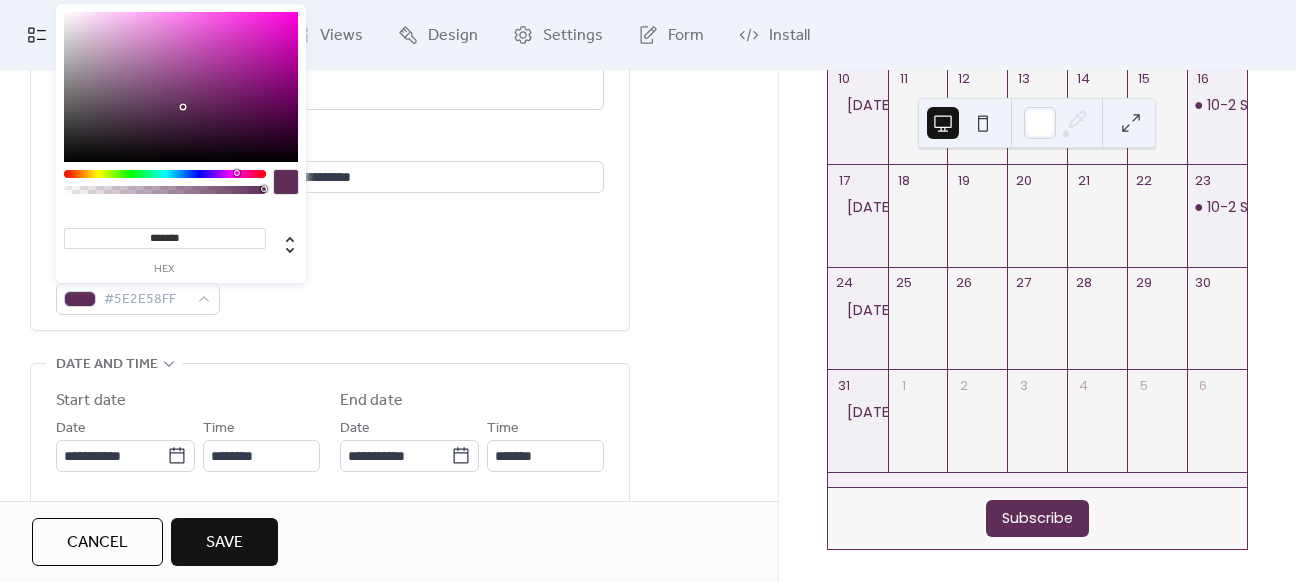 click on "**********" at bounding box center [330, 61] 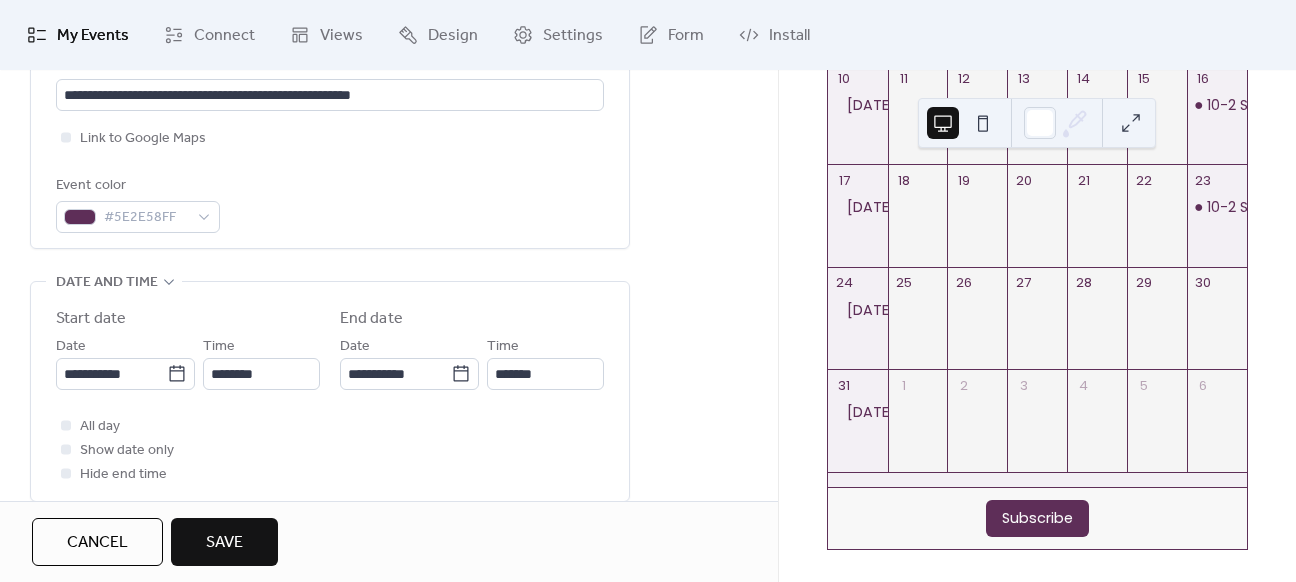 scroll, scrollTop: 600, scrollLeft: 0, axis: vertical 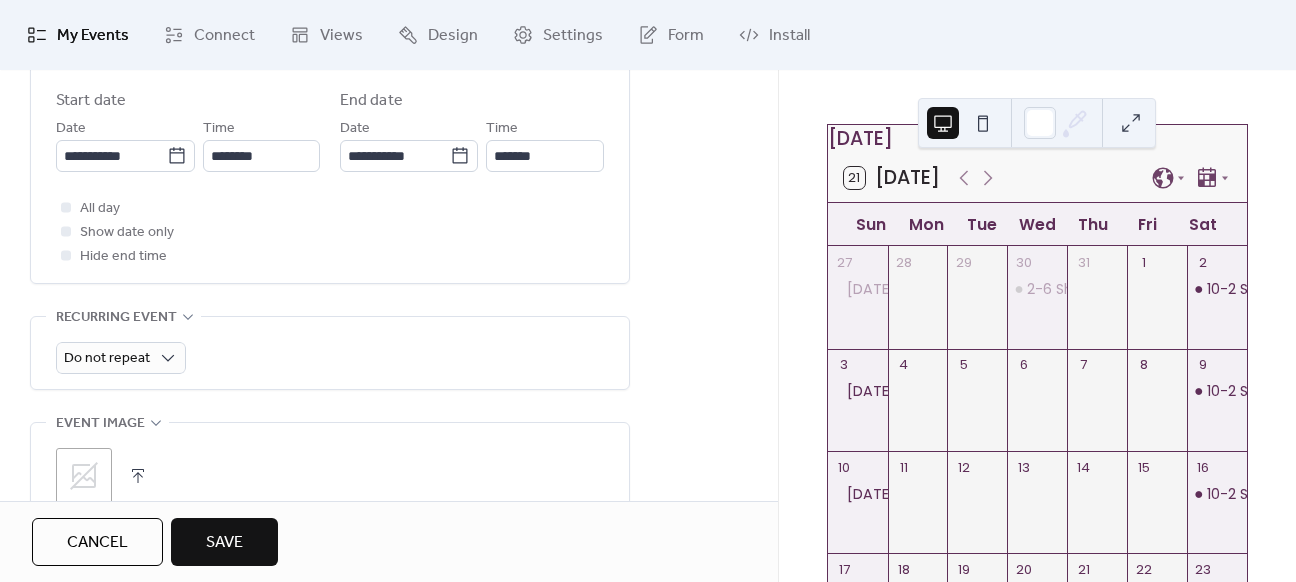 click at bounding box center [983, 123] 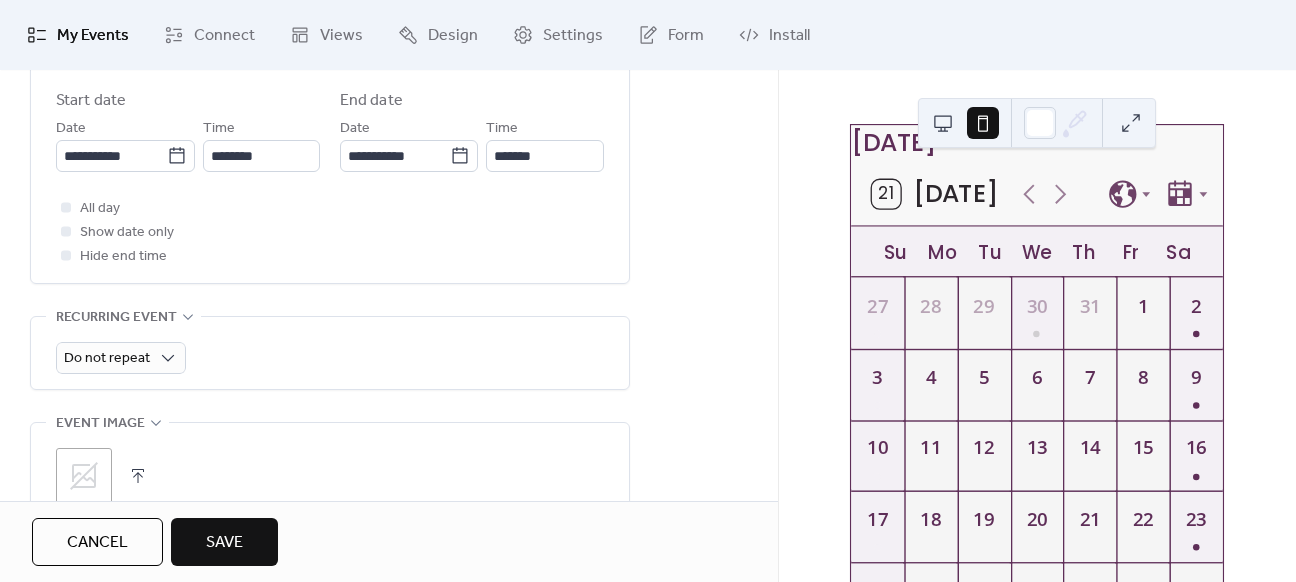 click at bounding box center (983, 123) 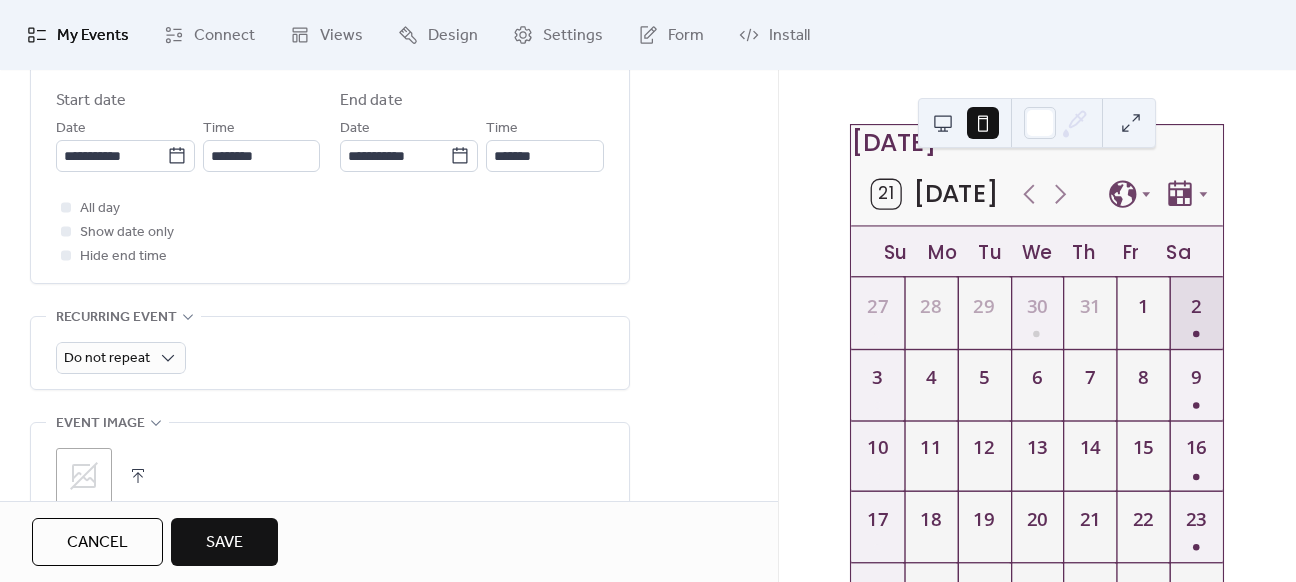click on "2" at bounding box center (1196, 313) 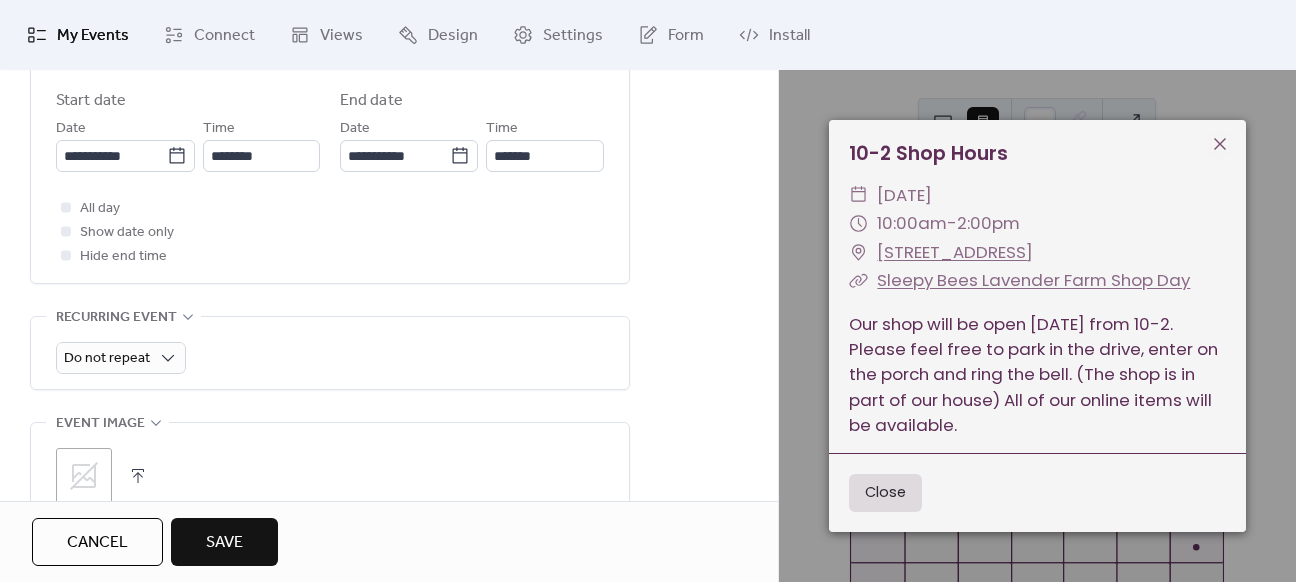 click on "My Events Connect Views Design Settings Form Install" at bounding box center (648, 35) 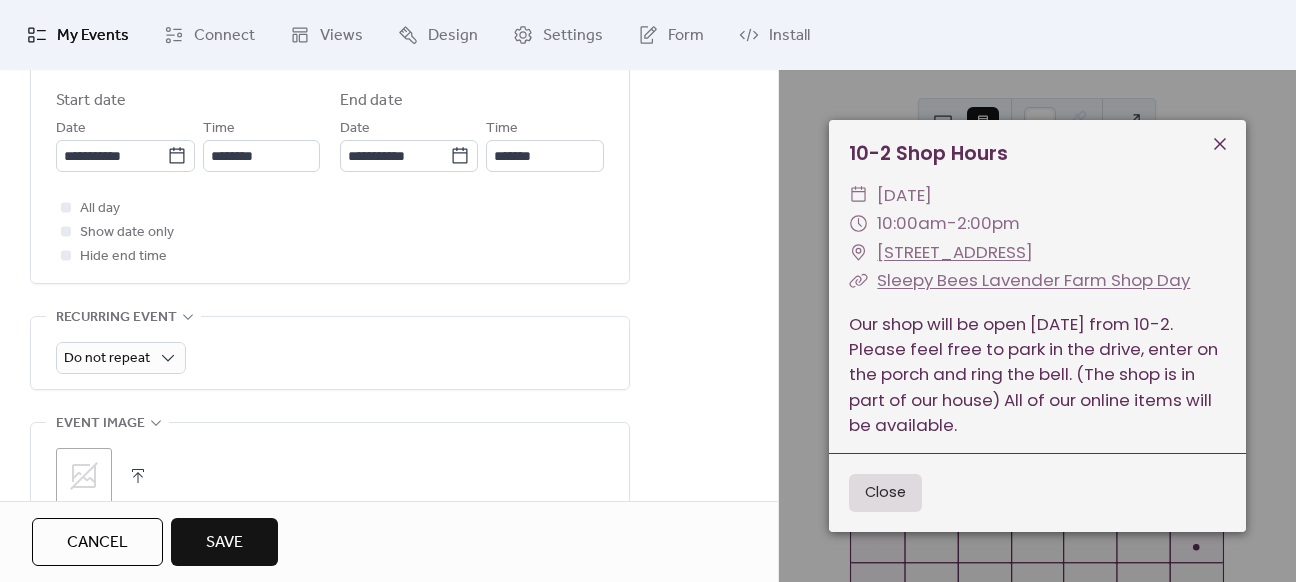 click 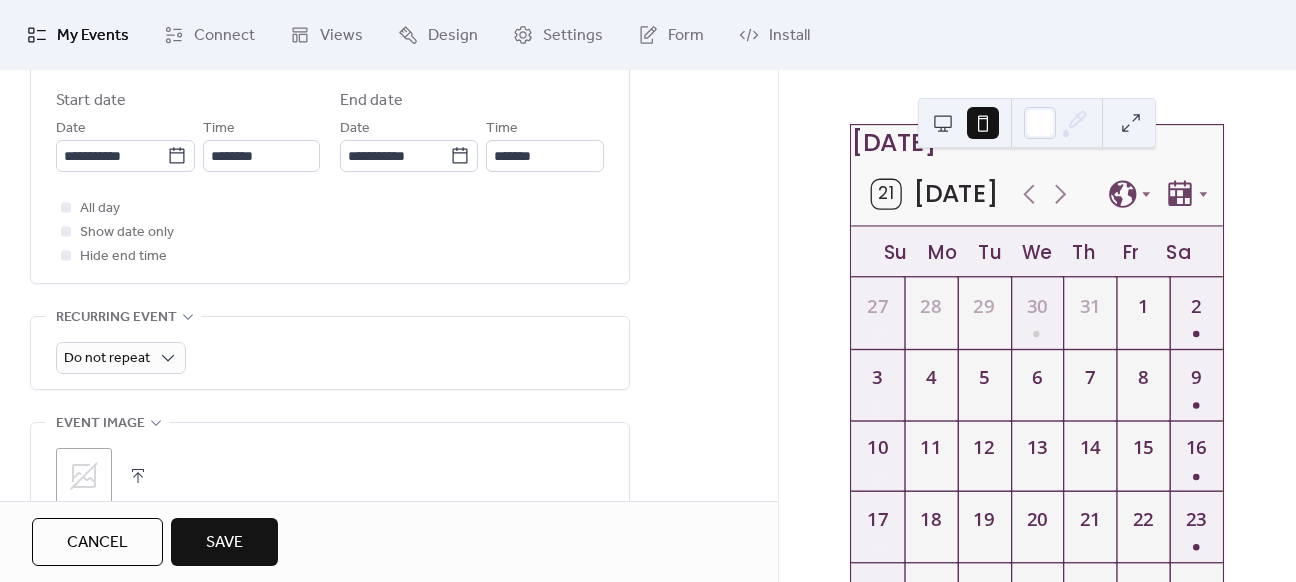 click at bounding box center [943, 123] 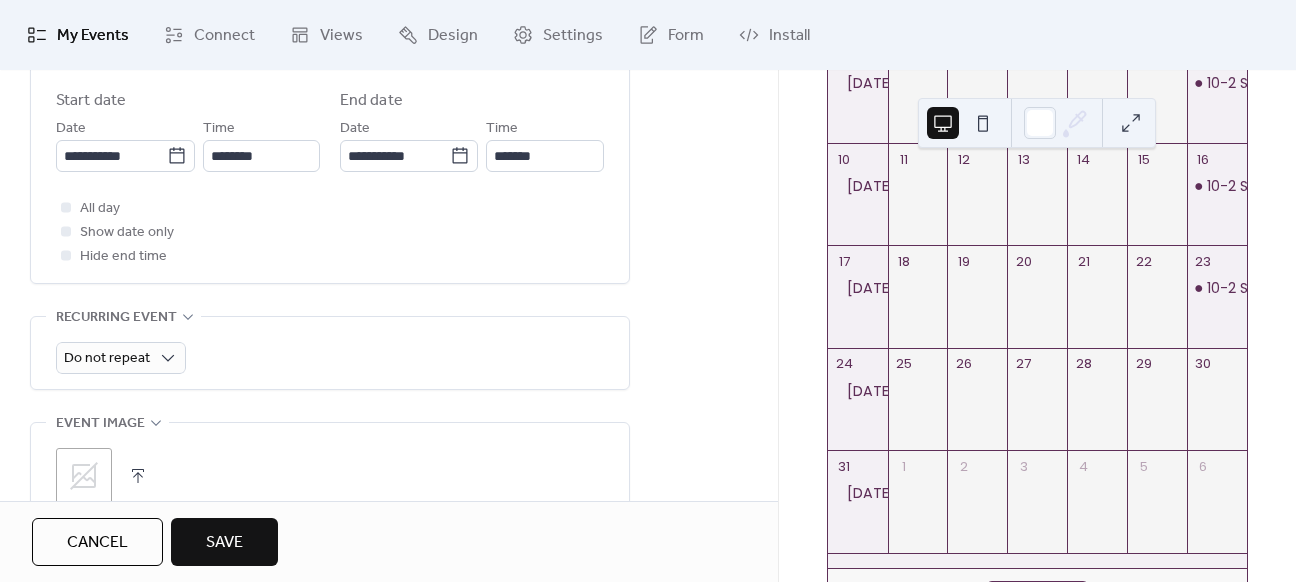 scroll, scrollTop: 452, scrollLeft: 0, axis: vertical 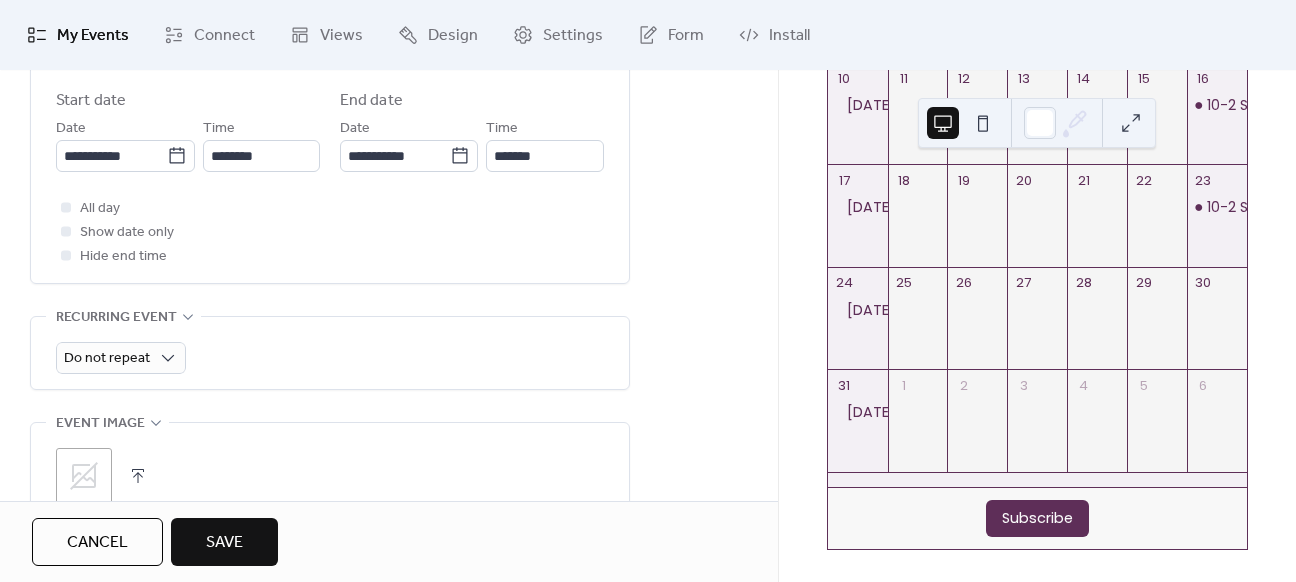 click 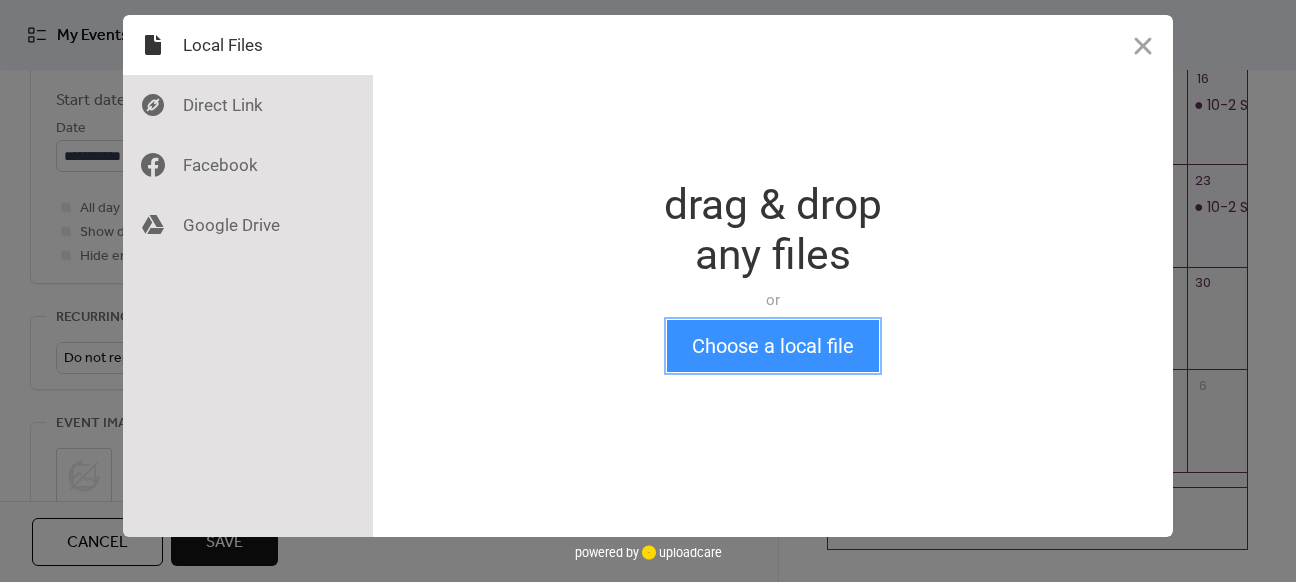 click on "Choose a local file" at bounding box center [773, 346] 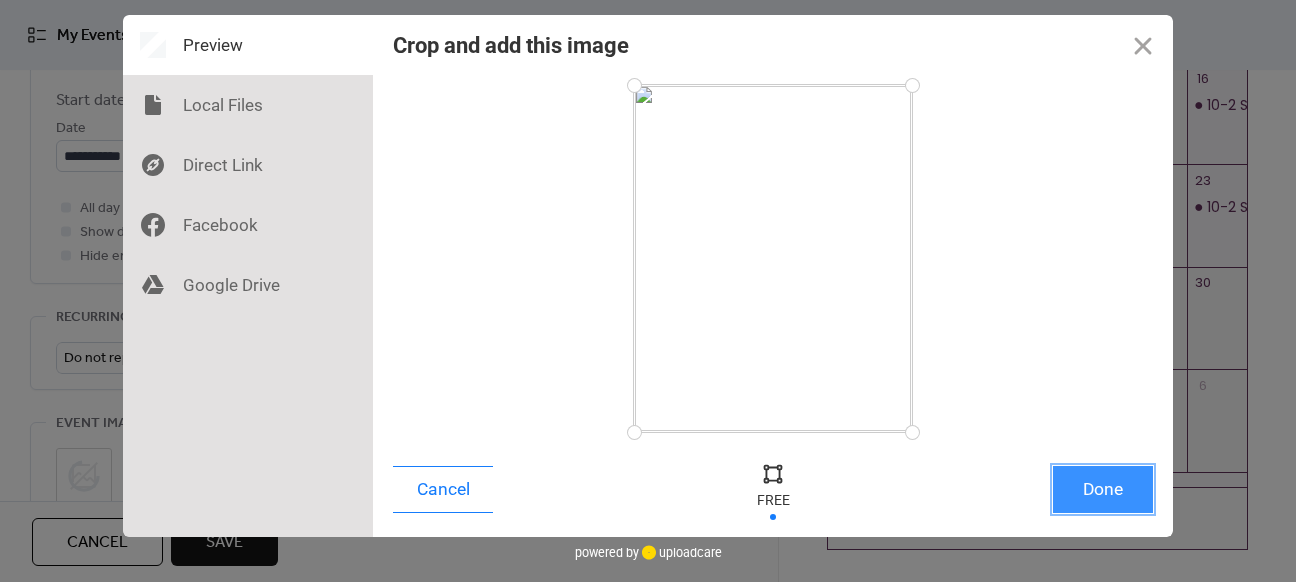 click on "Done" at bounding box center (1103, 489) 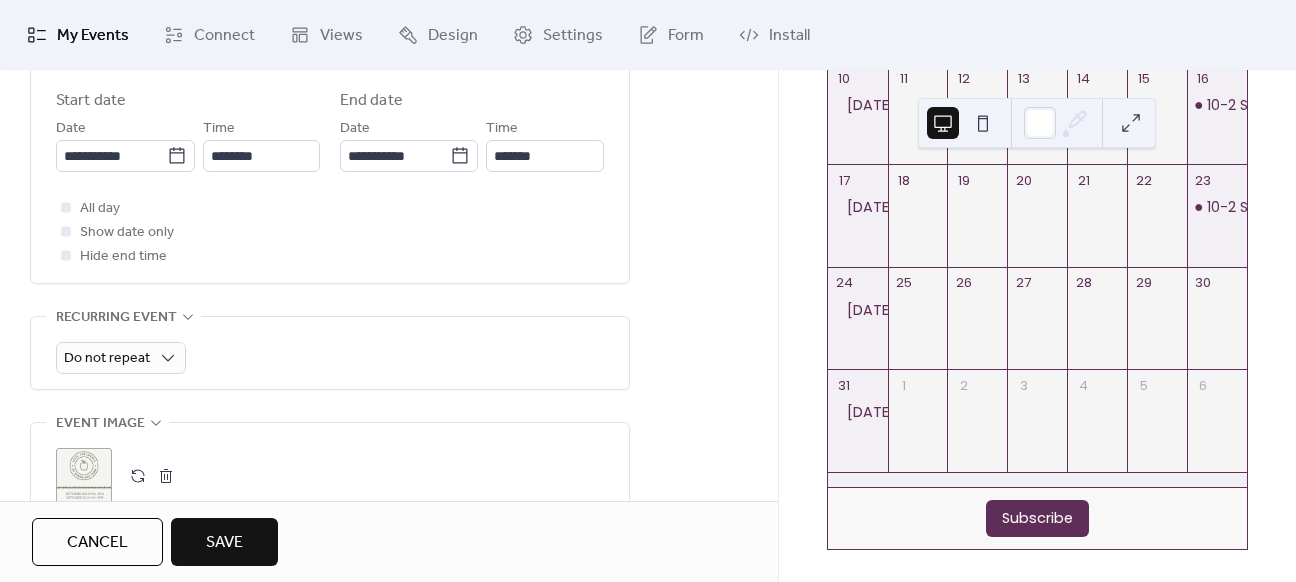 click on "Save" at bounding box center (224, 543) 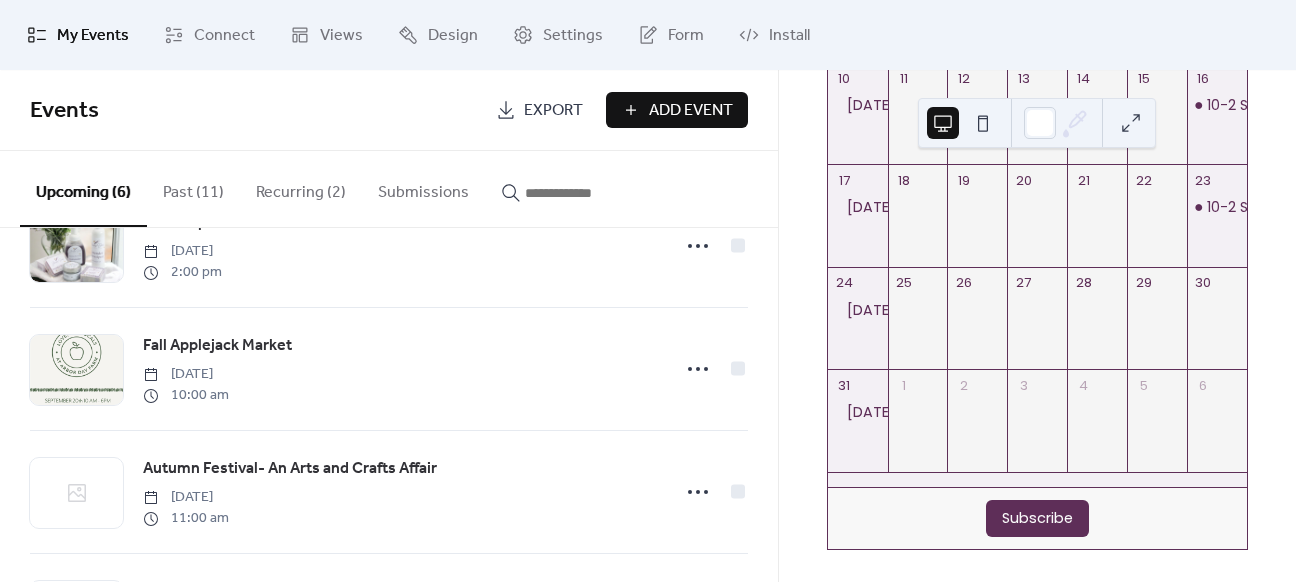 scroll, scrollTop: 200, scrollLeft: 0, axis: vertical 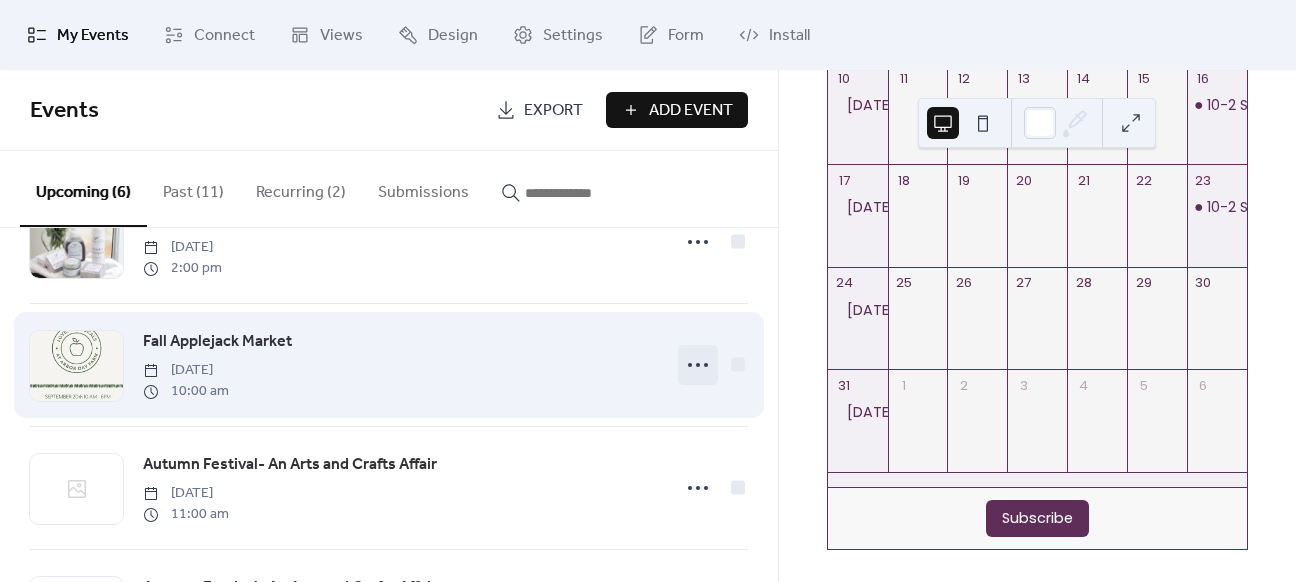 click 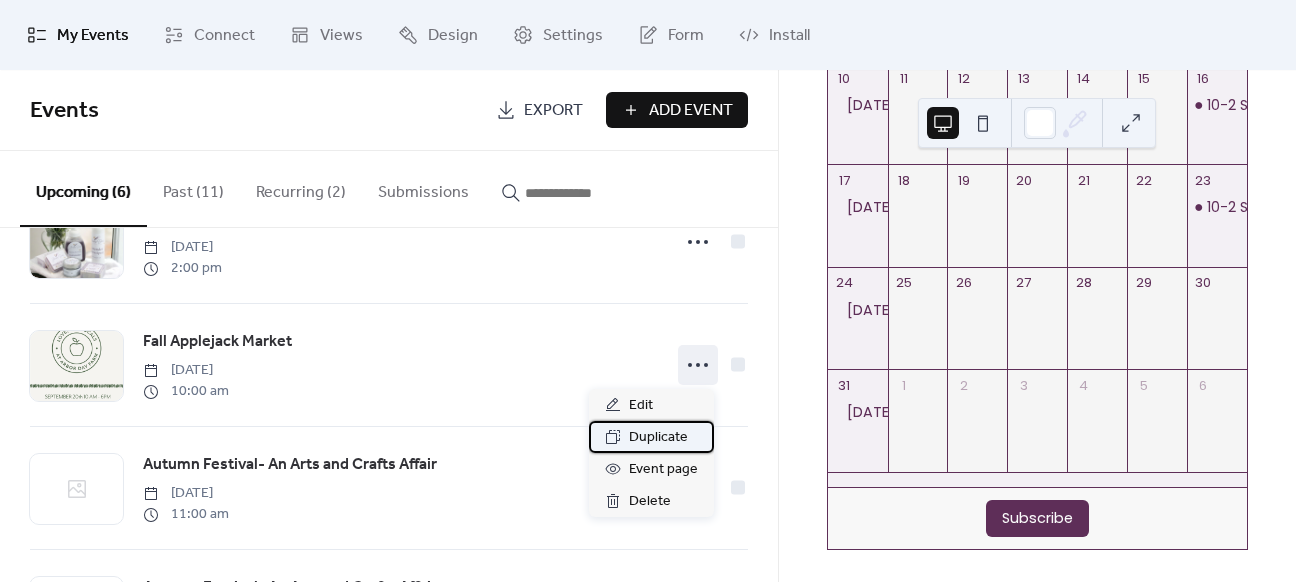 click on "Duplicate" at bounding box center [658, 438] 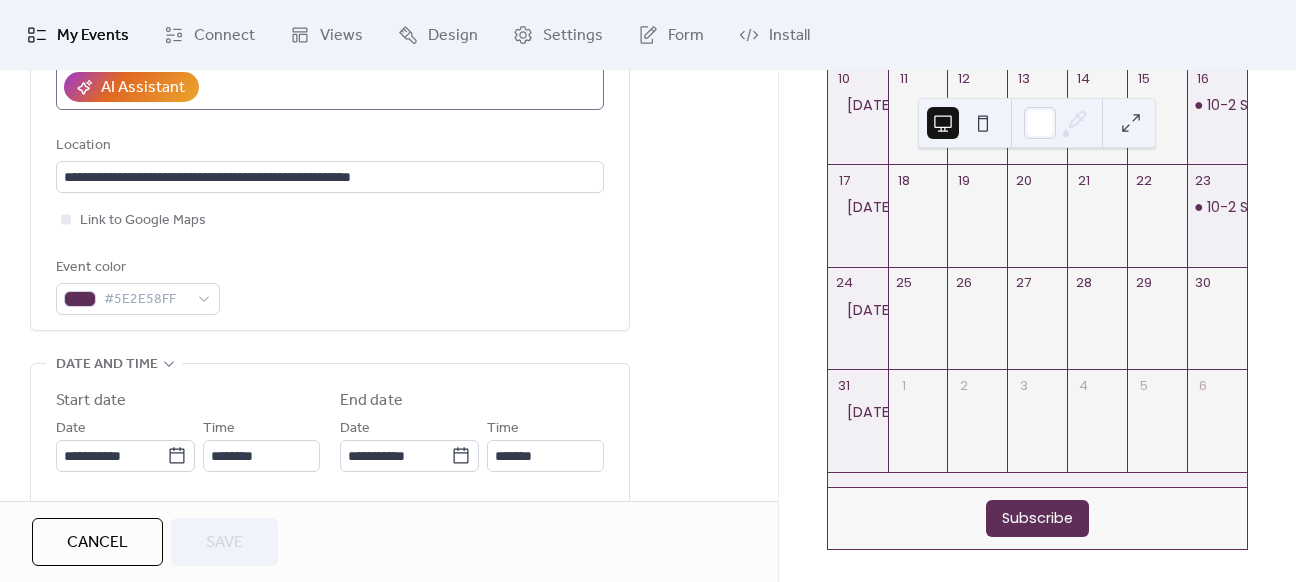 scroll, scrollTop: 500, scrollLeft: 0, axis: vertical 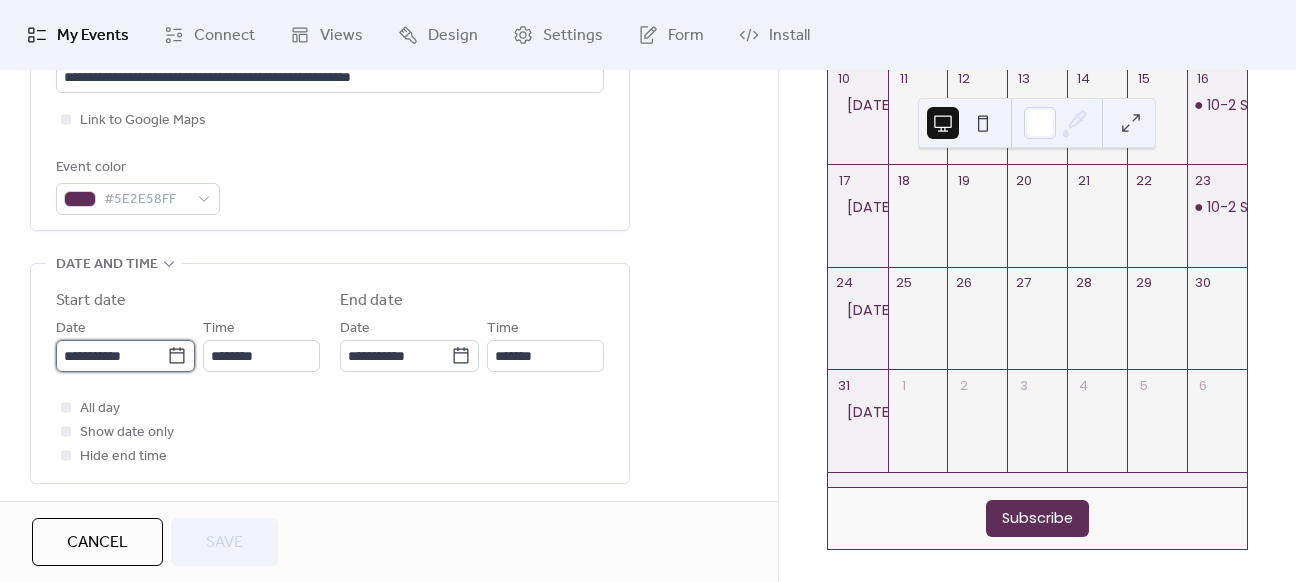 click on "**********" at bounding box center [111, 356] 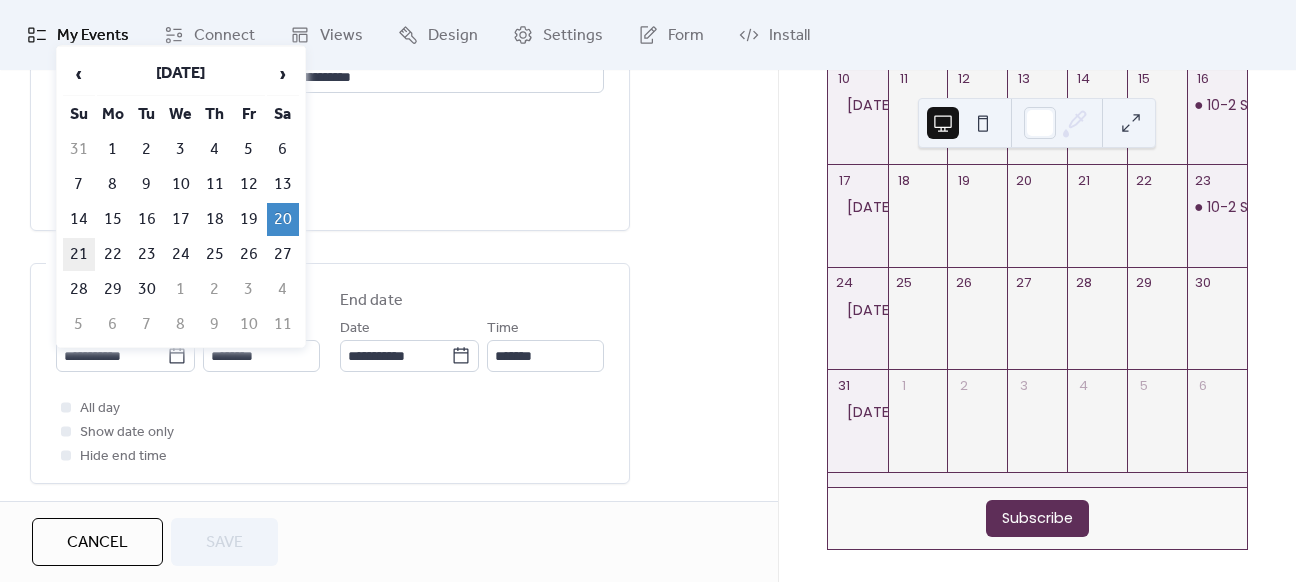 click on "21" at bounding box center (79, 254) 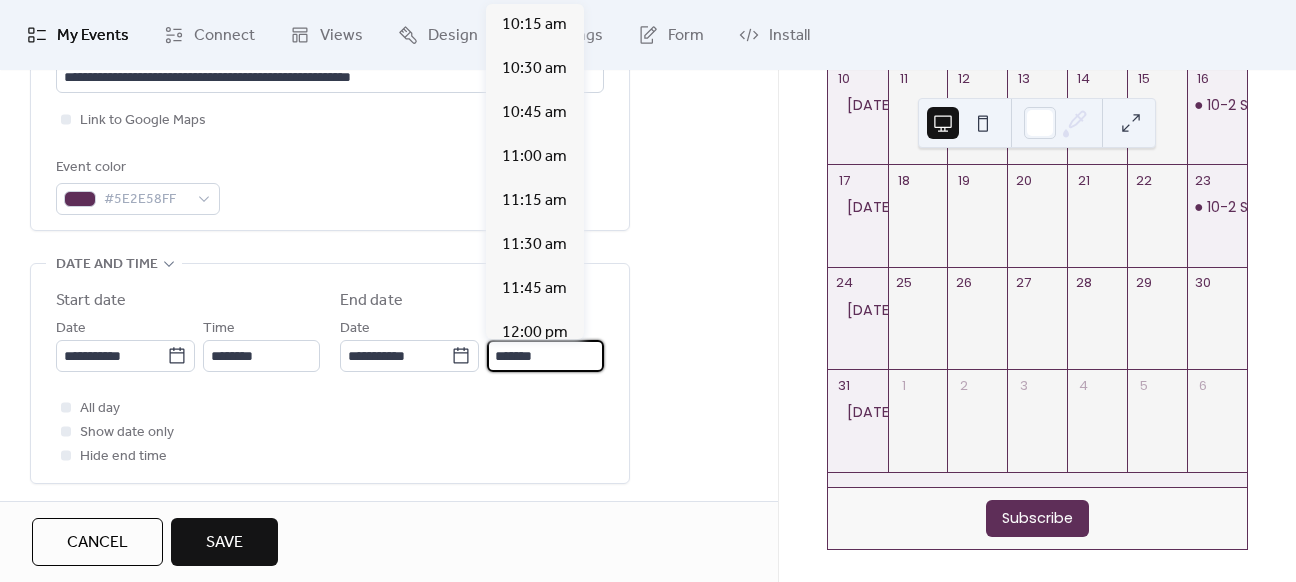 click on "*******" at bounding box center (545, 356) 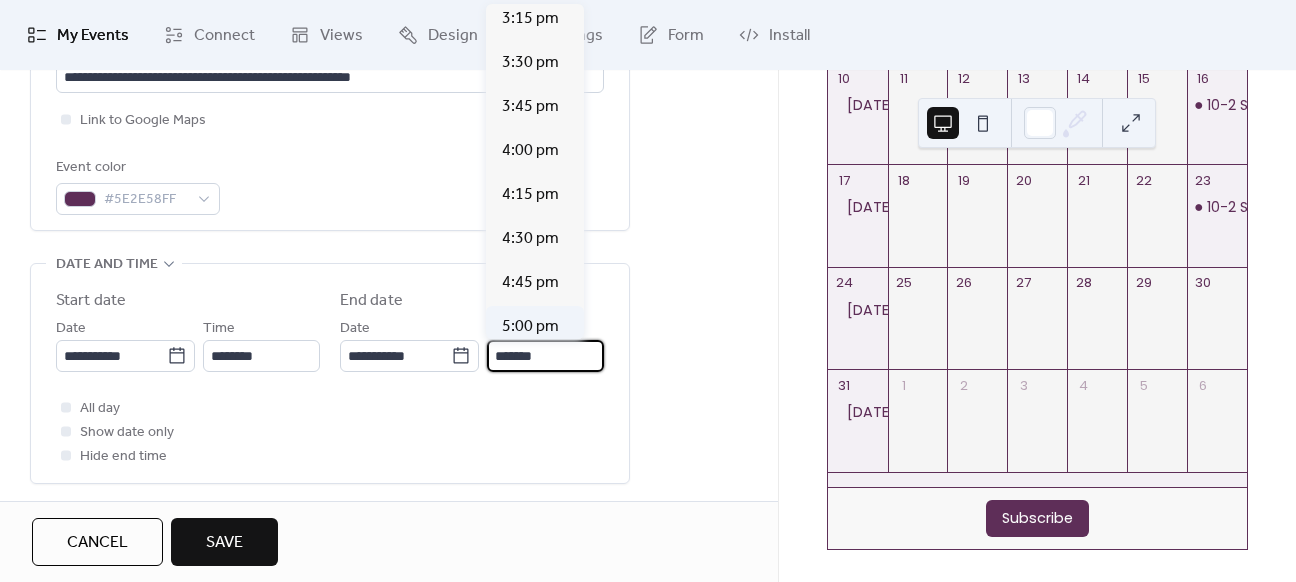scroll, scrollTop: 864, scrollLeft: 0, axis: vertical 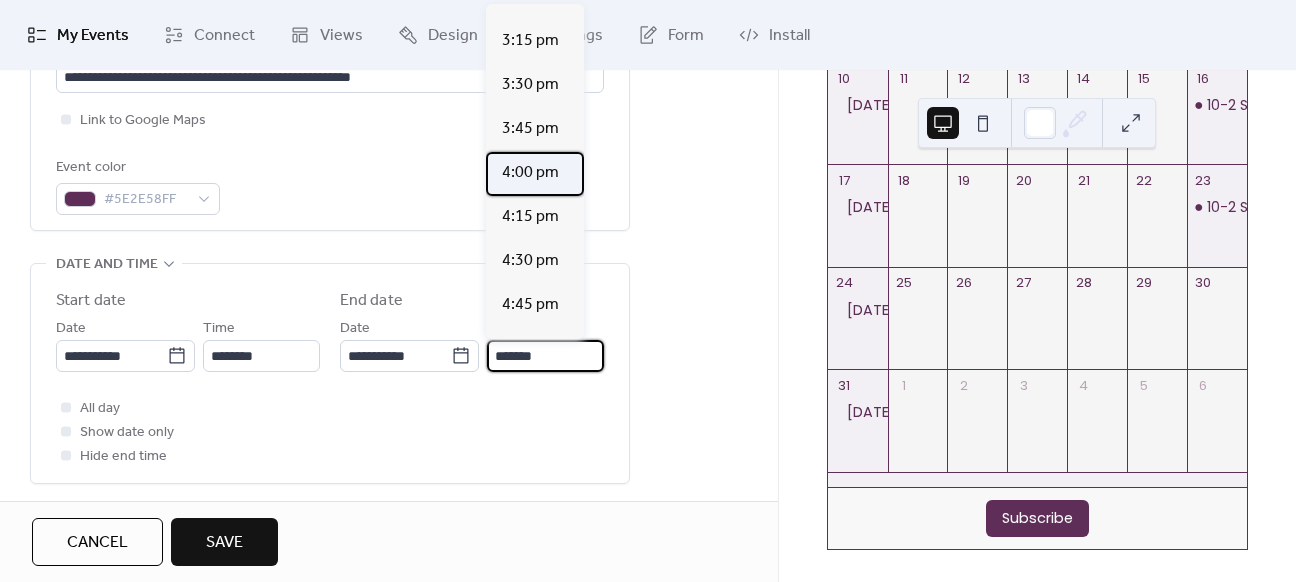 click on "4:00 pm" at bounding box center (530, 173) 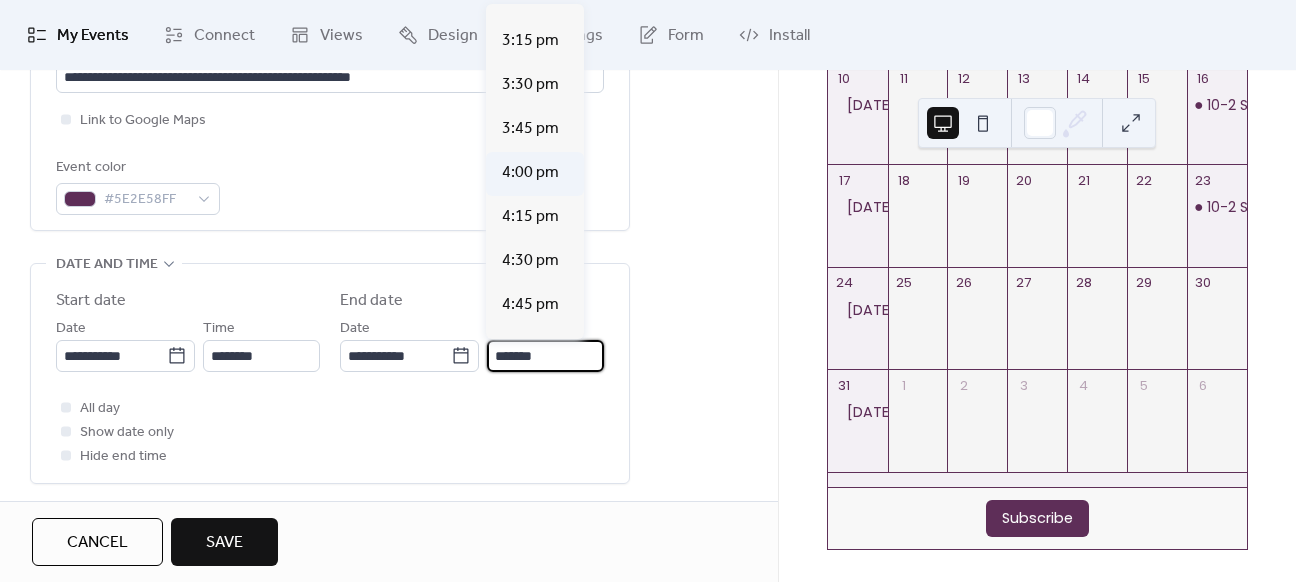 type on "*******" 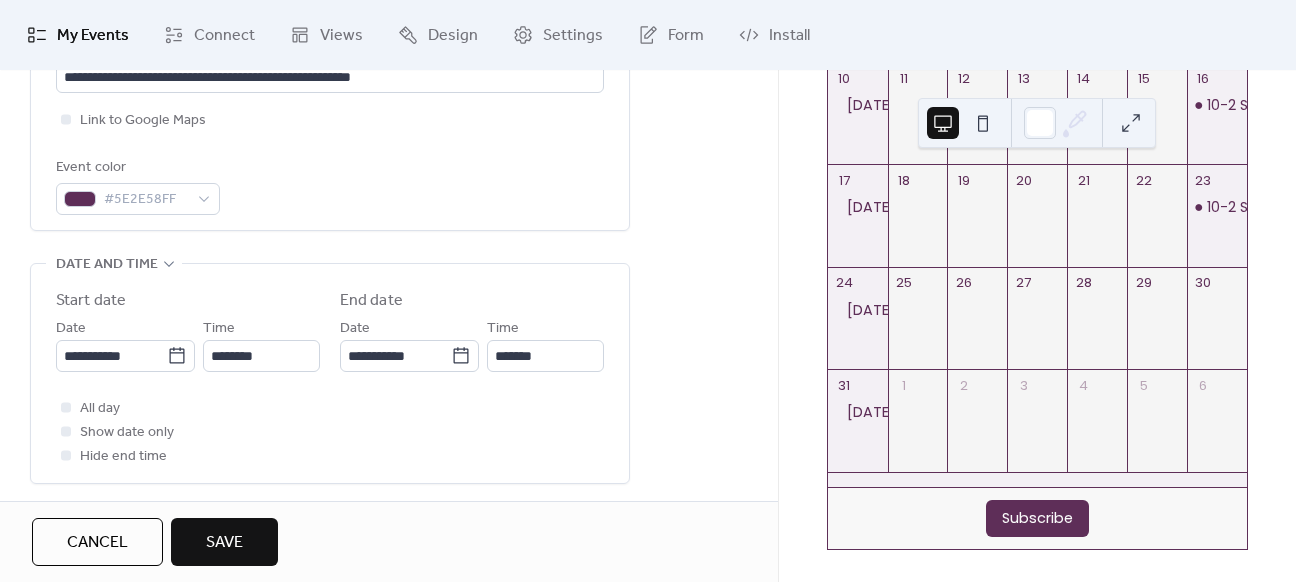 click on "All day Show date only Hide end time" at bounding box center [330, 432] 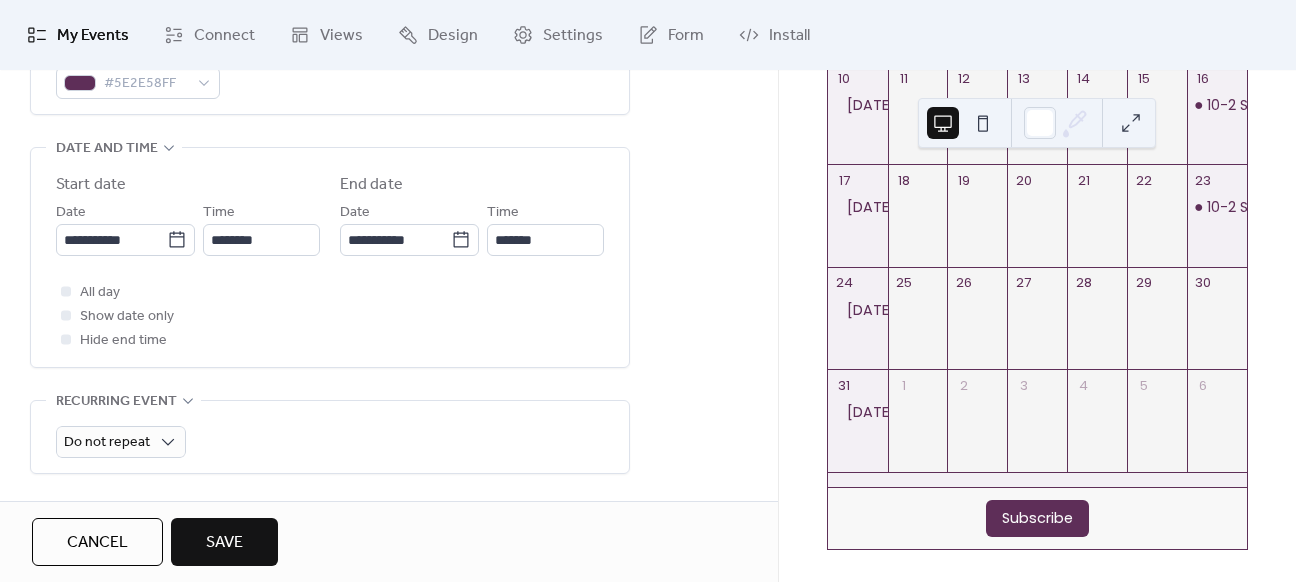 scroll, scrollTop: 700, scrollLeft: 0, axis: vertical 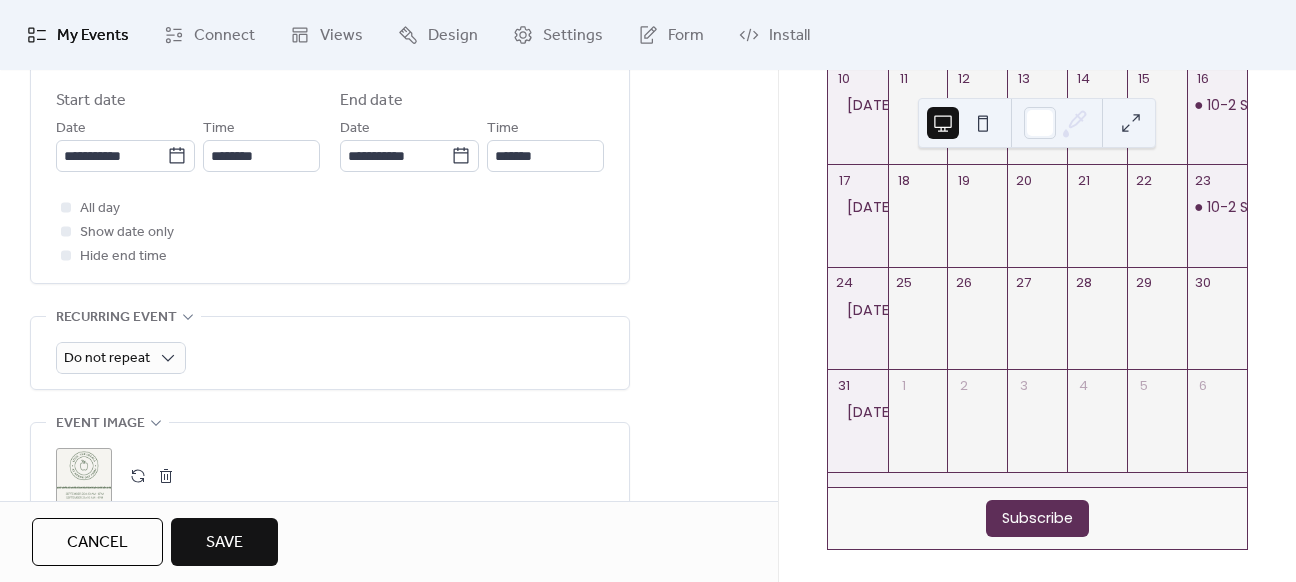 click on "Save" at bounding box center [224, 543] 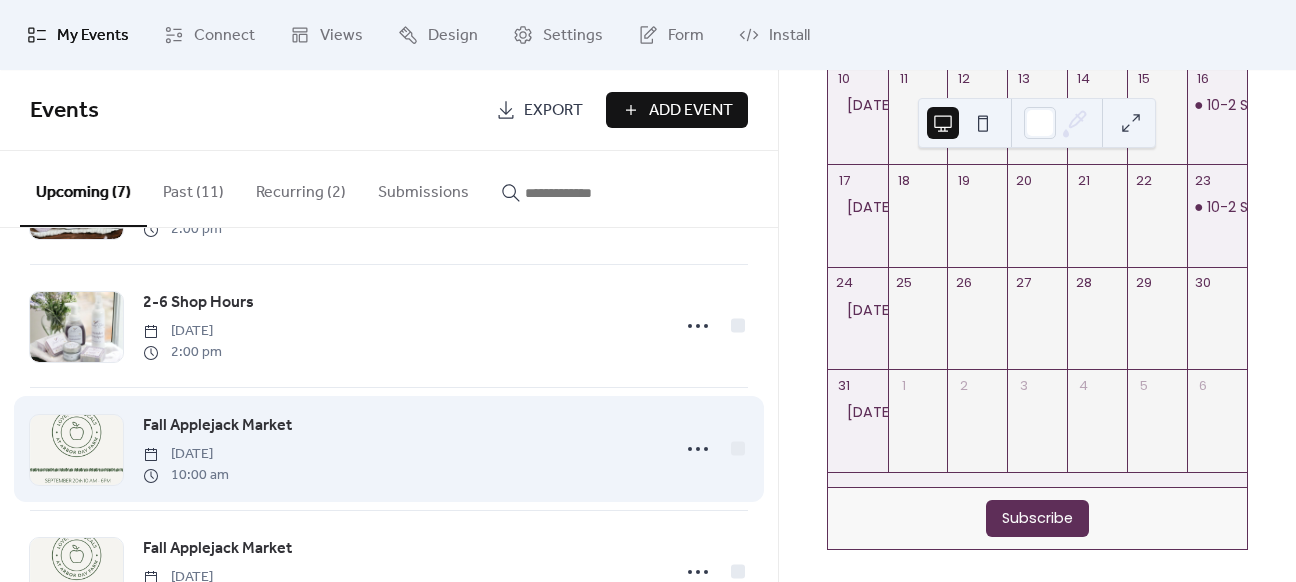 scroll, scrollTop: 0, scrollLeft: 0, axis: both 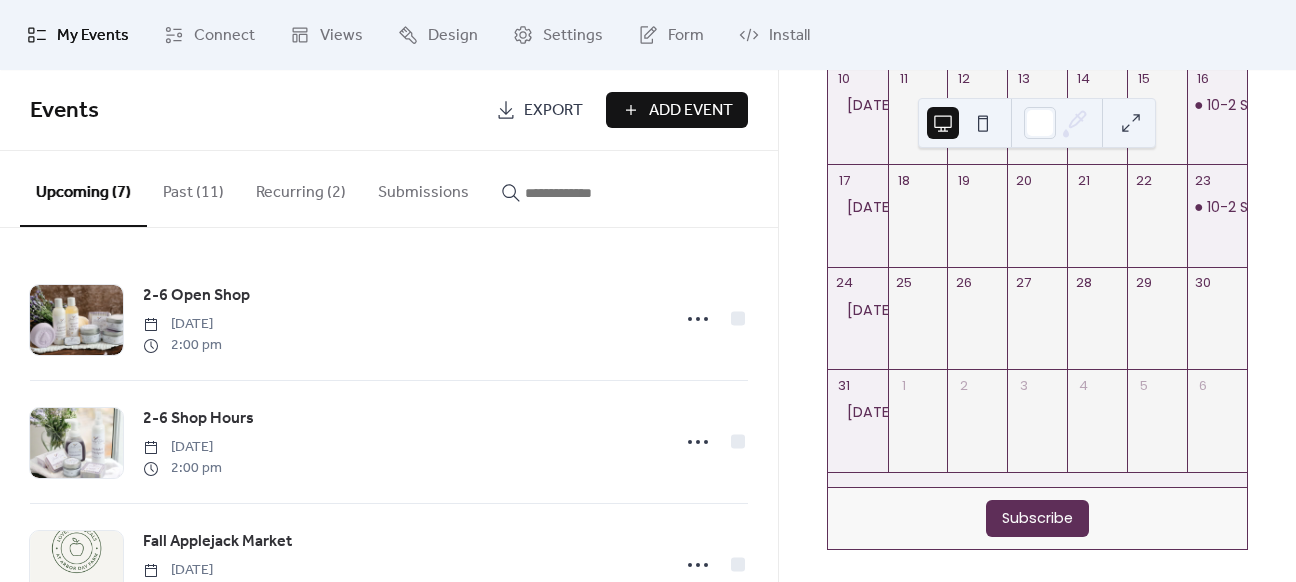click on "Add Event" at bounding box center [691, 111] 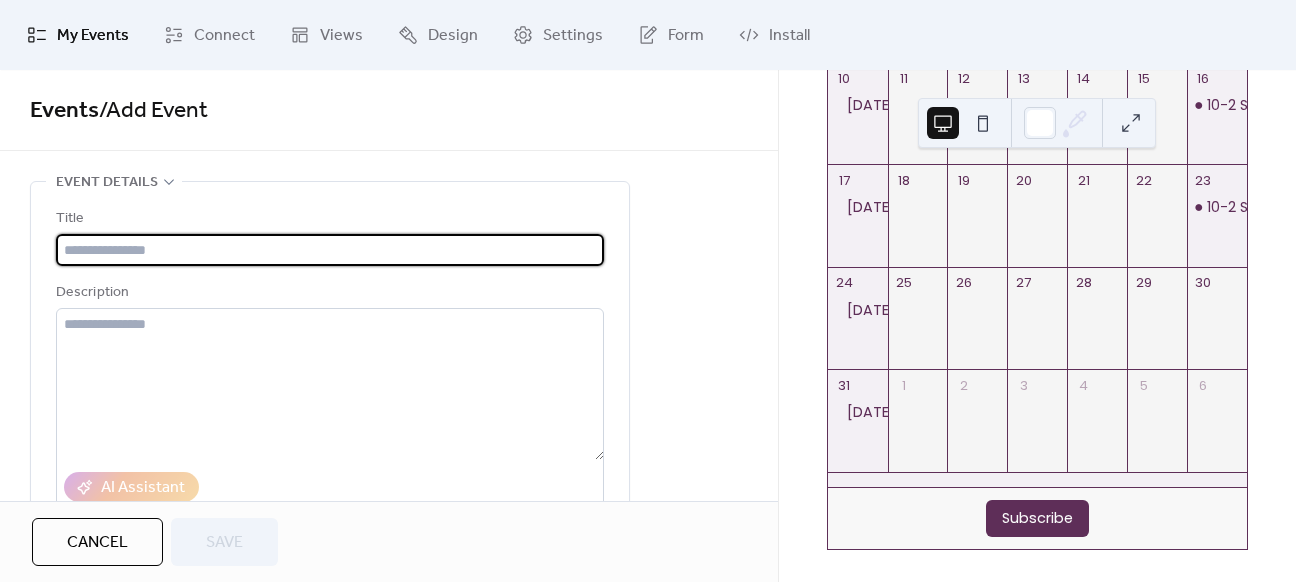 click at bounding box center (330, 250) 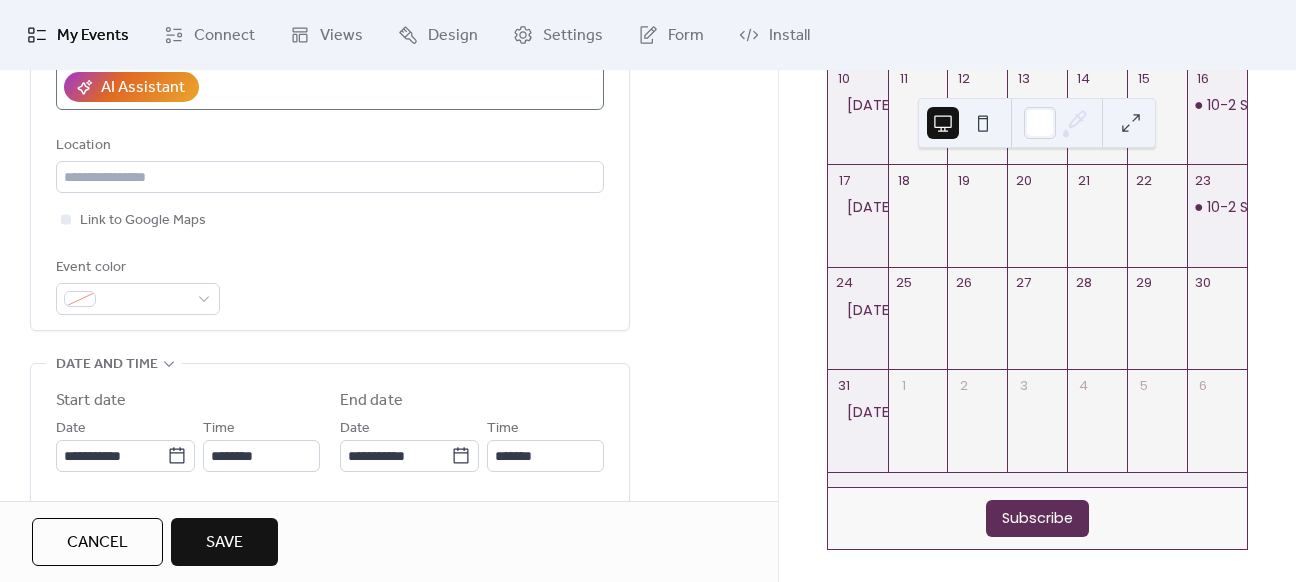 scroll, scrollTop: 500, scrollLeft: 0, axis: vertical 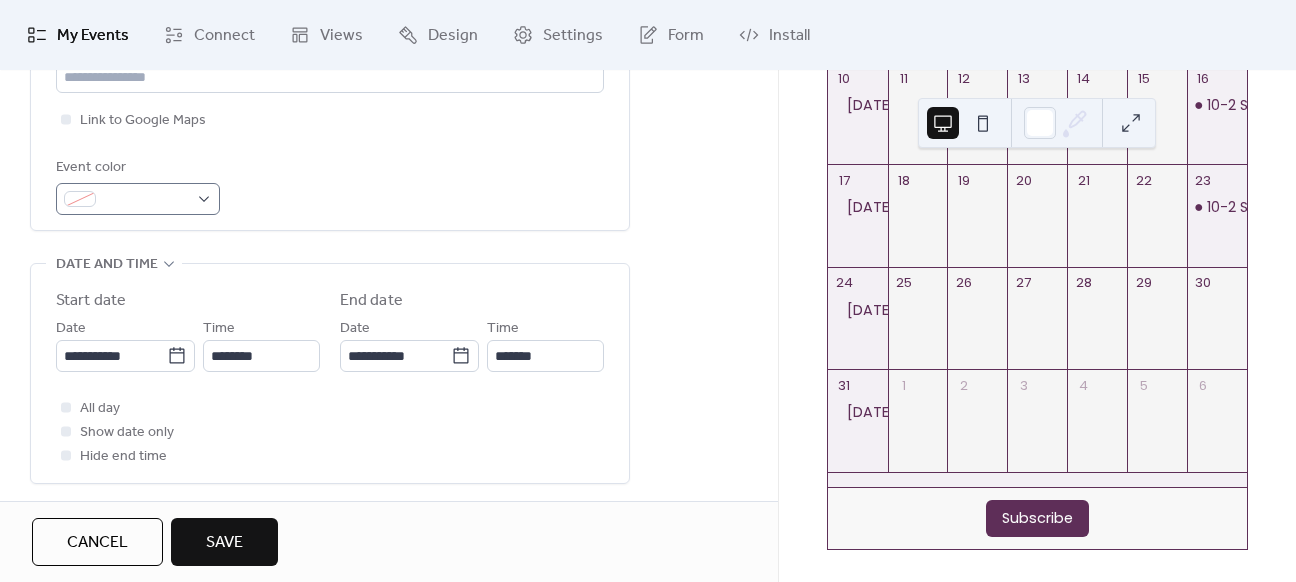 type on "**********" 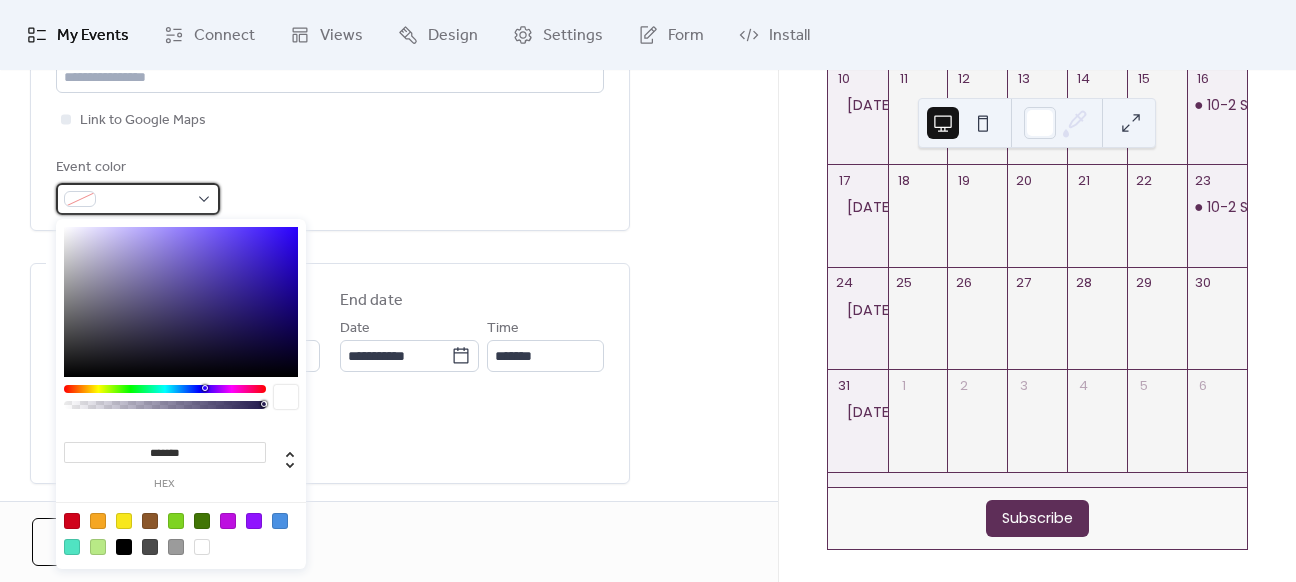 click at bounding box center (138, 199) 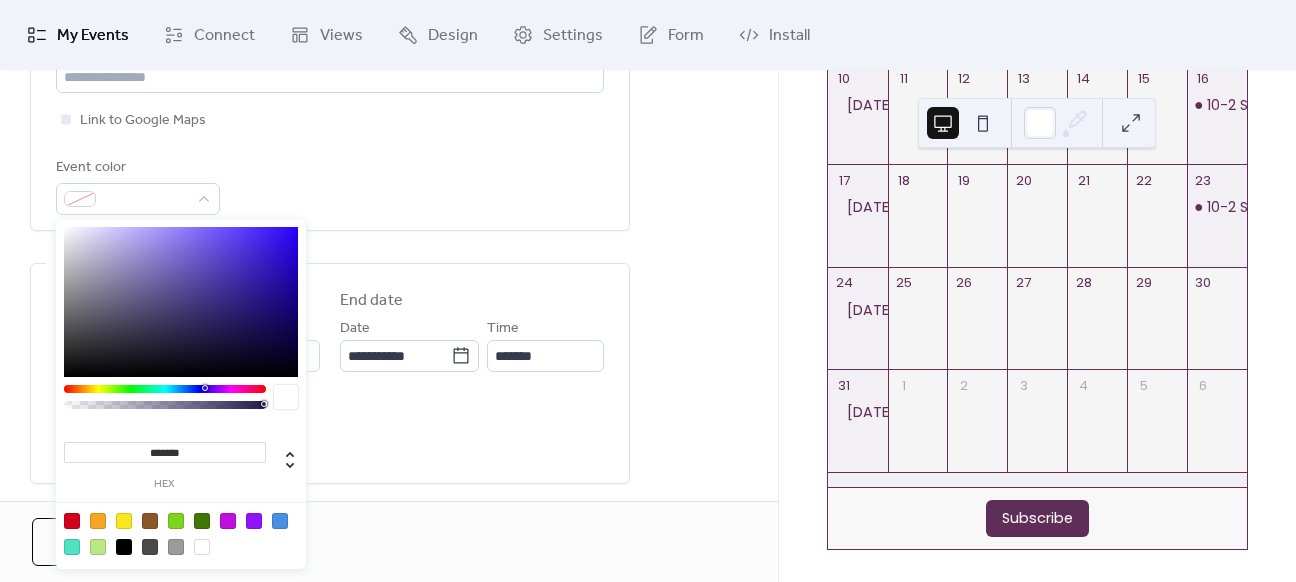 drag, startPoint x: 150, startPoint y: 449, endPoint x: 280, endPoint y: 447, distance: 130.01538 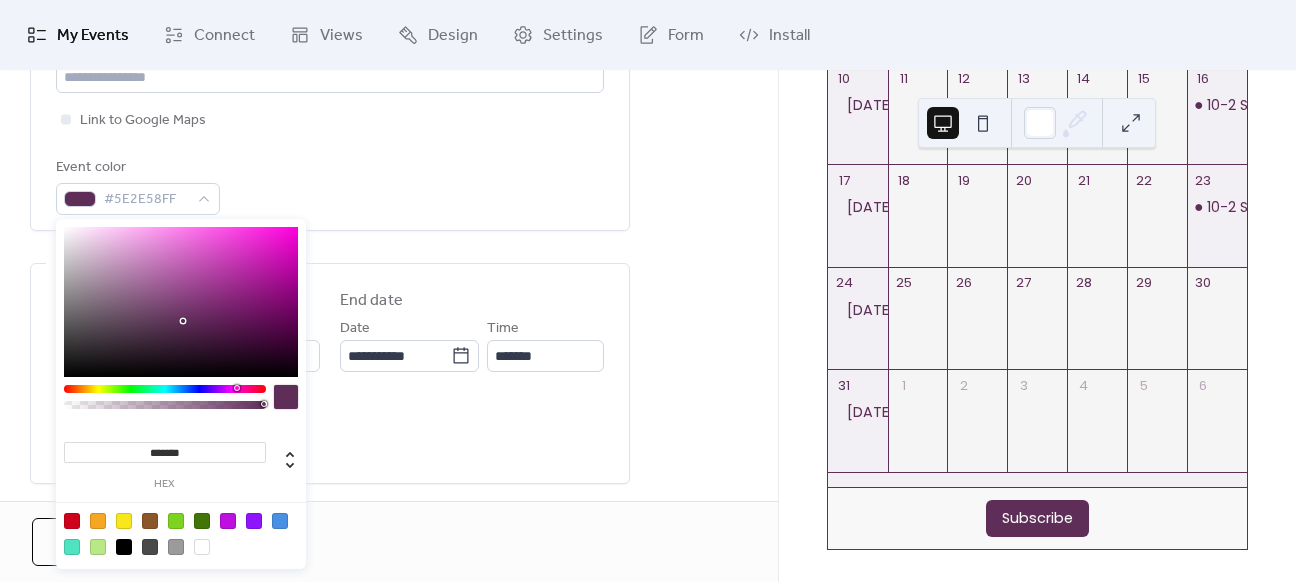 type on "*******" 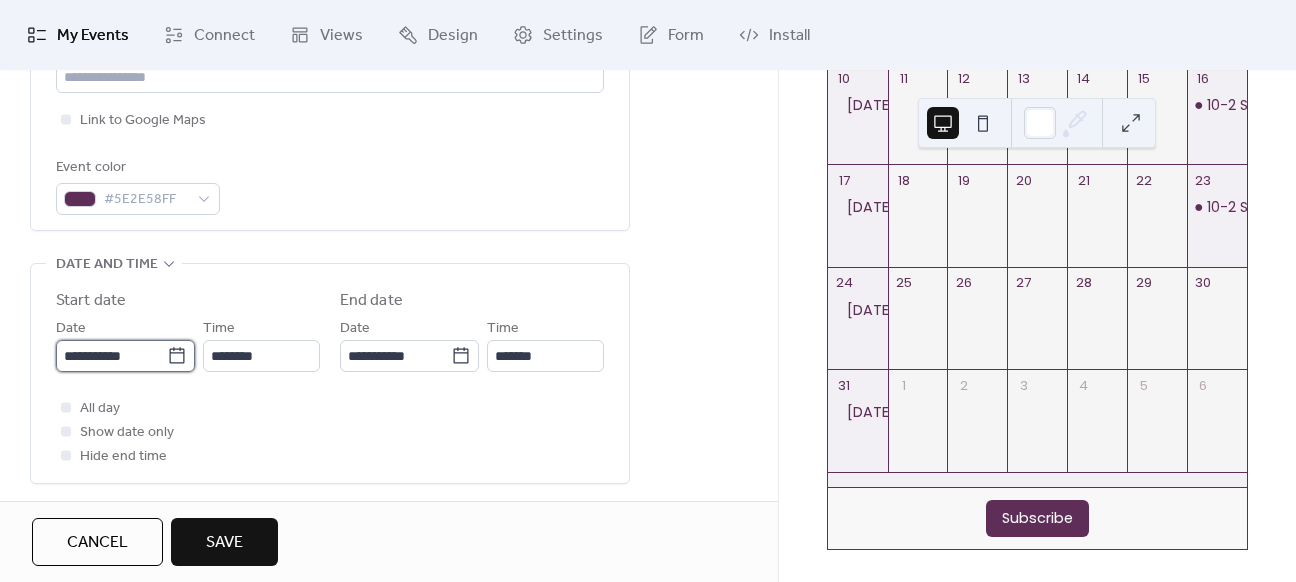 click on "**********" at bounding box center [111, 356] 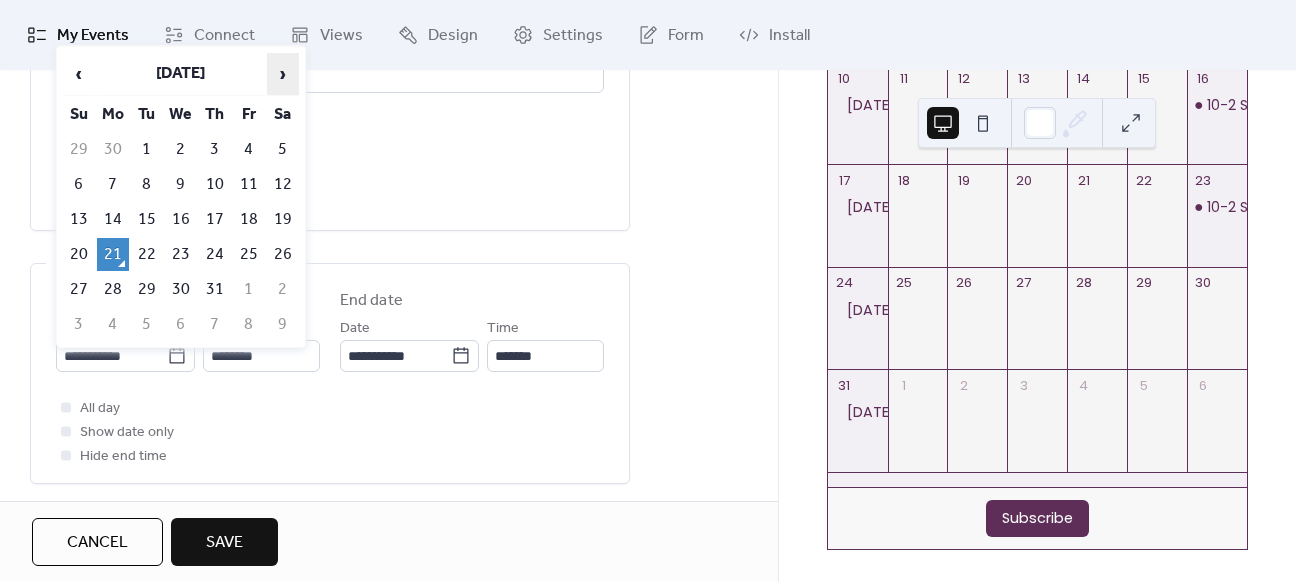 click on "›" at bounding box center [283, 74] 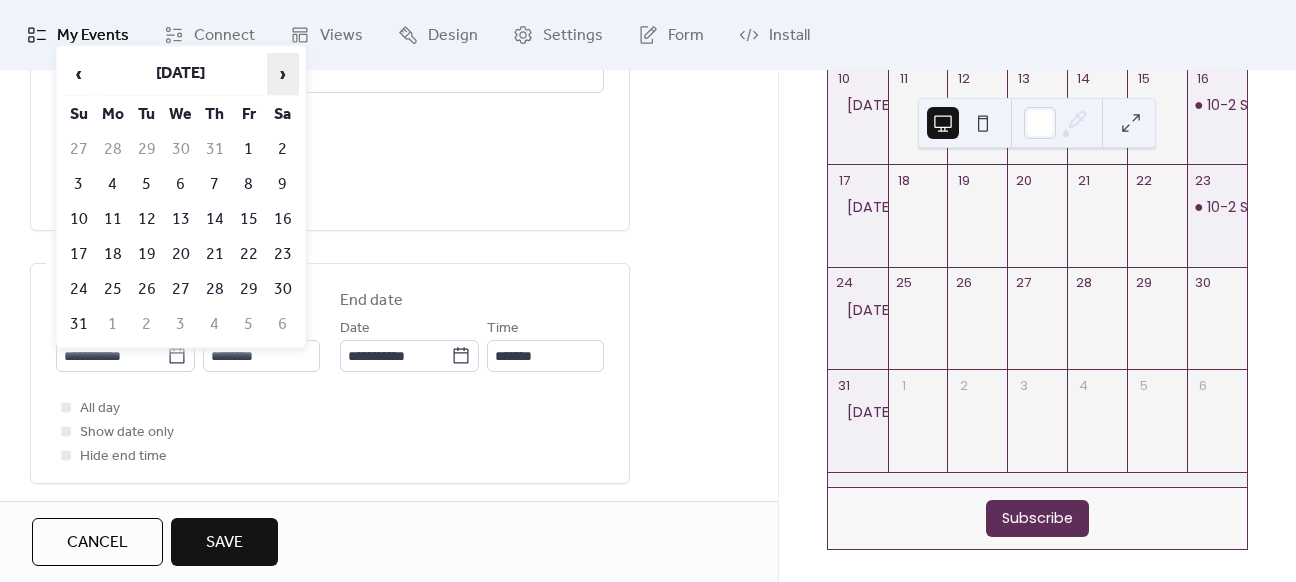 click on "›" at bounding box center (283, 74) 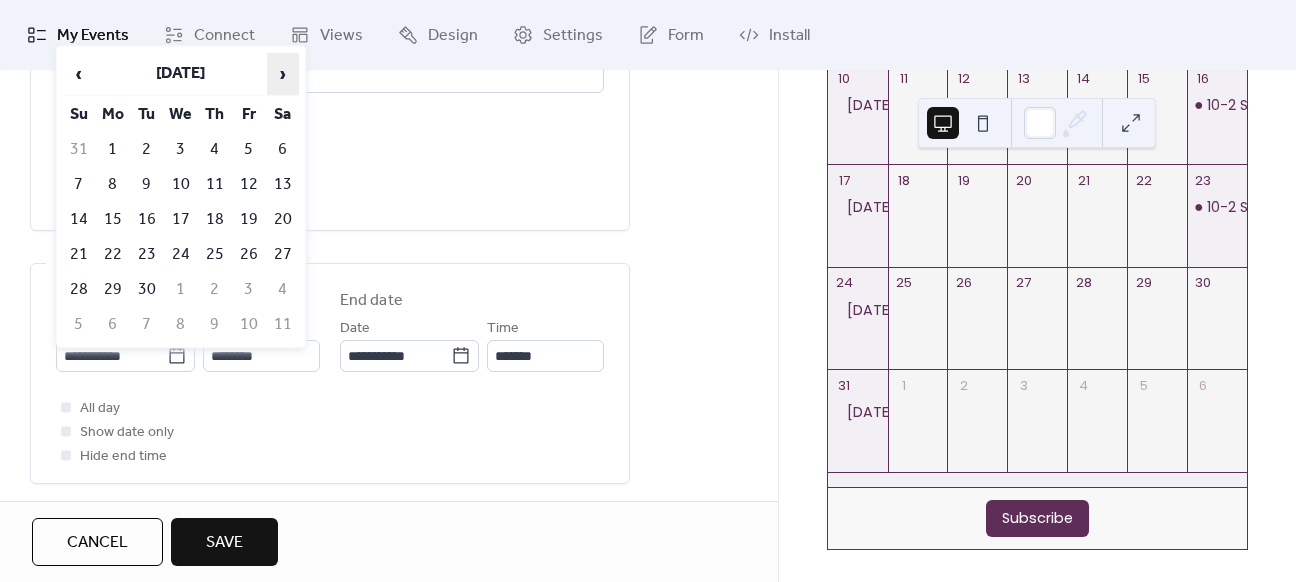 click on "›" at bounding box center (283, 74) 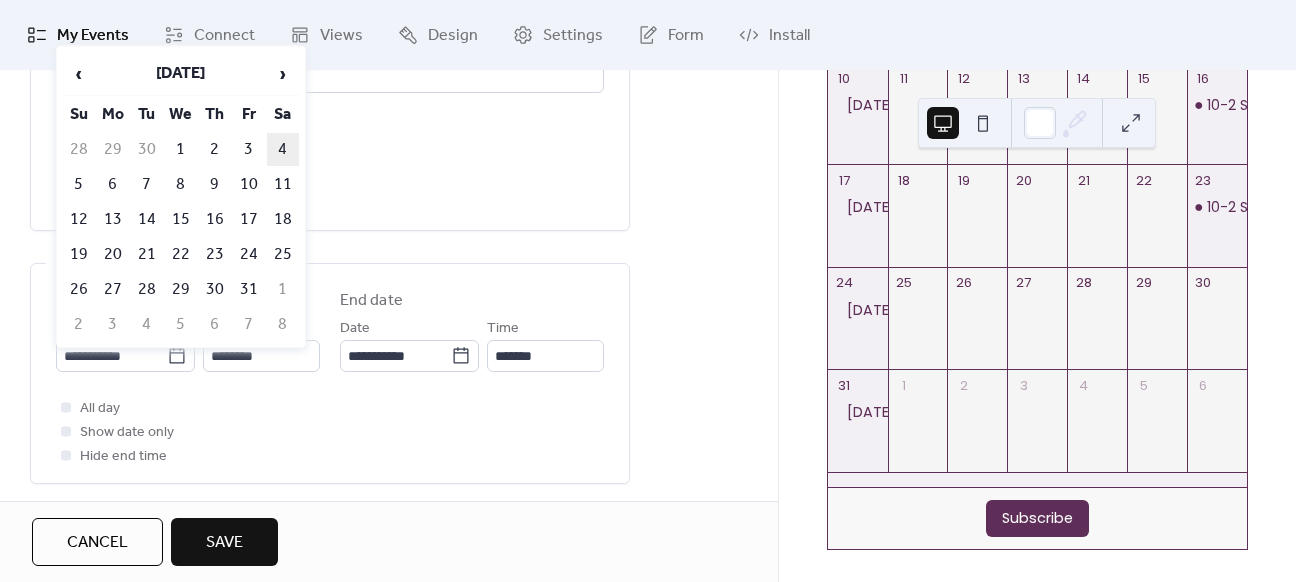 click on "4" at bounding box center [283, 149] 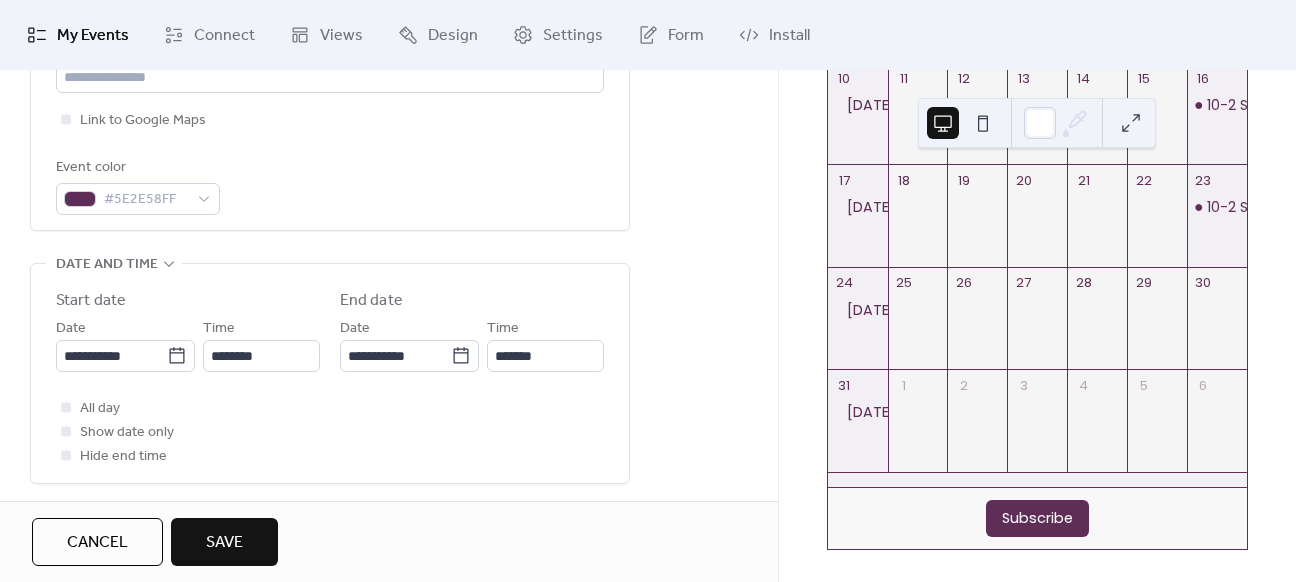 click on "**********" at bounding box center (330, 378) 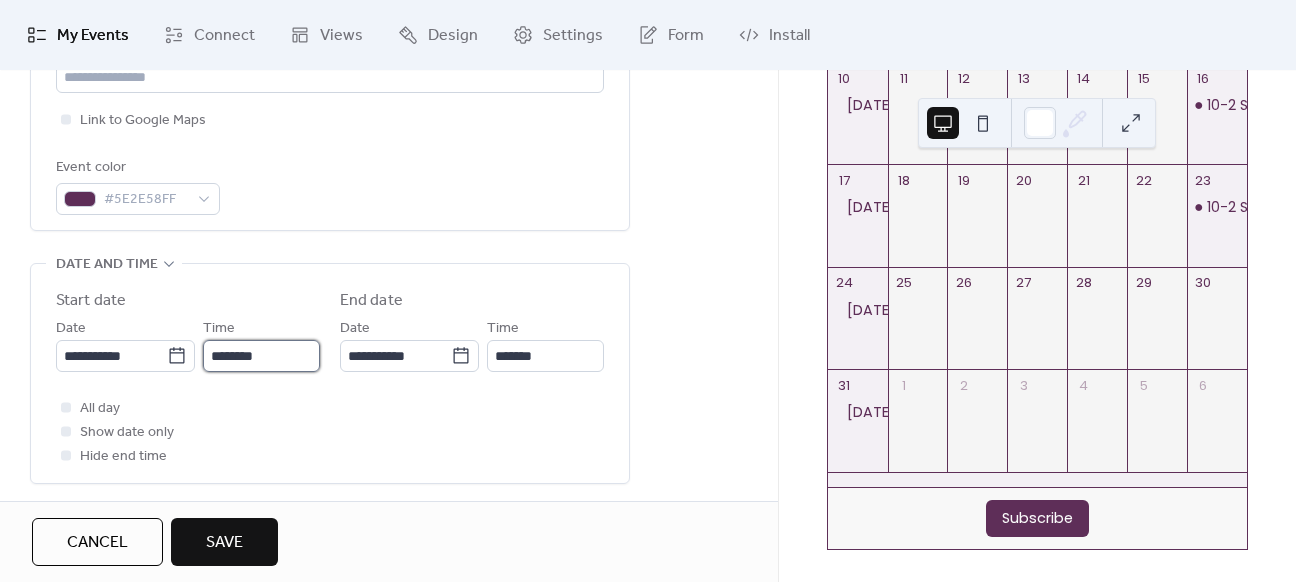 click on "********" at bounding box center [261, 356] 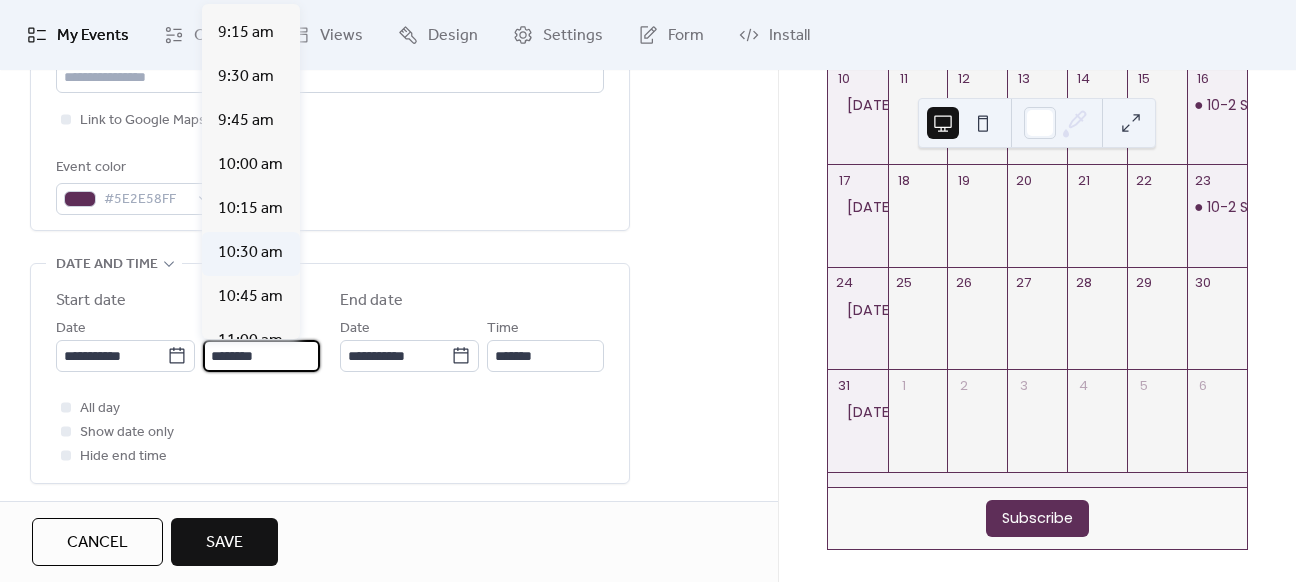 scroll, scrollTop: 1612, scrollLeft: 0, axis: vertical 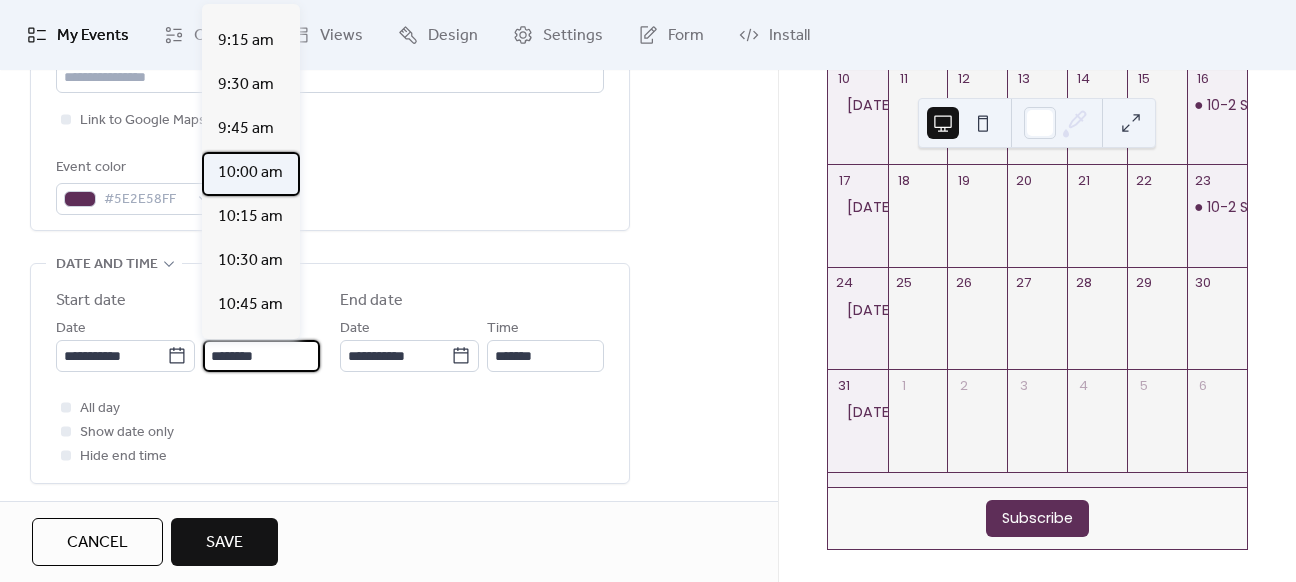 click on "10:00 am" at bounding box center [250, 173] 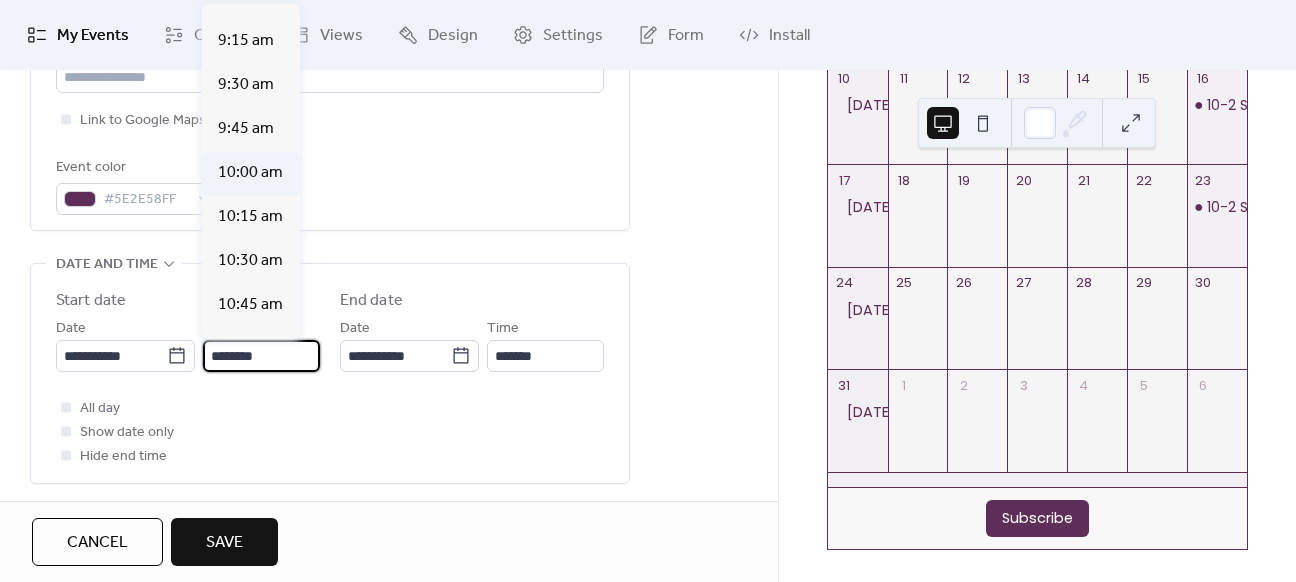type on "********" 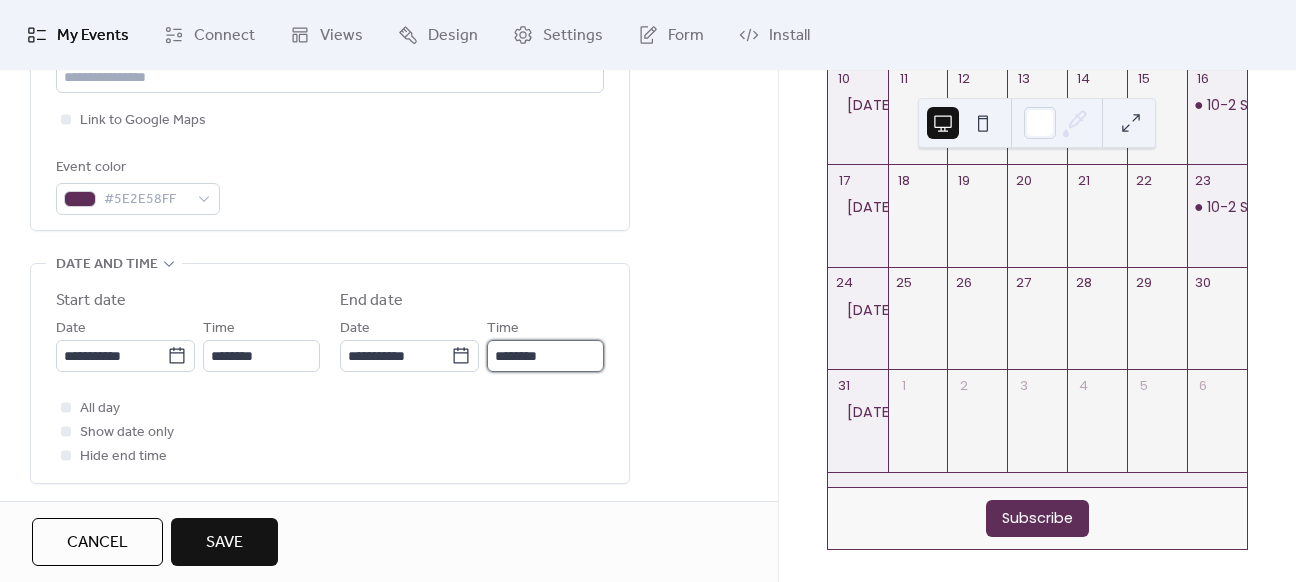 click on "********" at bounding box center [545, 356] 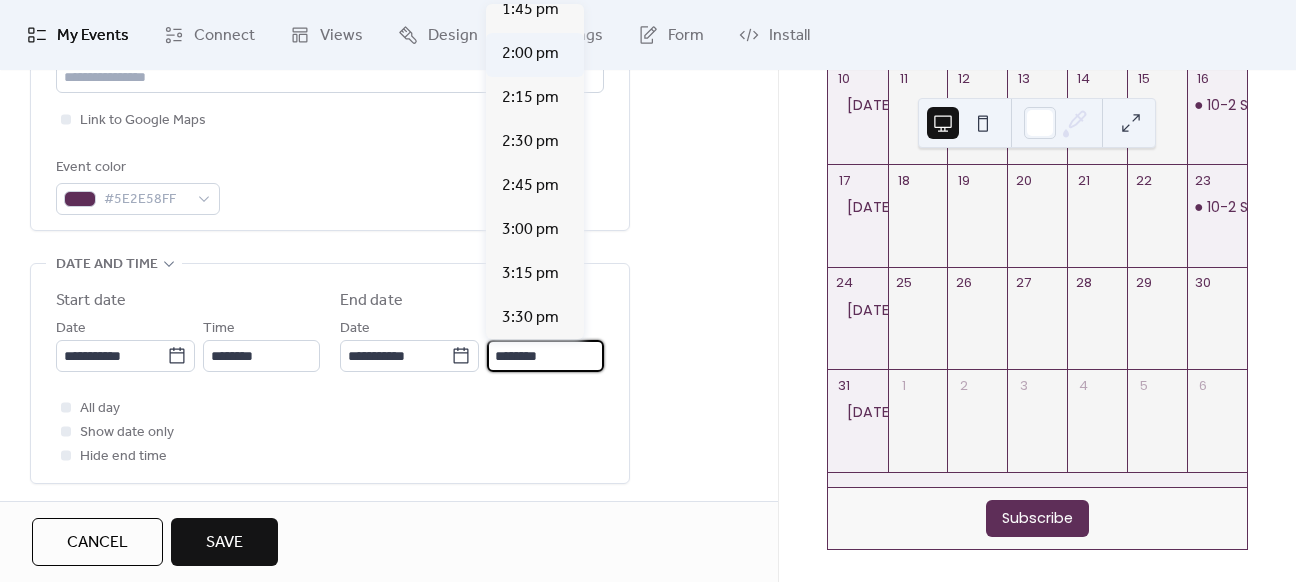 scroll, scrollTop: 800, scrollLeft: 0, axis: vertical 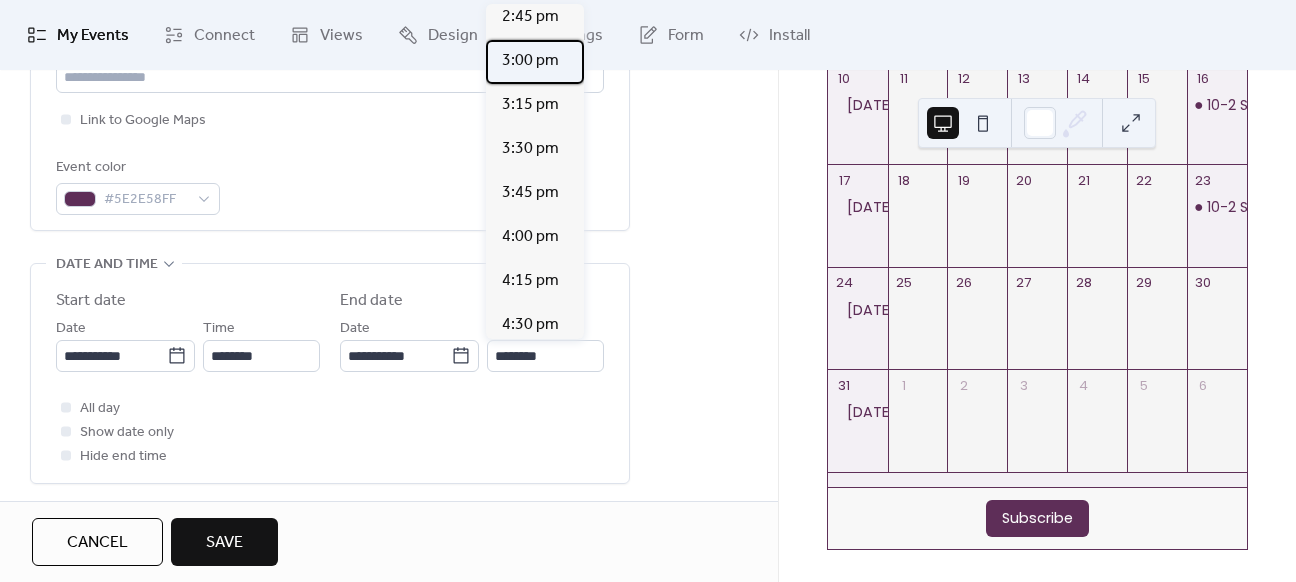 click on "3:00 pm" at bounding box center [530, 61] 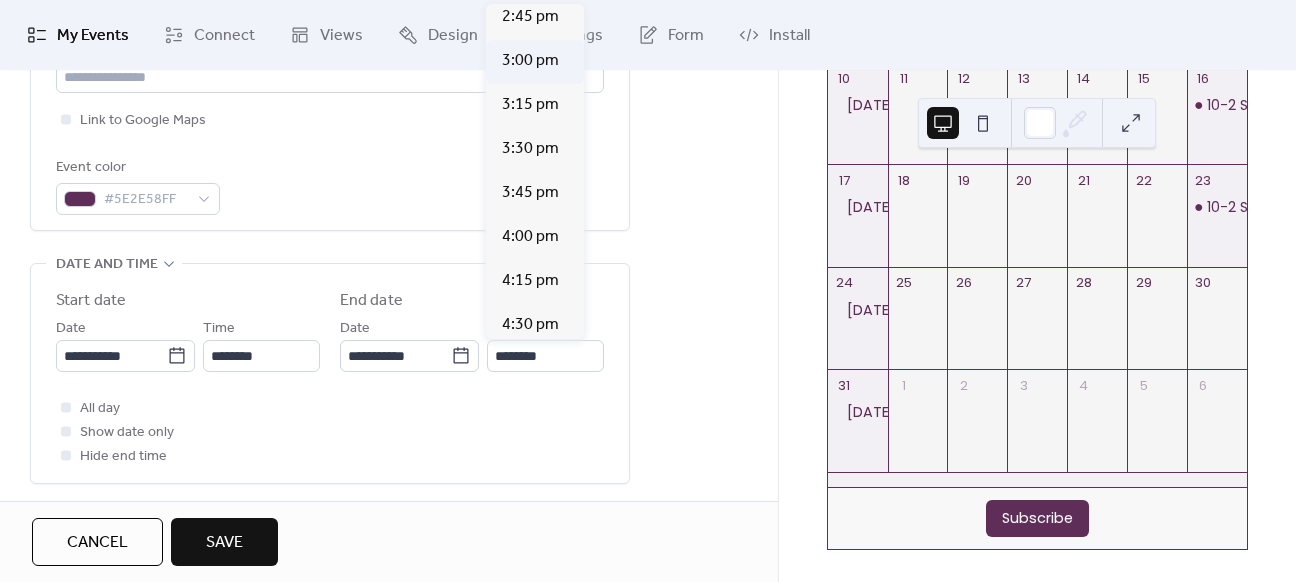 type on "*******" 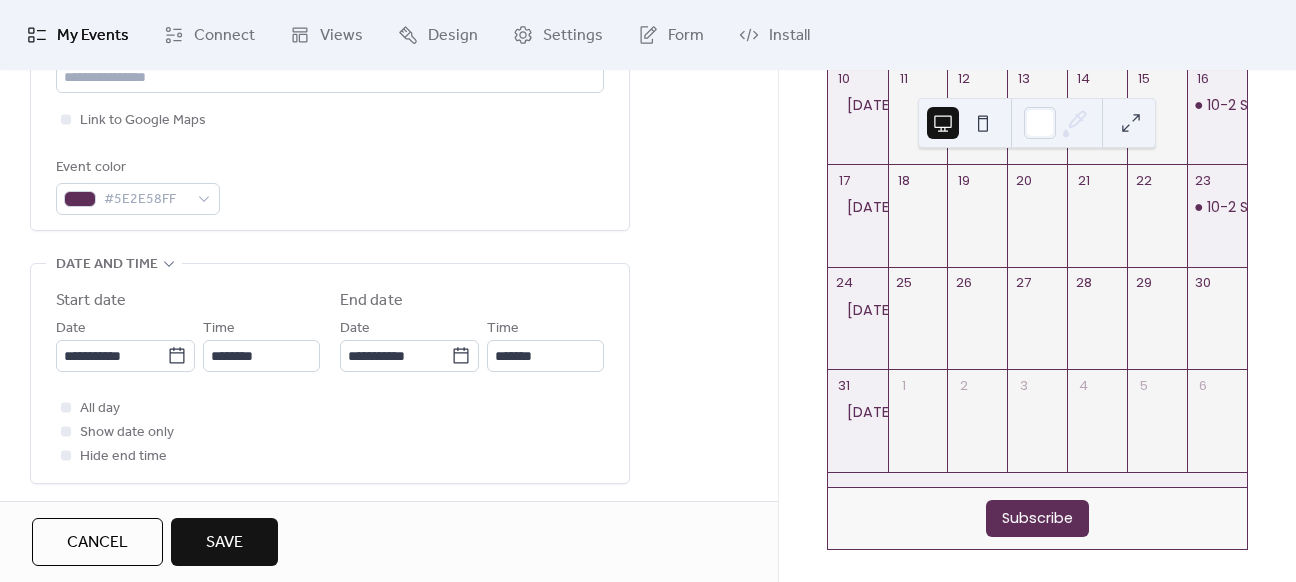 click on "All day Show date only Hide end time" at bounding box center (330, 432) 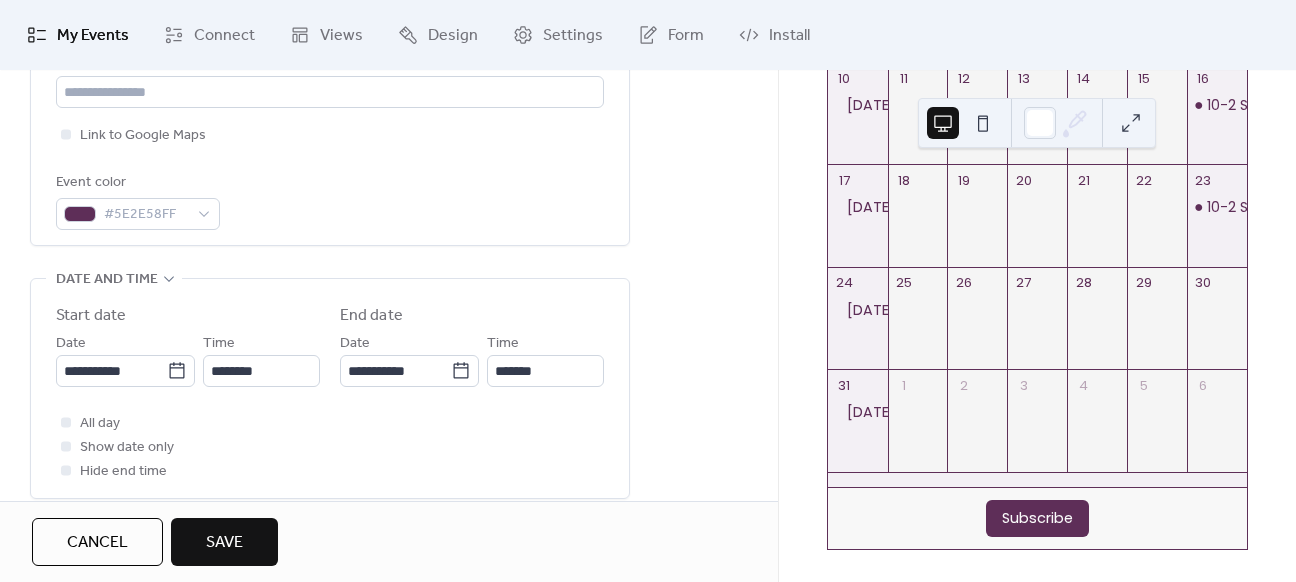 scroll, scrollTop: 600, scrollLeft: 0, axis: vertical 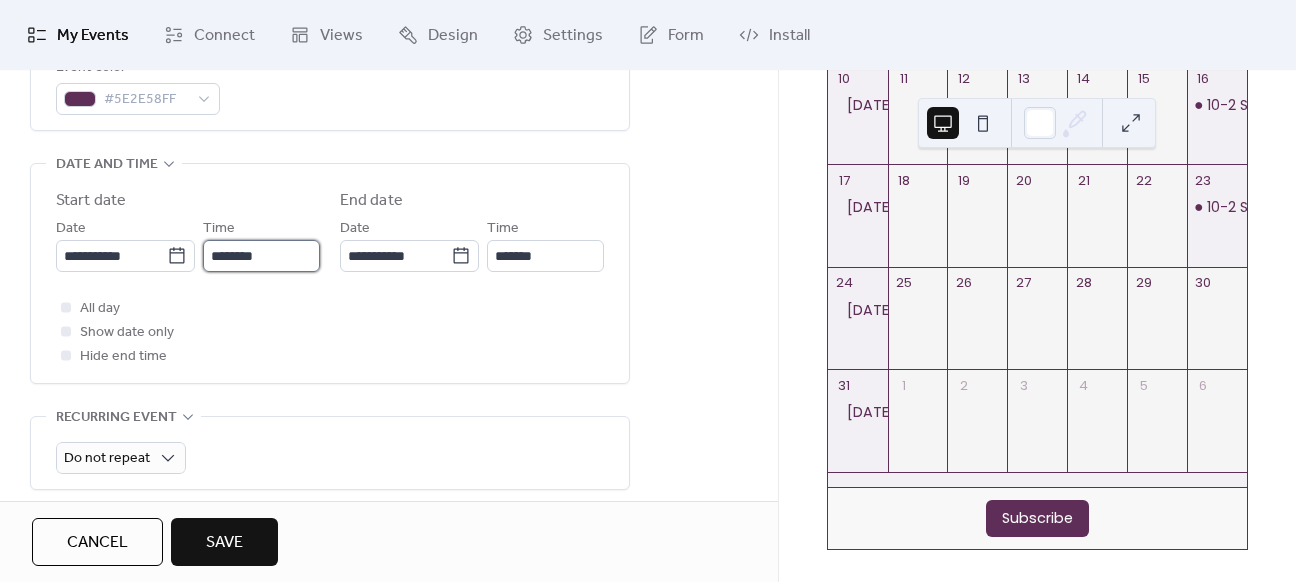 click on "********" at bounding box center [261, 256] 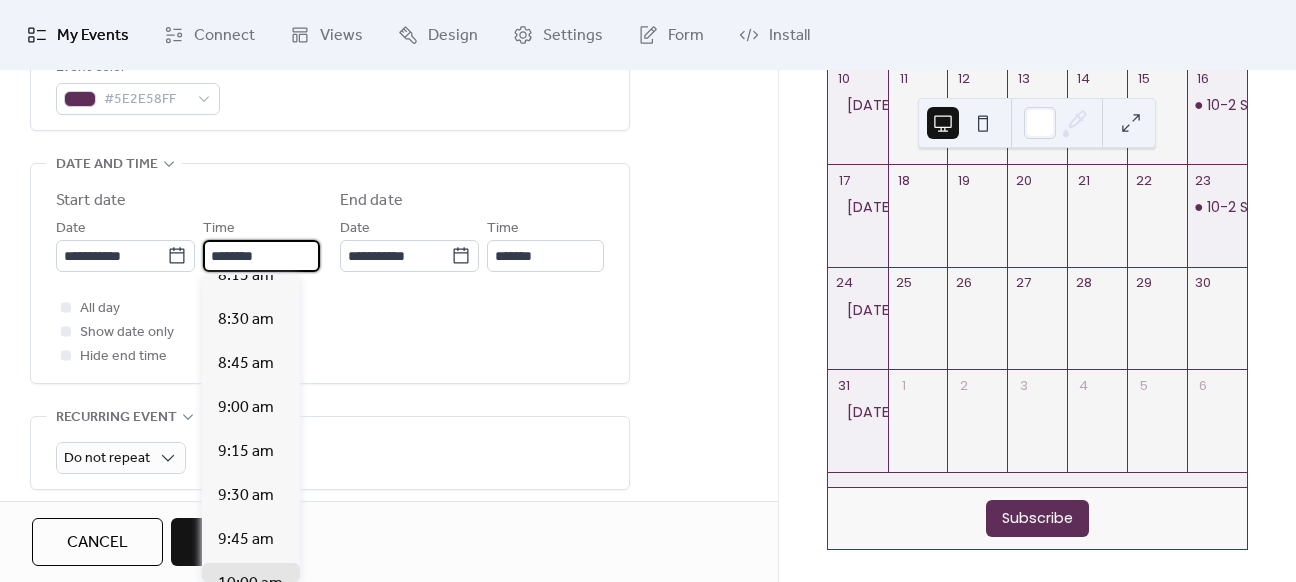 scroll, scrollTop: 1460, scrollLeft: 0, axis: vertical 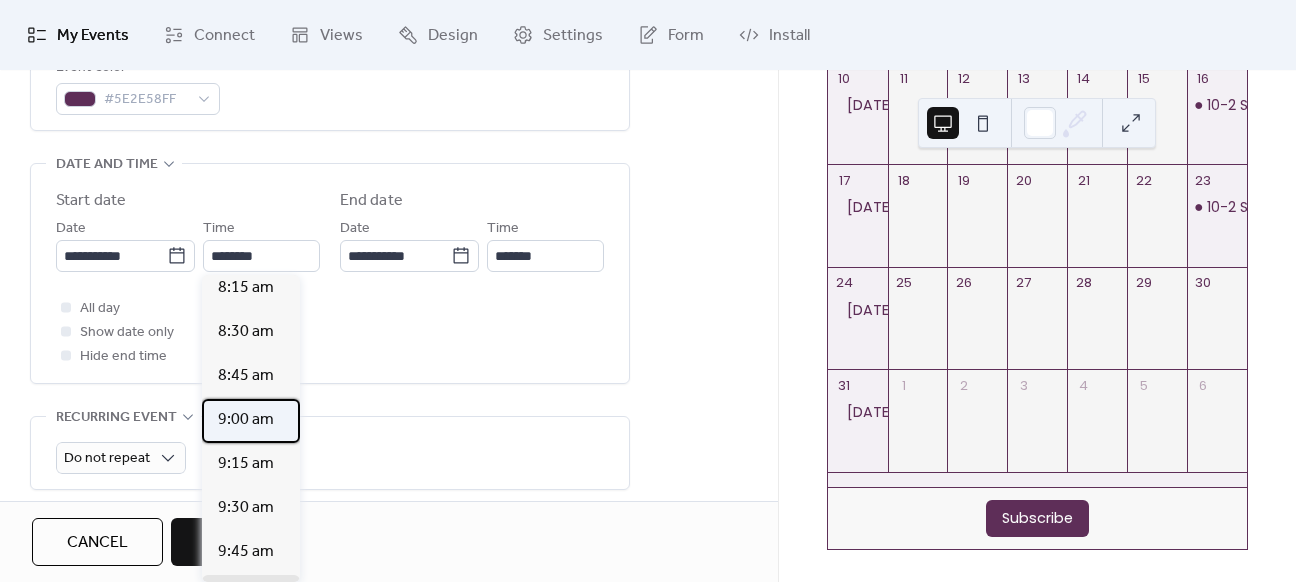 click on "9:00 am" at bounding box center [246, 420] 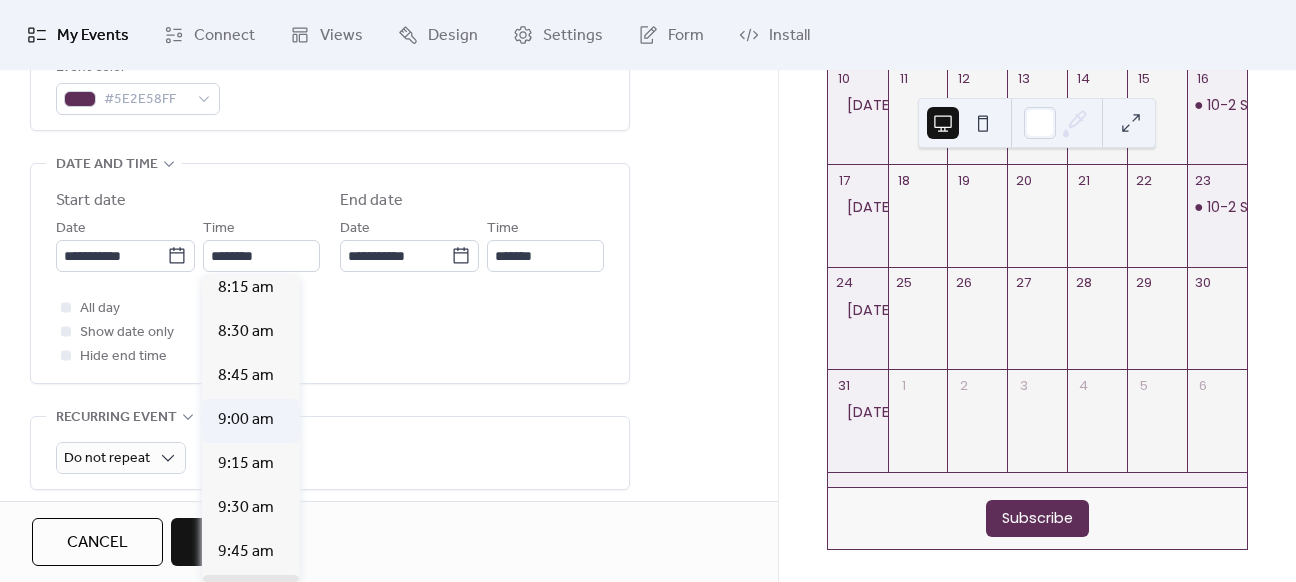 type on "*******" 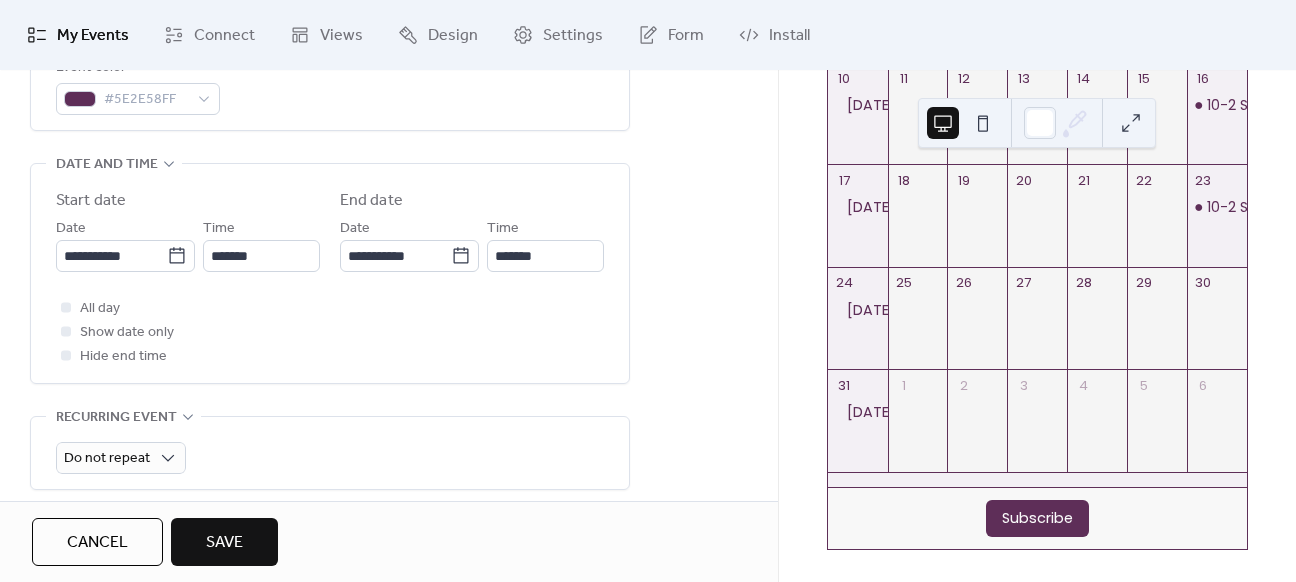 click on "All day Show date only Hide end time" at bounding box center (330, 332) 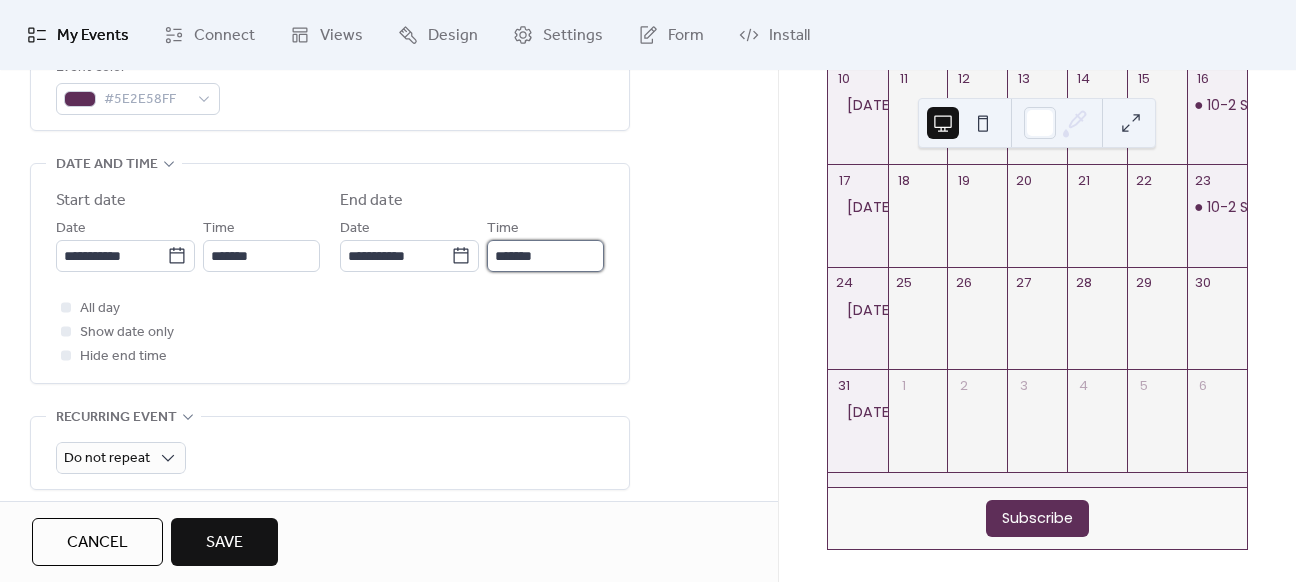 click on "*******" at bounding box center [545, 256] 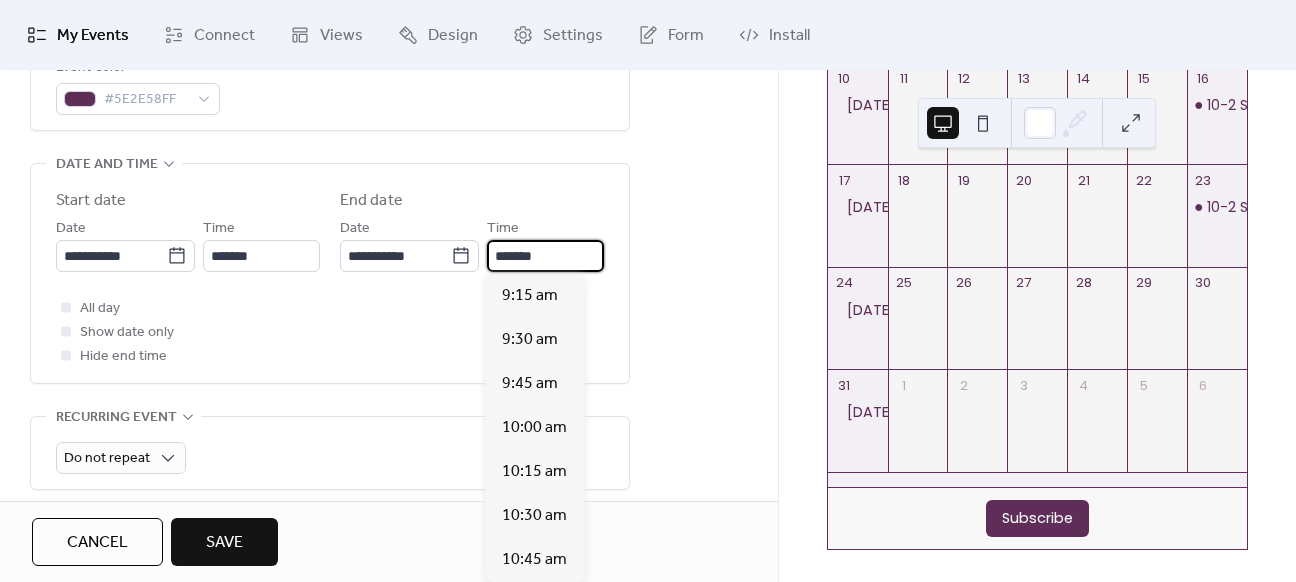 scroll, scrollTop: 836, scrollLeft: 0, axis: vertical 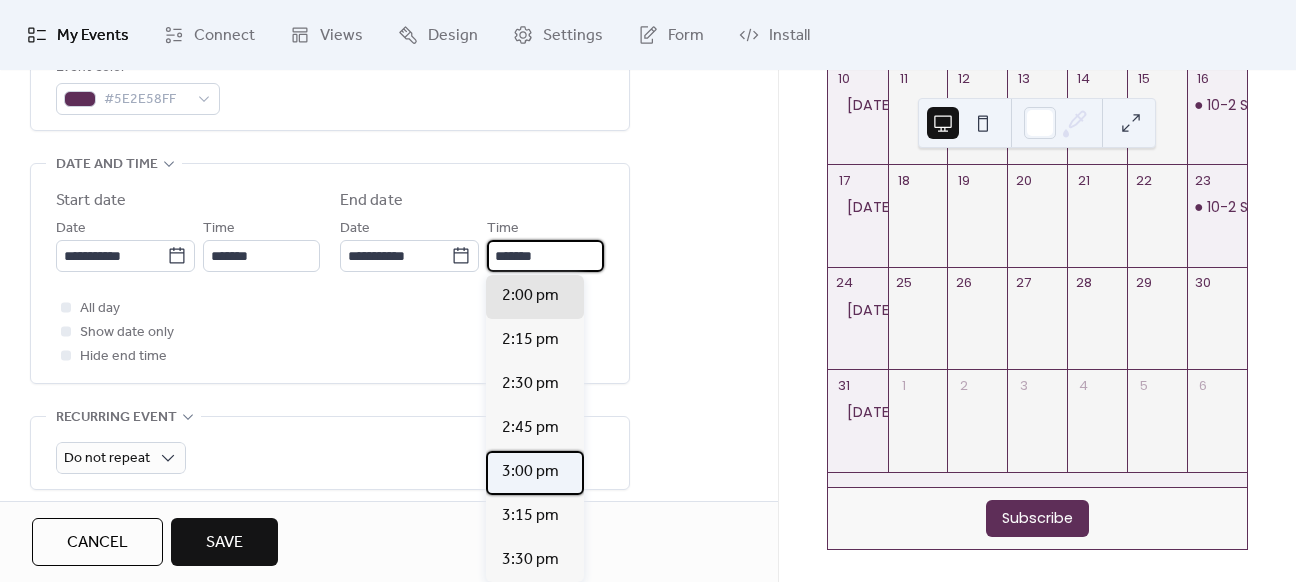 click on "3:00 pm" at bounding box center [530, 472] 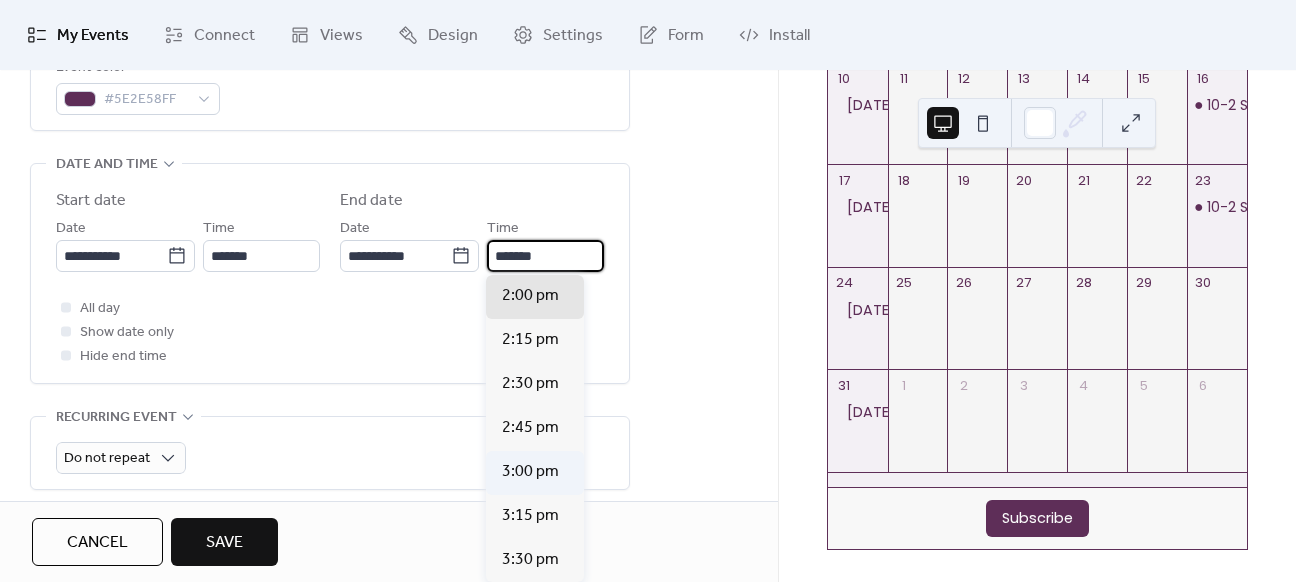 type on "*******" 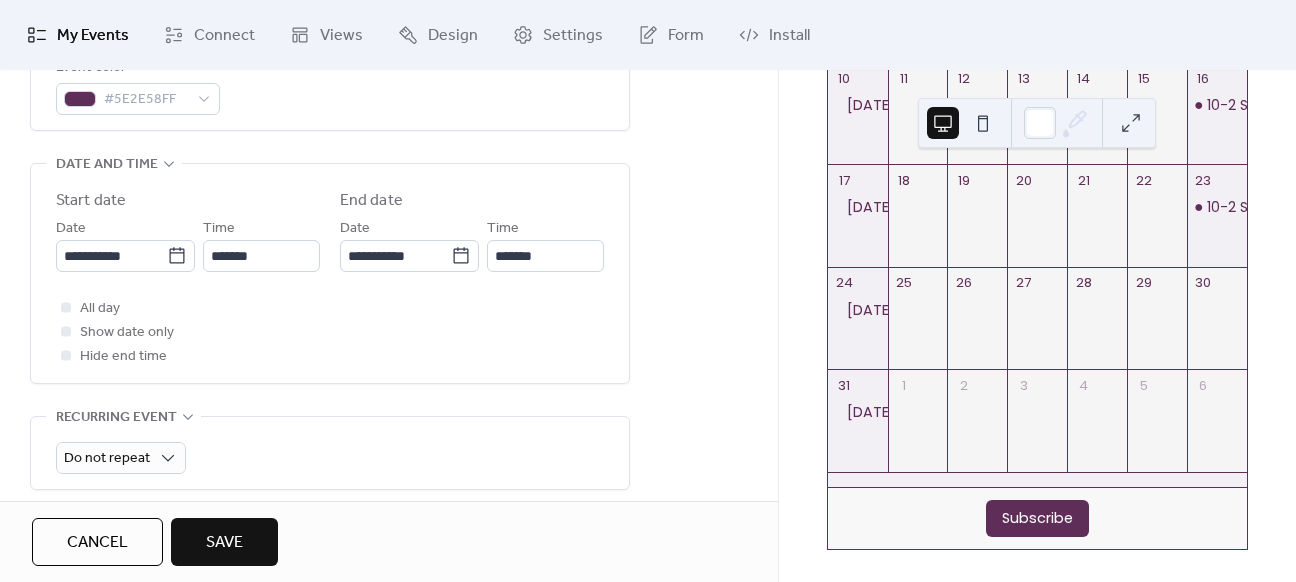 click on "**********" at bounding box center (389, 222) 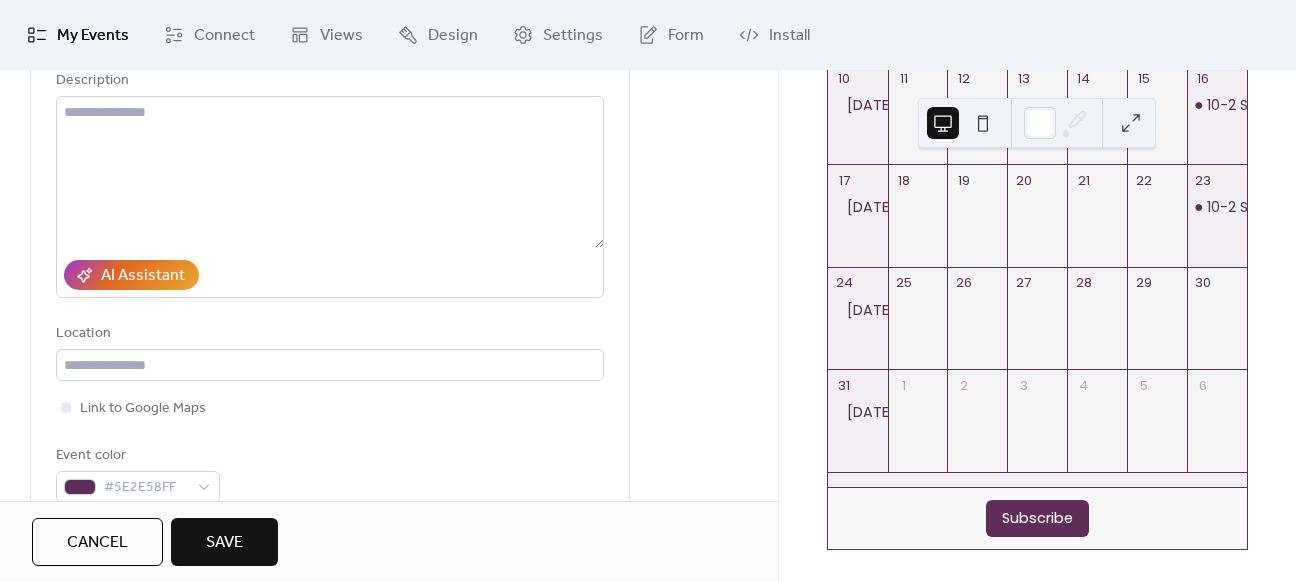 scroll, scrollTop: 200, scrollLeft: 0, axis: vertical 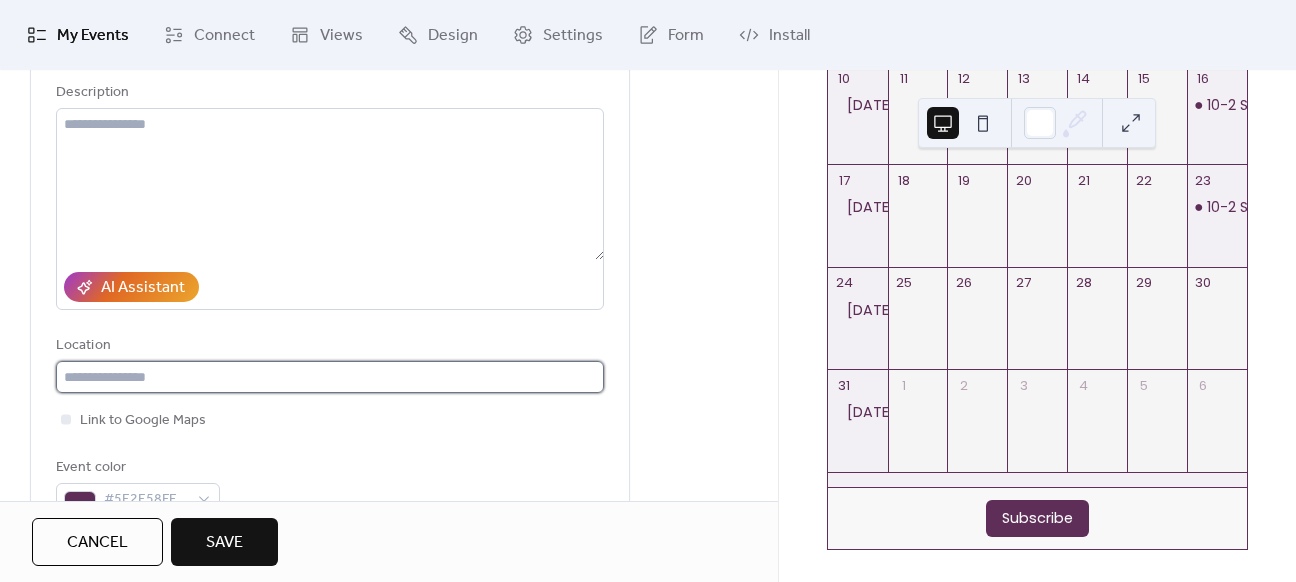 click at bounding box center [330, 377] 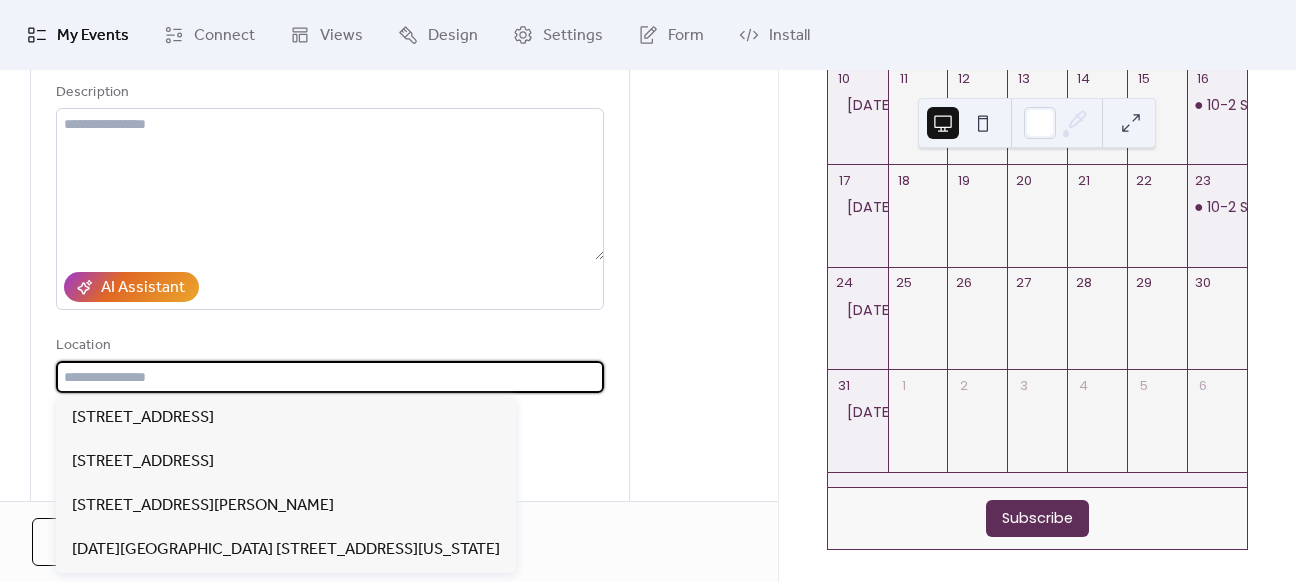 paste on "**********" 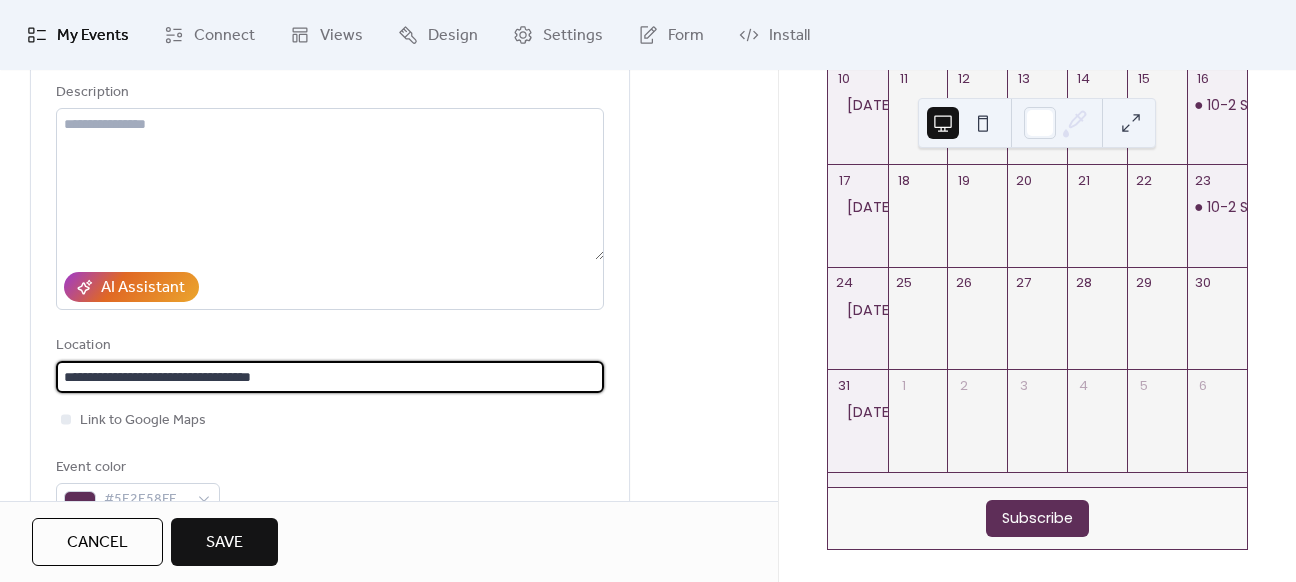 scroll, scrollTop: 0, scrollLeft: 0, axis: both 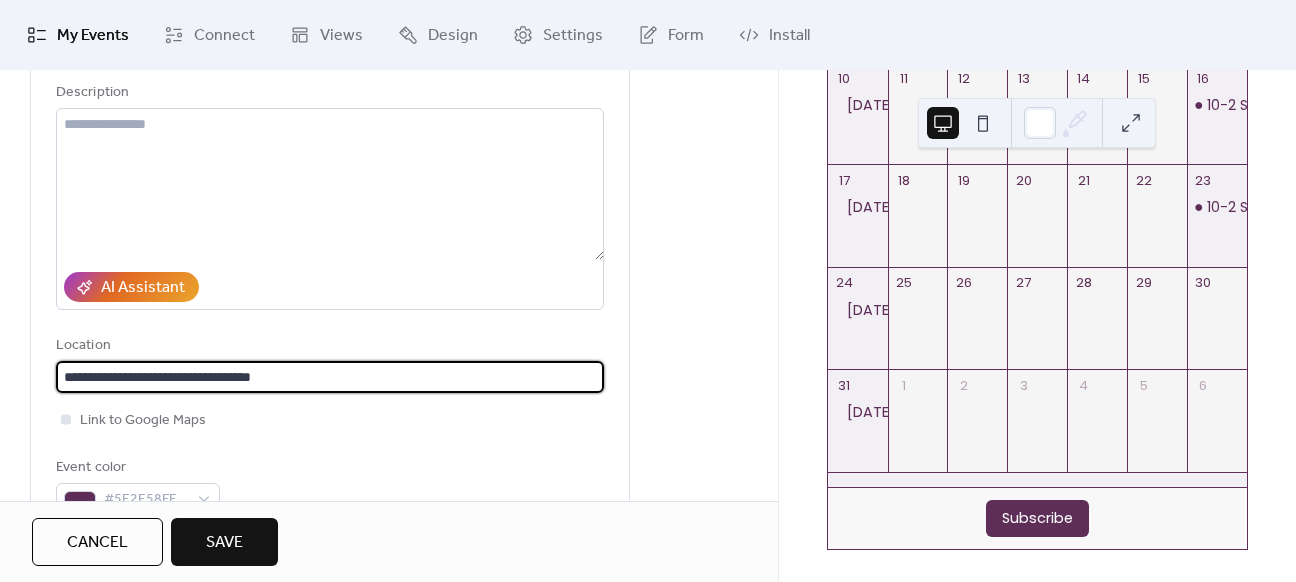 type on "**********" 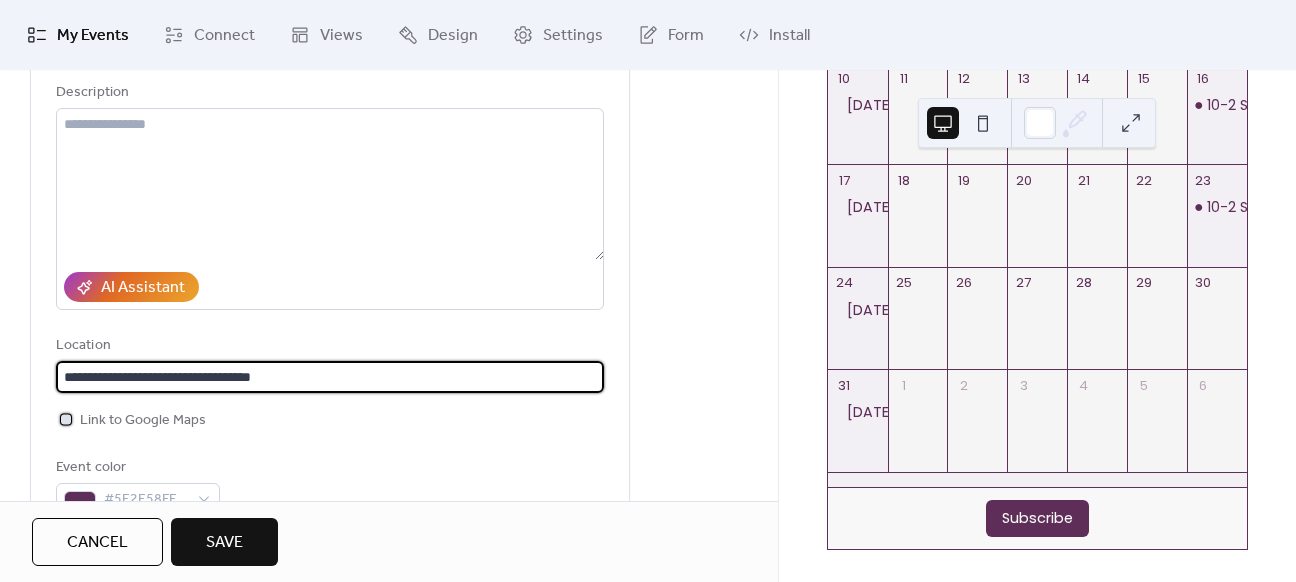 click at bounding box center [66, 419] 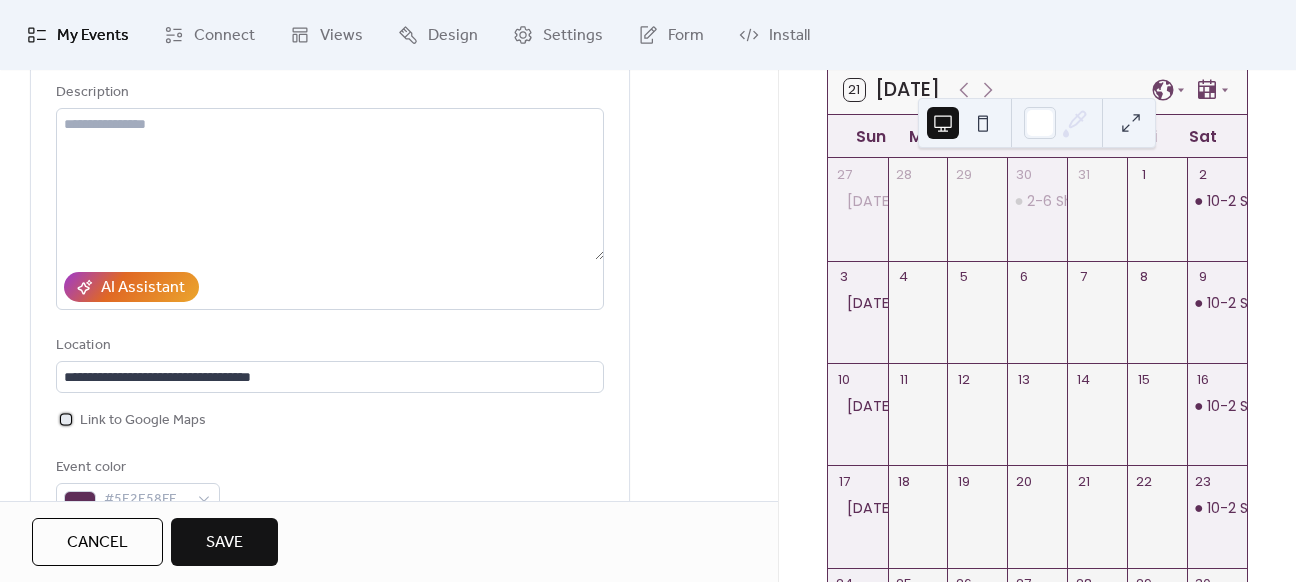 scroll, scrollTop: 0, scrollLeft: 0, axis: both 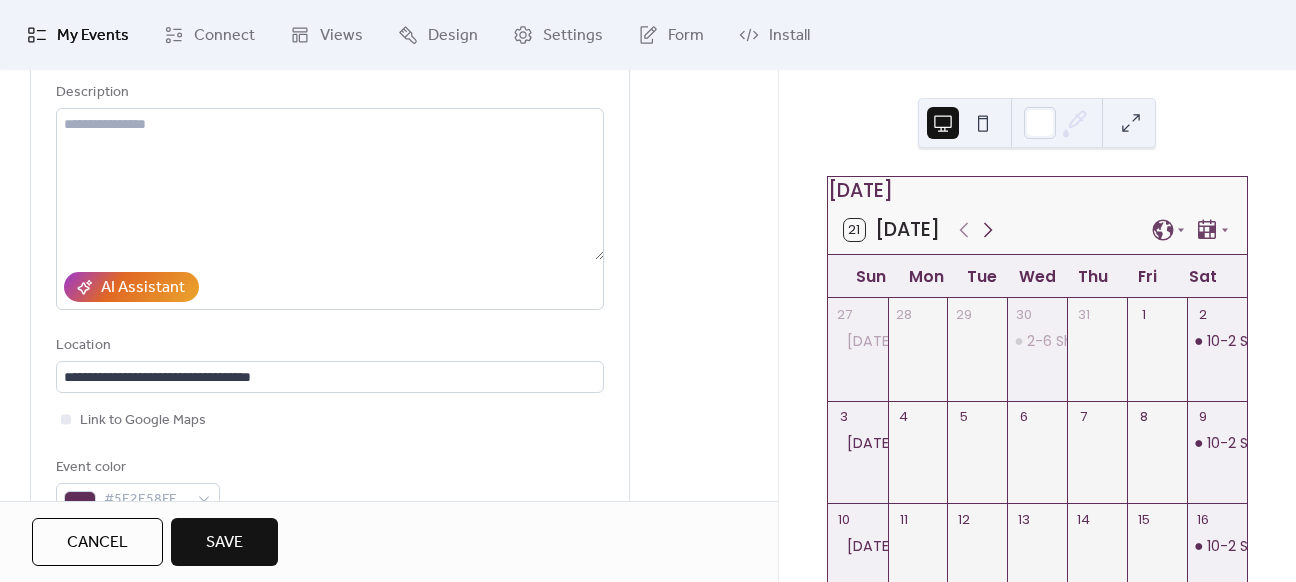 click 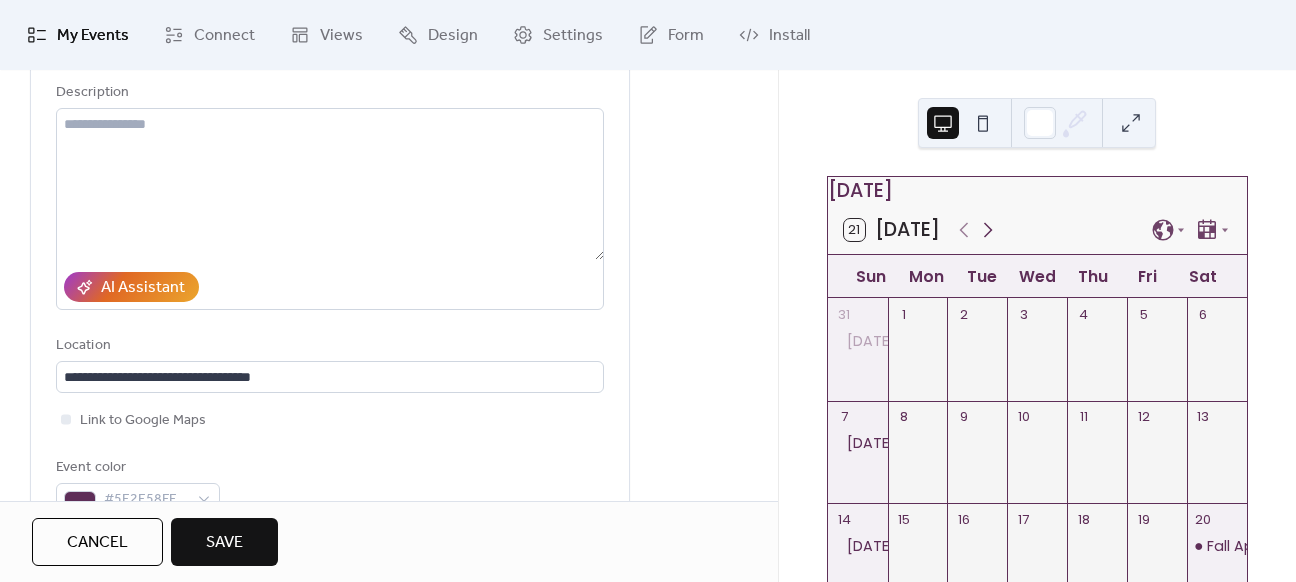 click 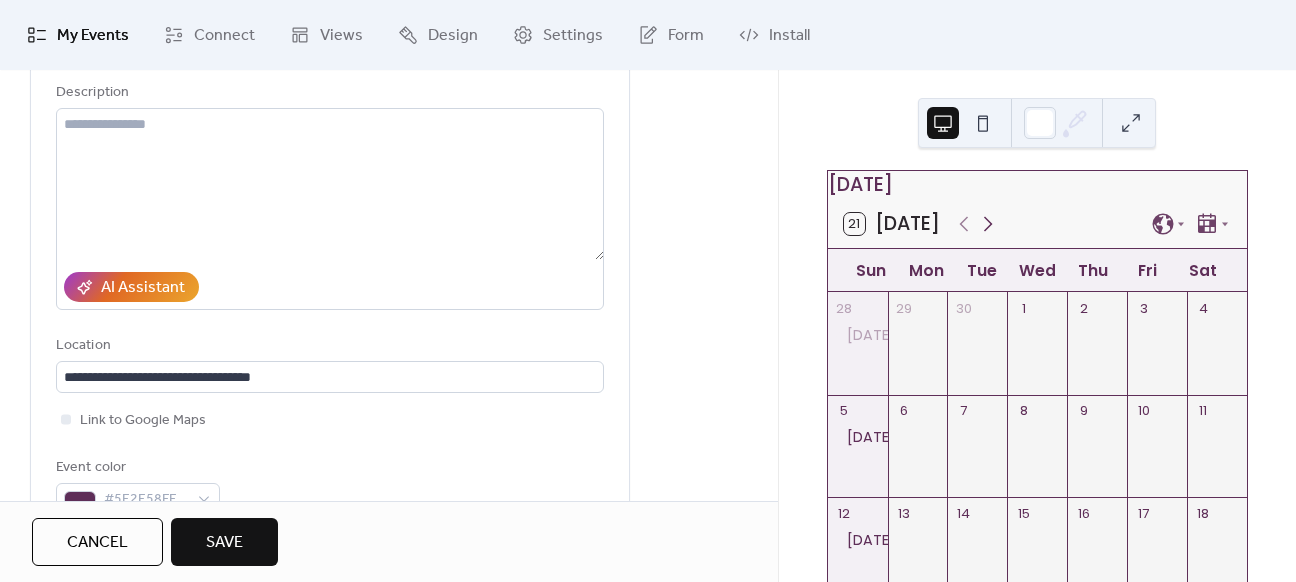 scroll, scrollTop: 0, scrollLeft: 0, axis: both 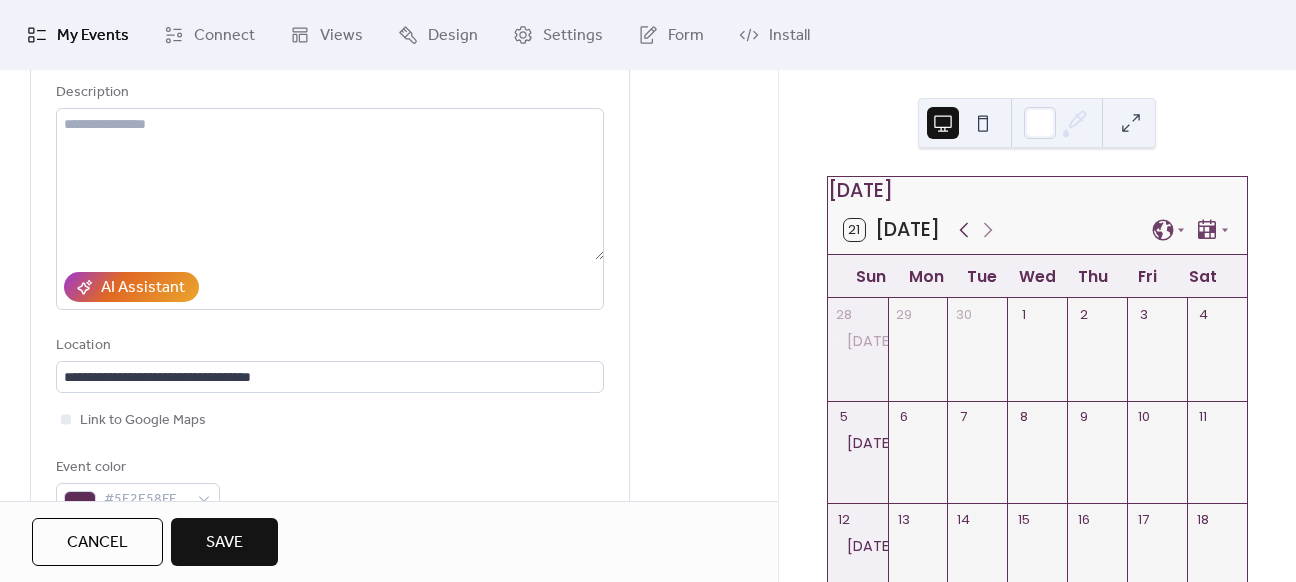 click 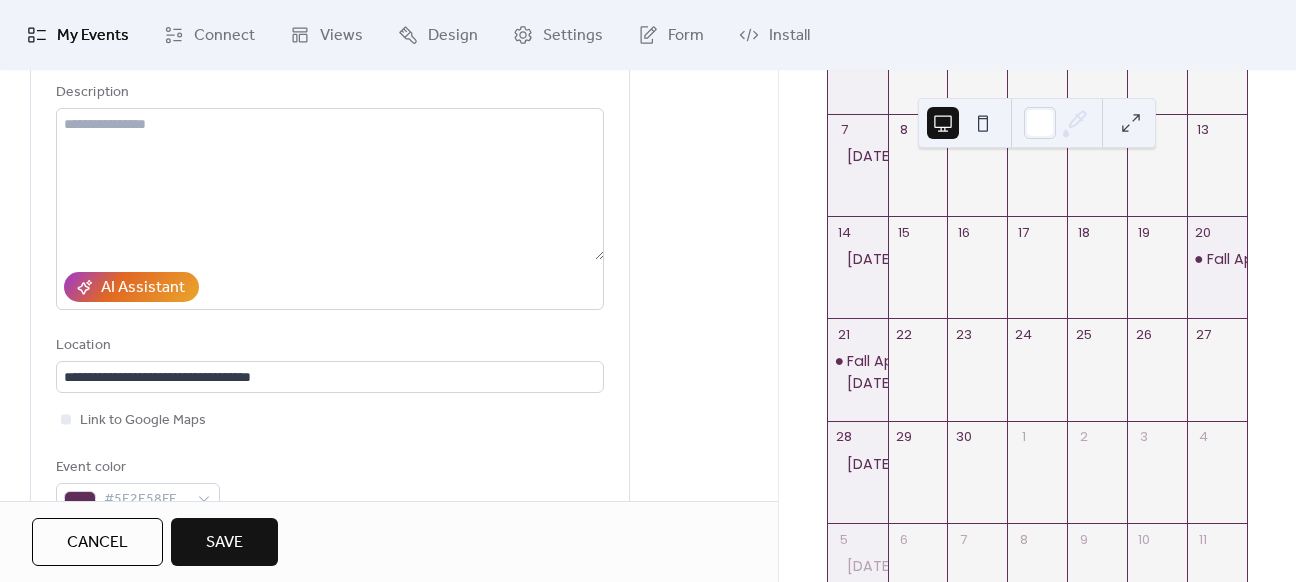 scroll, scrollTop: 300, scrollLeft: 0, axis: vertical 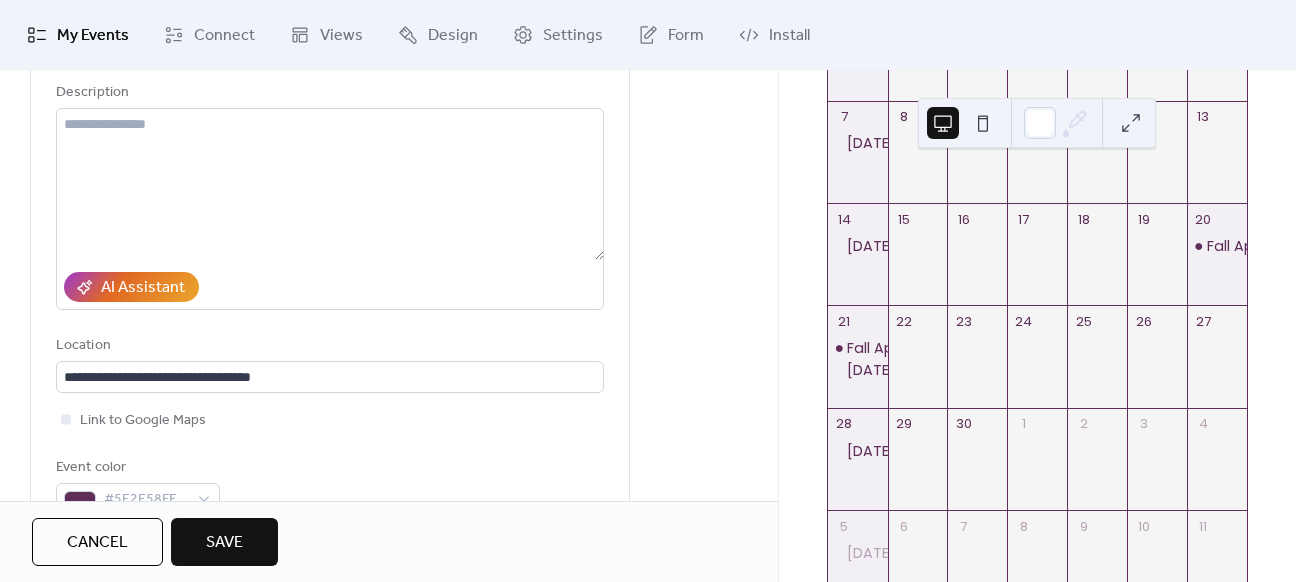 click on "27" at bounding box center (1203, 322) 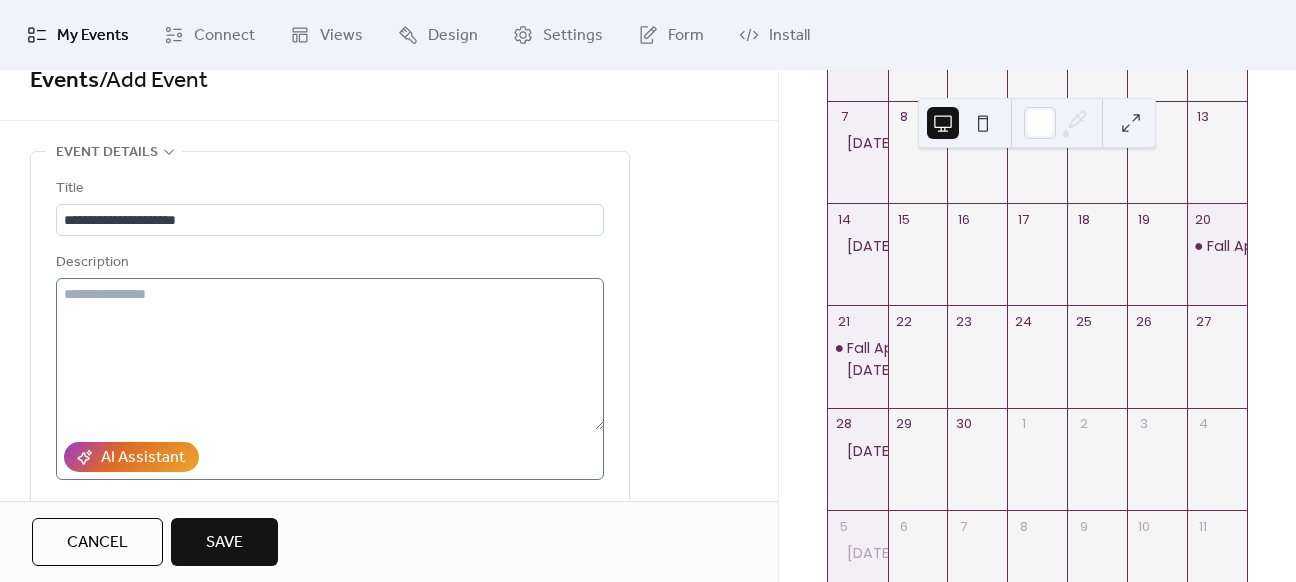 scroll, scrollTop: 0, scrollLeft: 0, axis: both 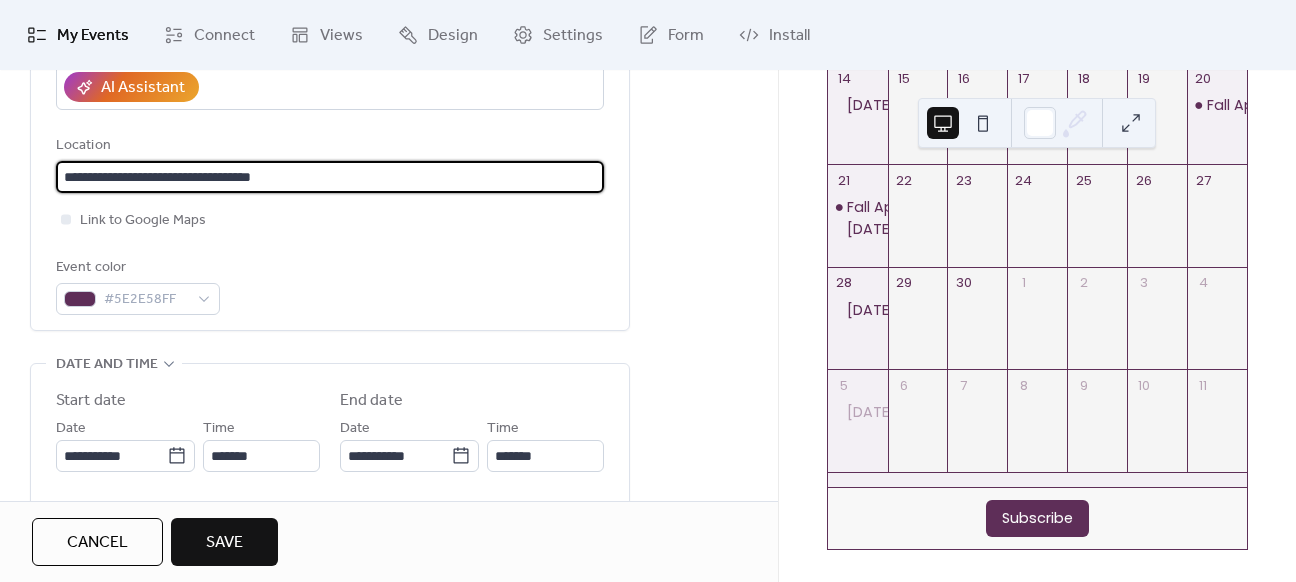 drag, startPoint x: 301, startPoint y: 176, endPoint x: -110, endPoint y: 186, distance: 411.12164 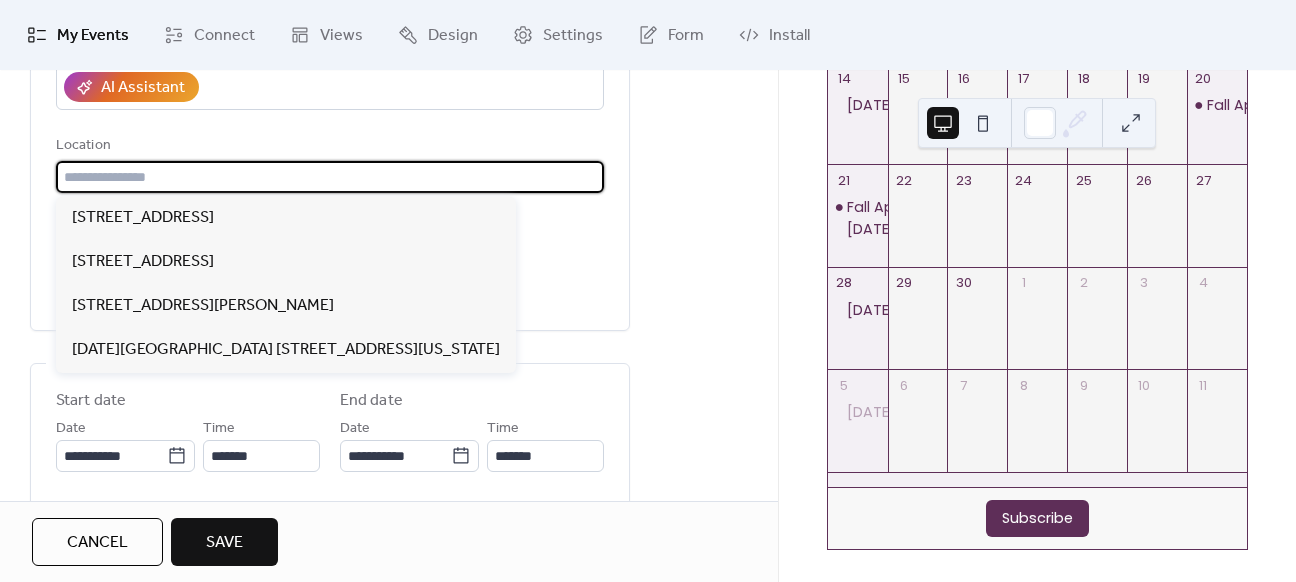 scroll, scrollTop: 0, scrollLeft: 0, axis: both 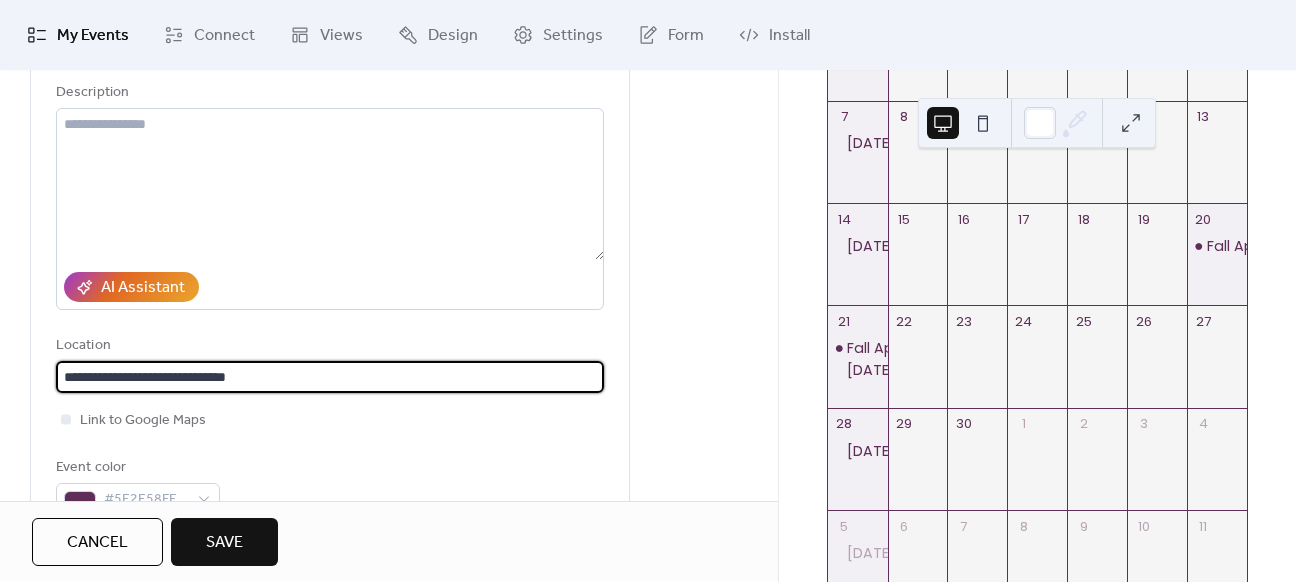 drag, startPoint x: 306, startPoint y: 377, endPoint x: -46, endPoint y: 379, distance: 352.00568 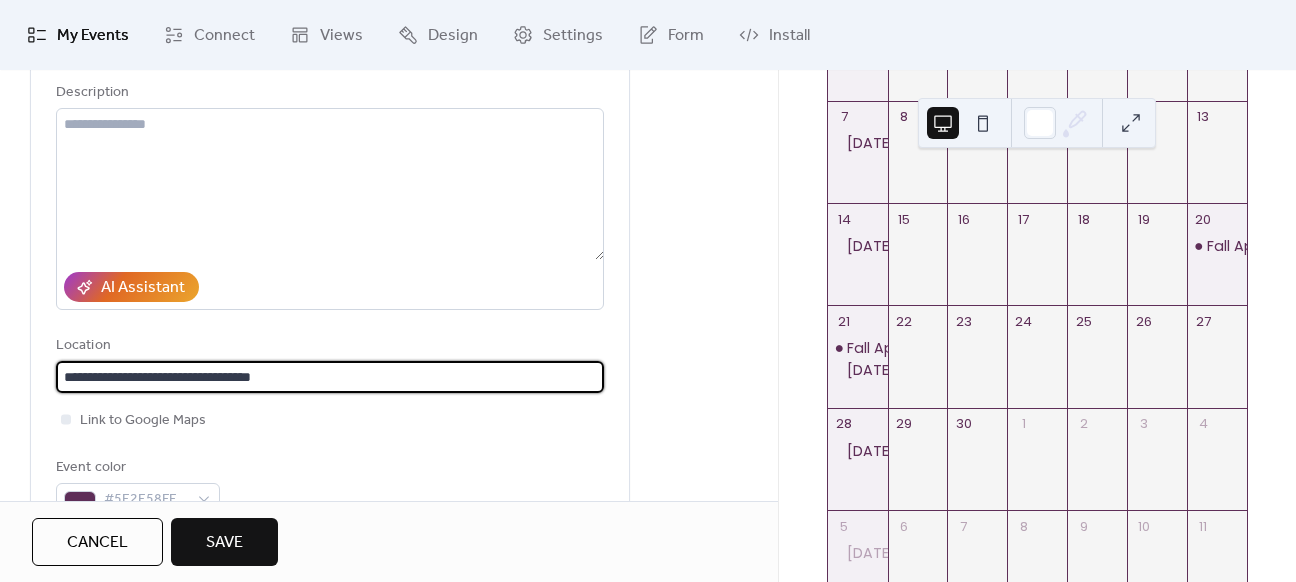type on "**********" 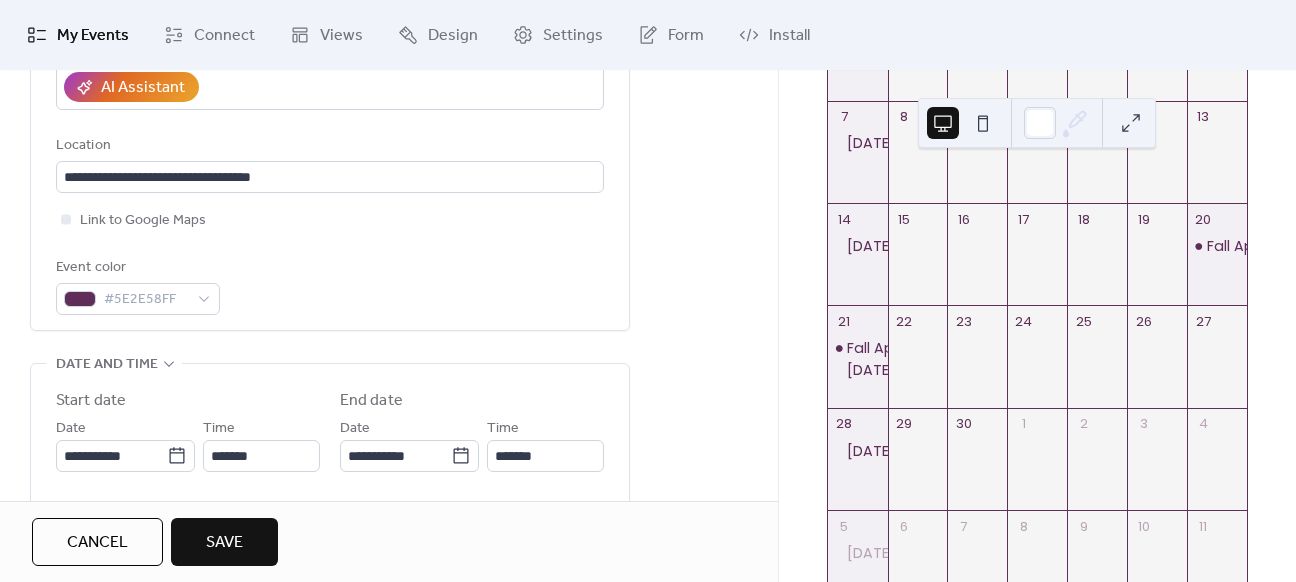 scroll, scrollTop: 500, scrollLeft: 0, axis: vertical 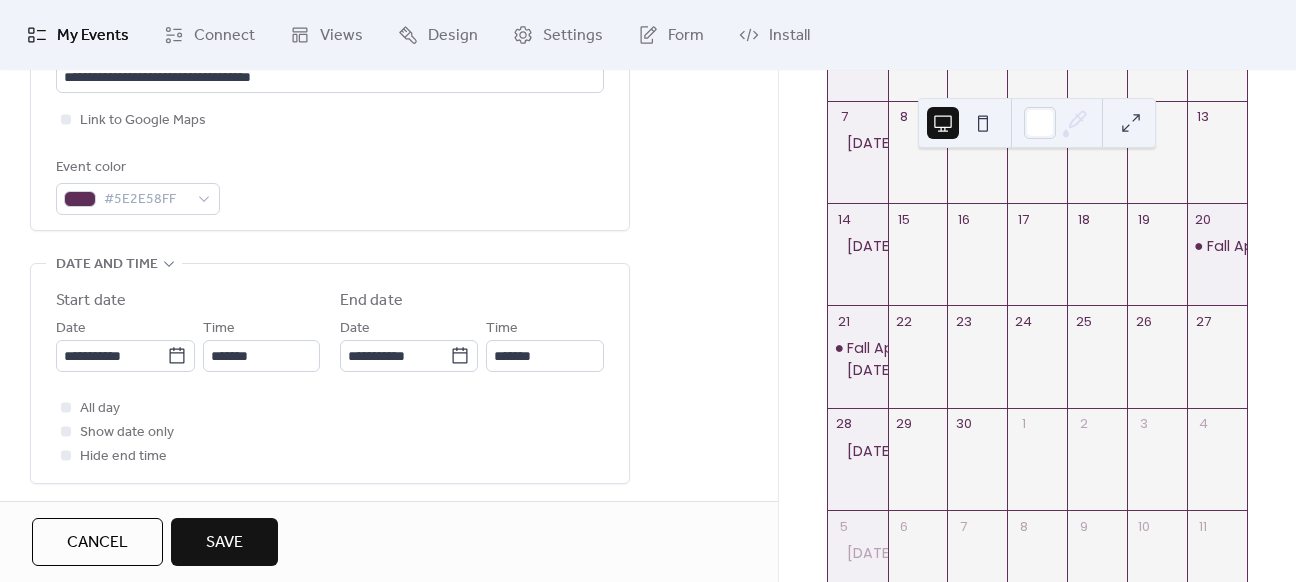 click on "All day Show date only Hide end time" at bounding box center [330, 432] 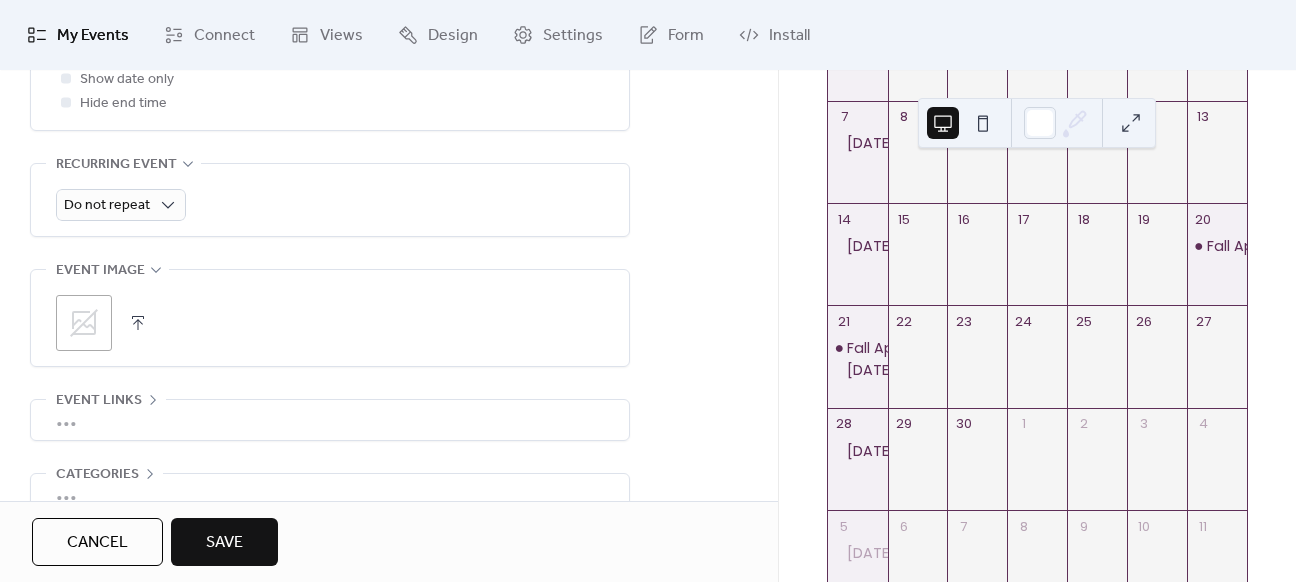 scroll, scrollTop: 900, scrollLeft: 0, axis: vertical 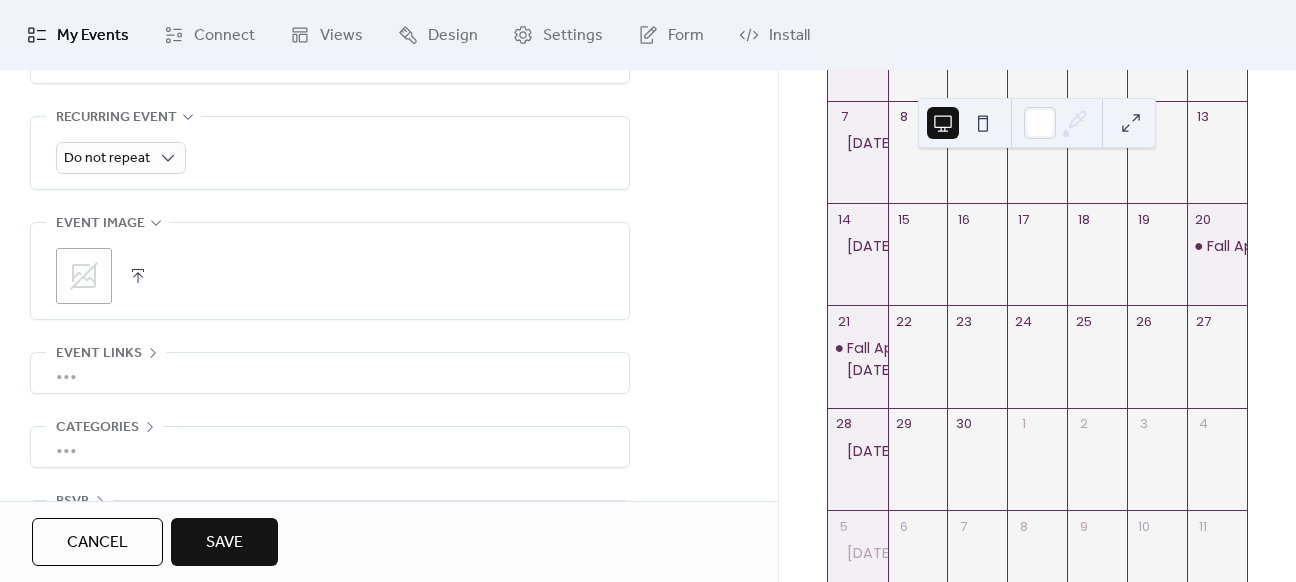 click at bounding box center (138, 276) 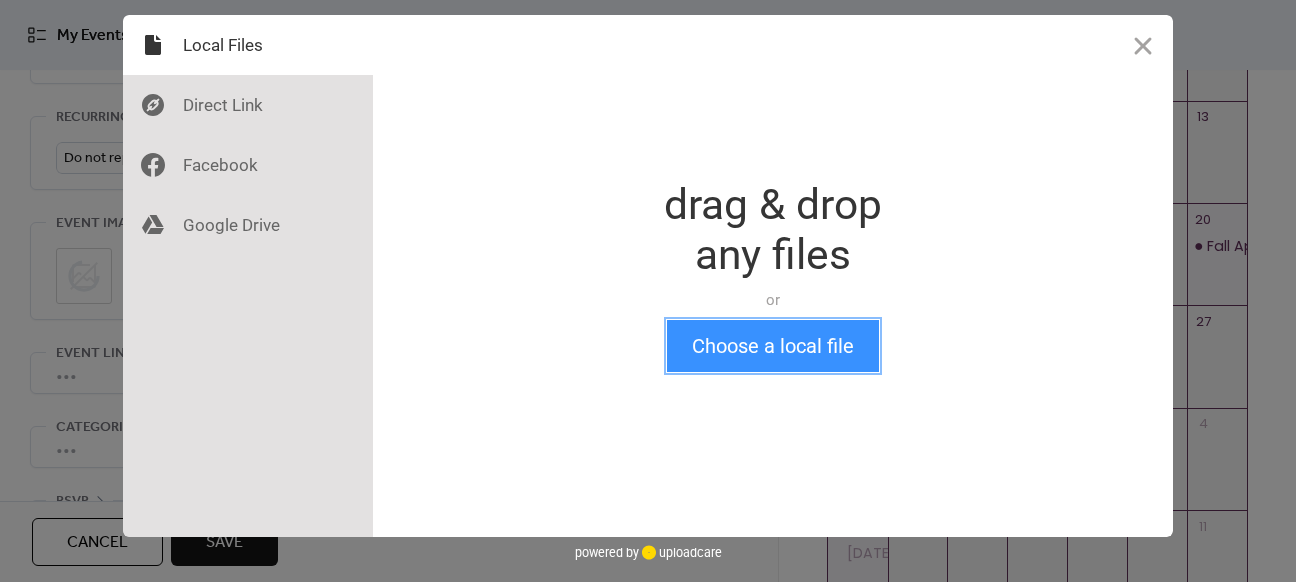 click on "Choose a local file" at bounding box center [773, 346] 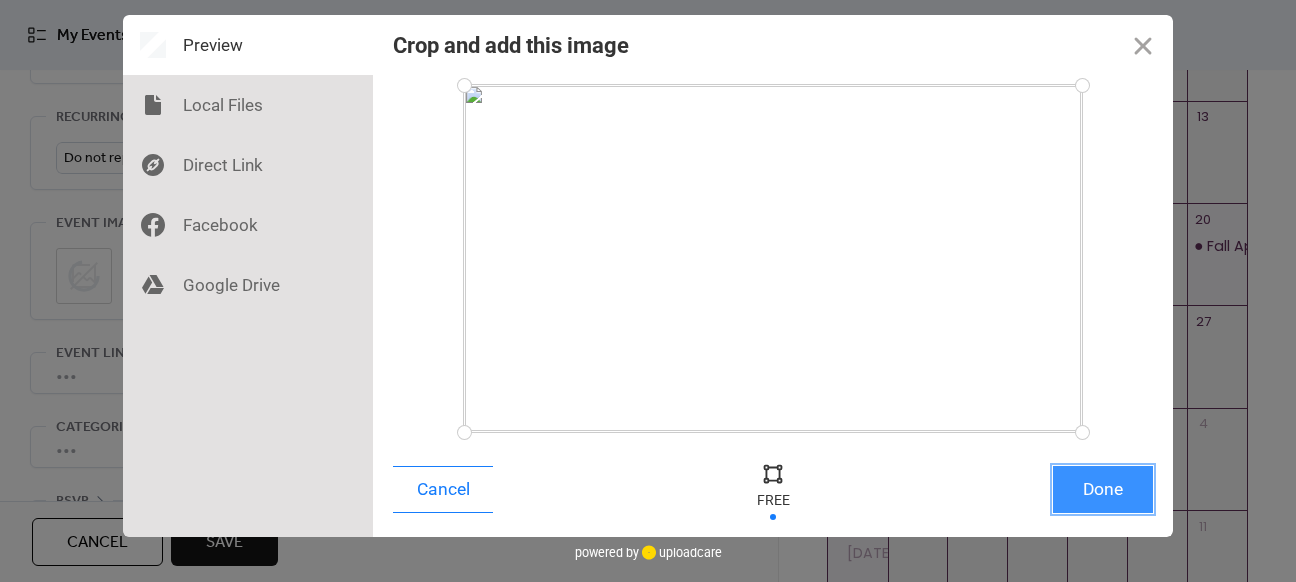 drag, startPoint x: 1112, startPoint y: 481, endPoint x: 1096, endPoint y: 483, distance: 16.124516 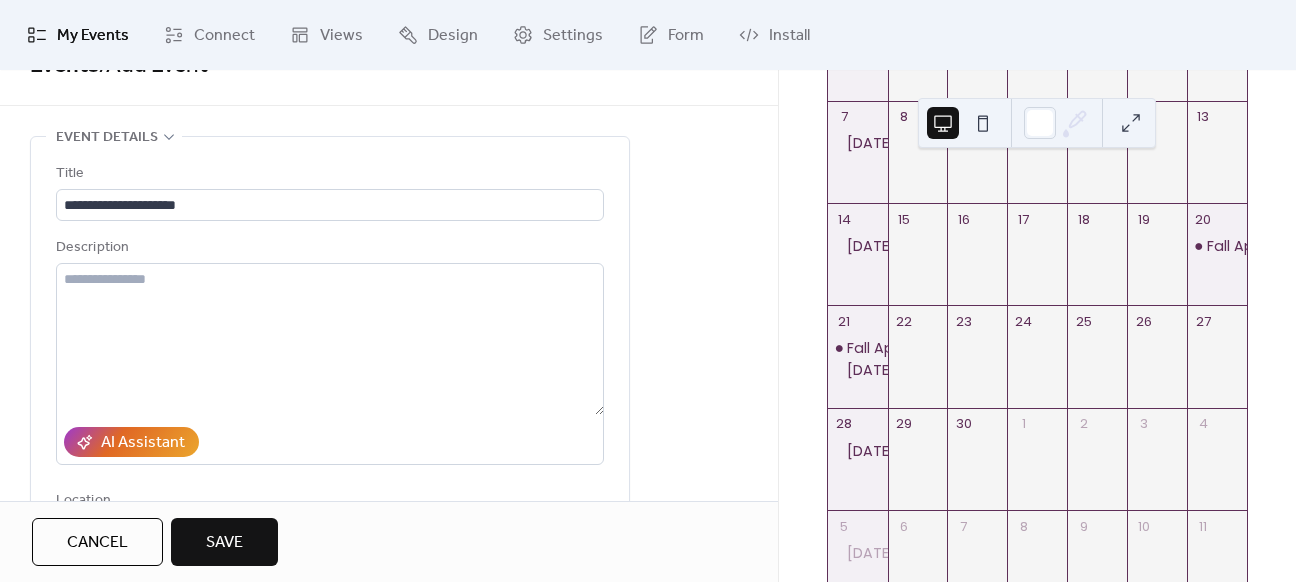 scroll, scrollTop: 0, scrollLeft: 0, axis: both 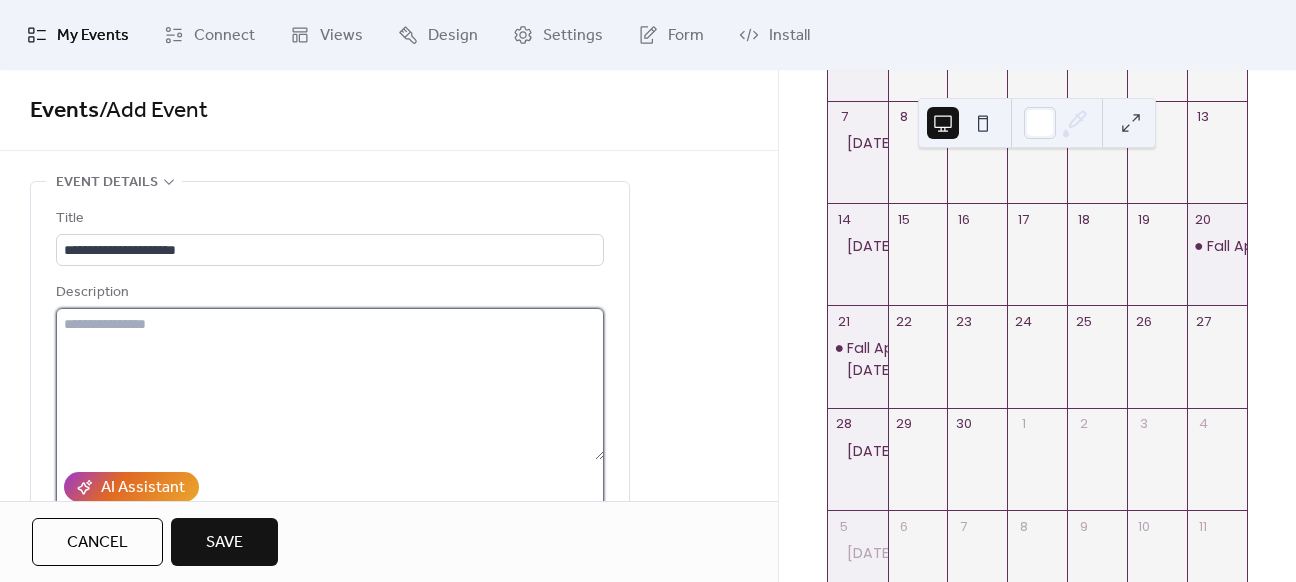 click at bounding box center [330, 384] 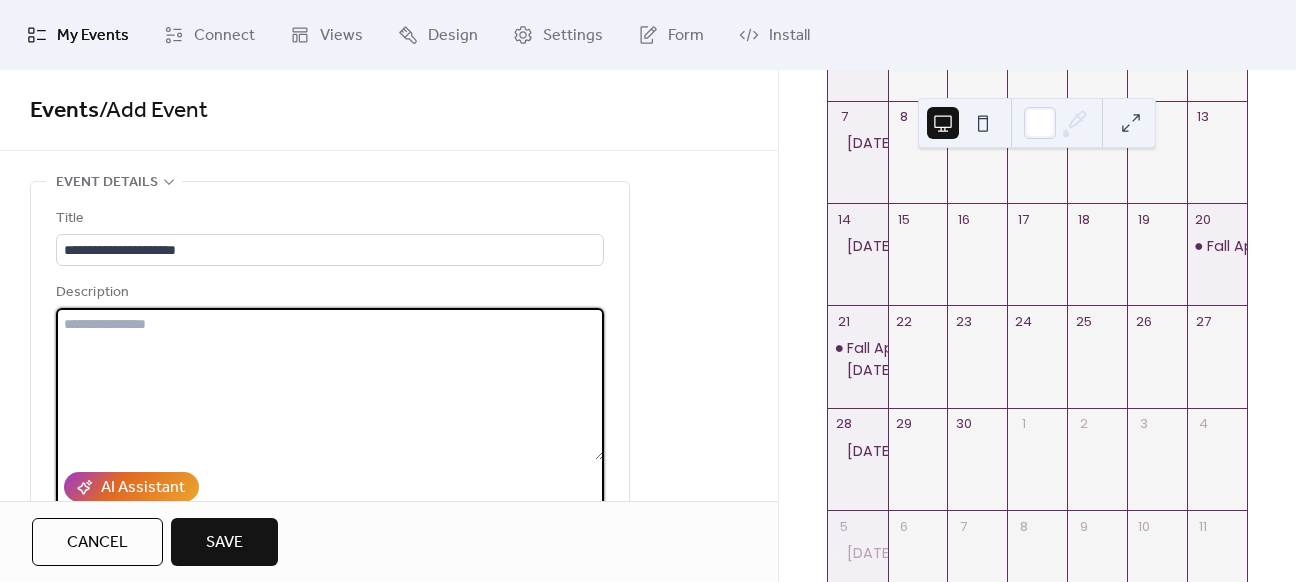 paste on "**********" 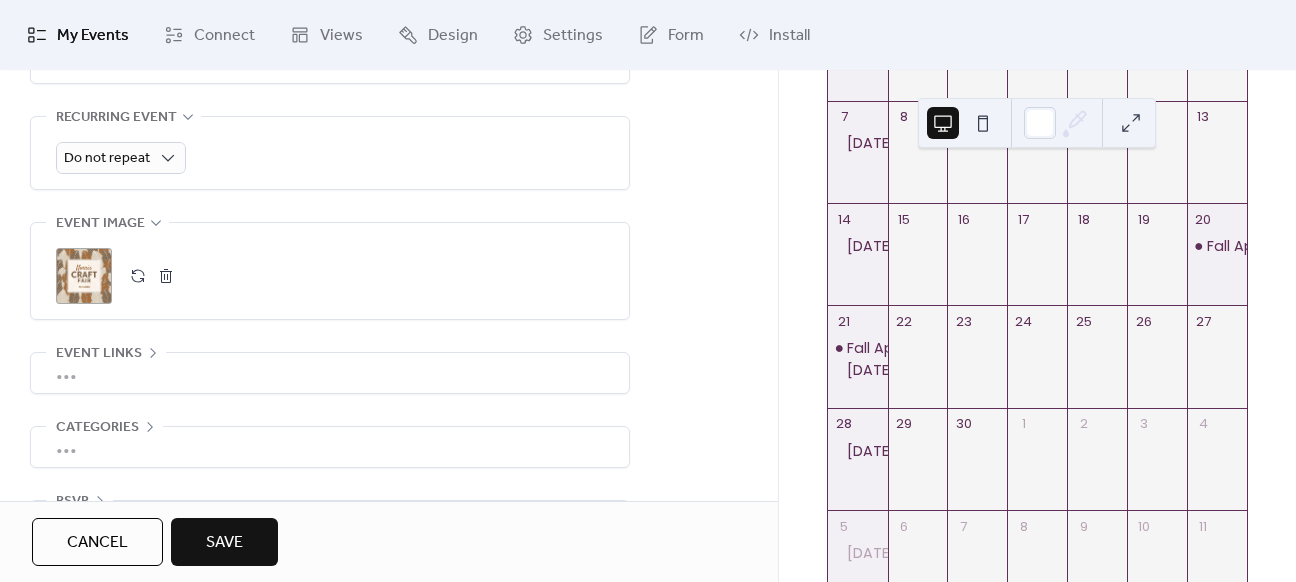 scroll, scrollTop: 960, scrollLeft: 0, axis: vertical 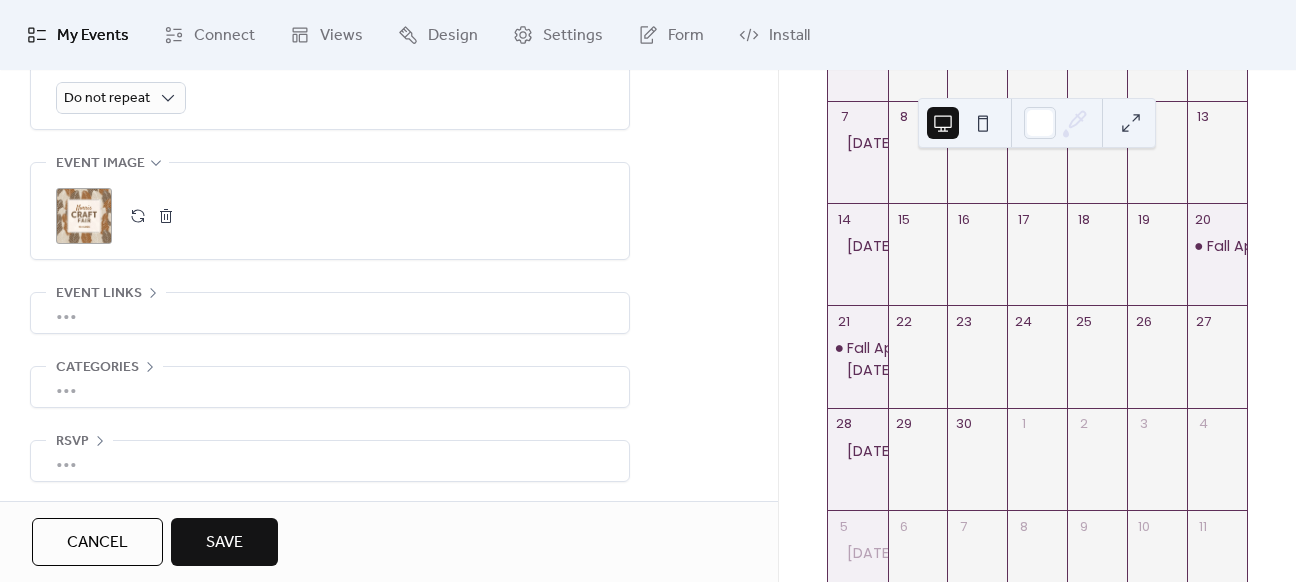 type on "**********" 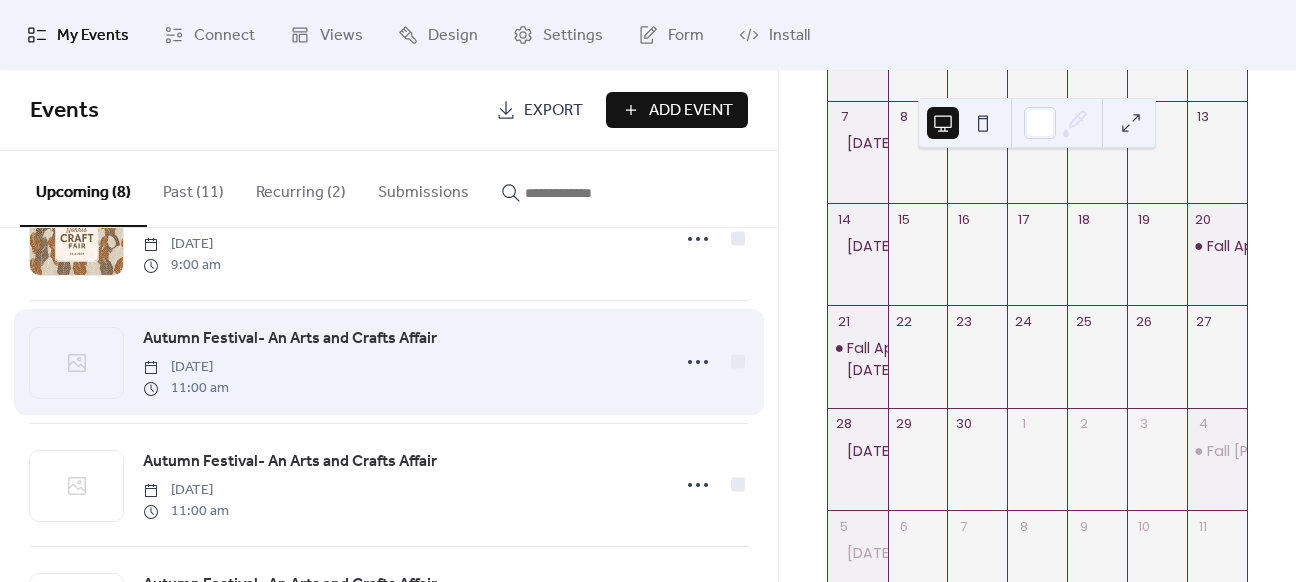 scroll, scrollTop: 600, scrollLeft: 0, axis: vertical 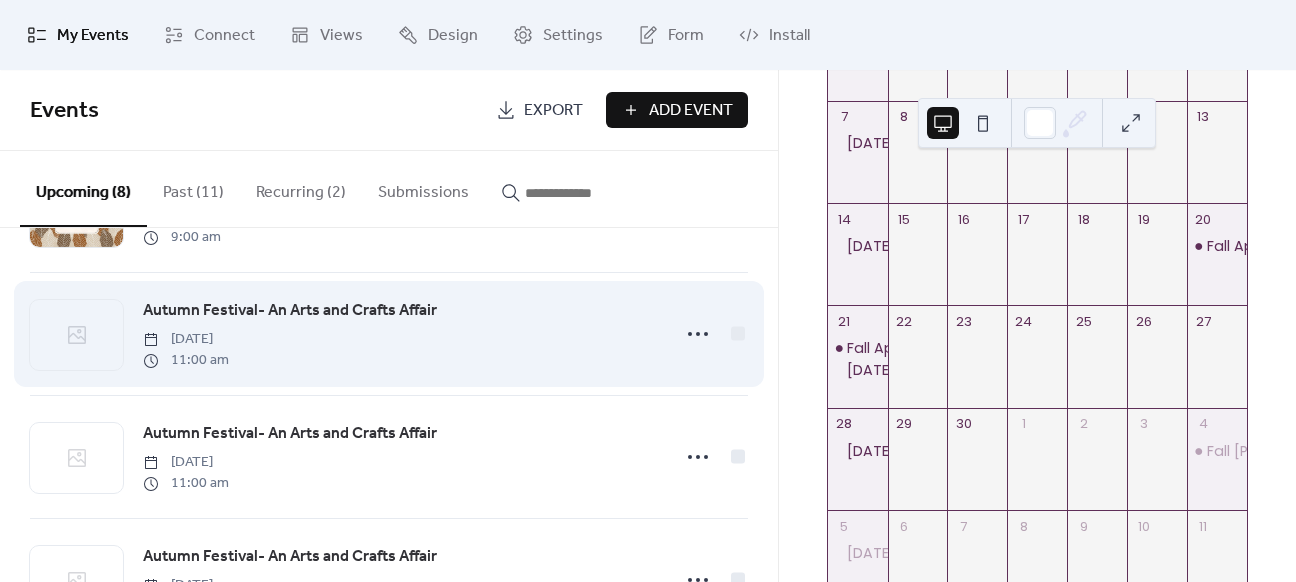 click 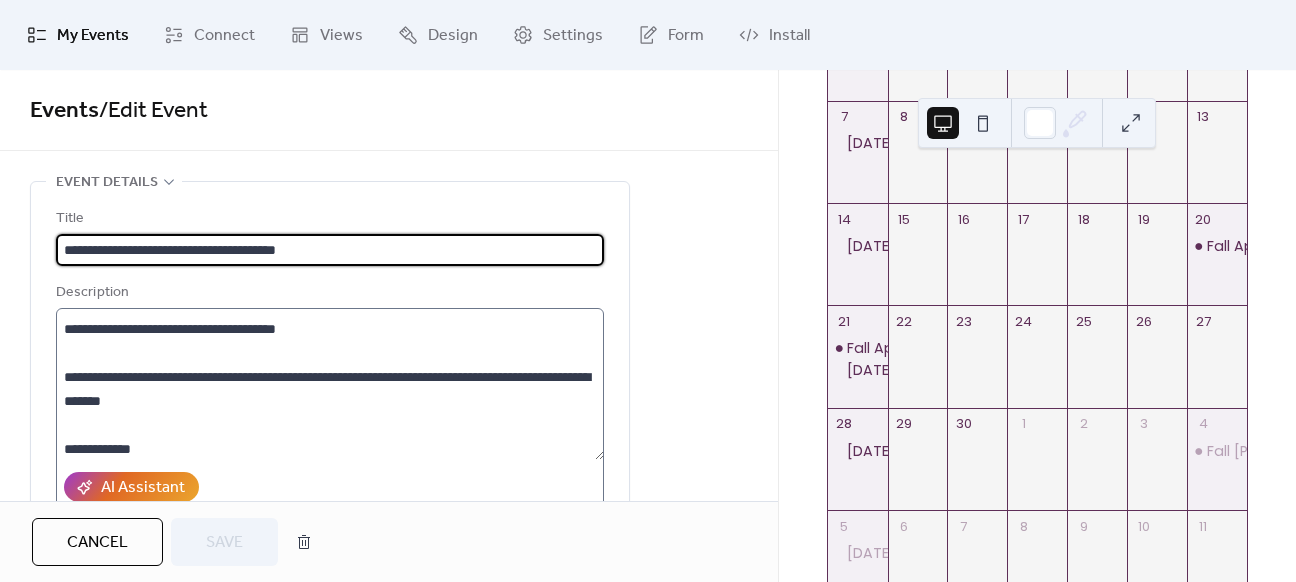 scroll, scrollTop: 24, scrollLeft: 0, axis: vertical 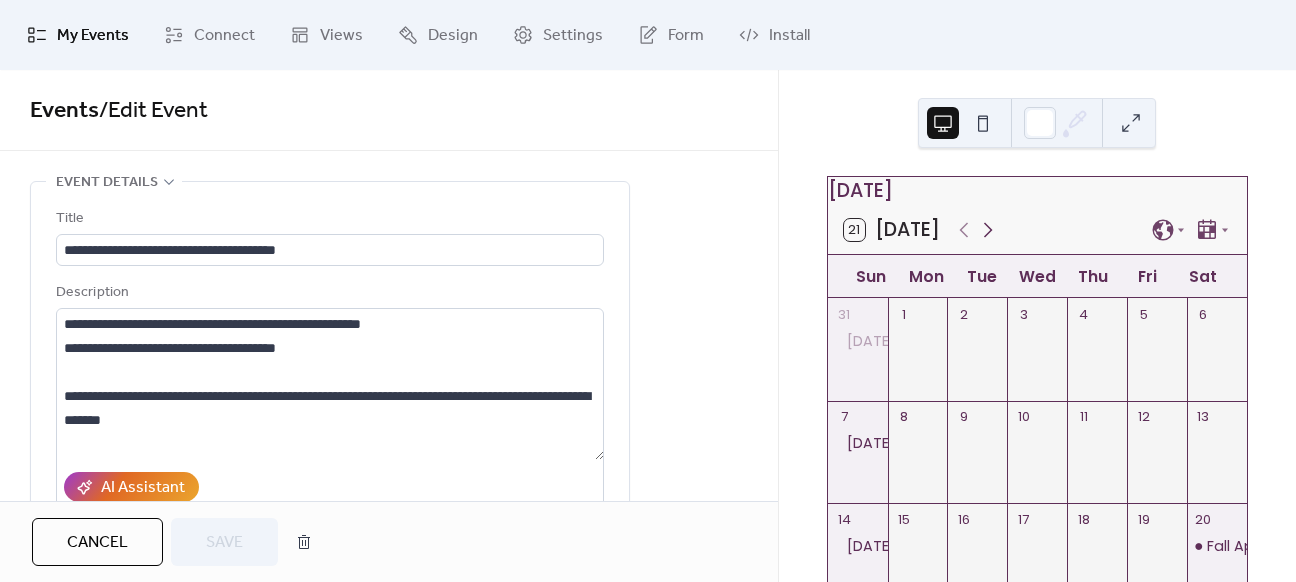 click 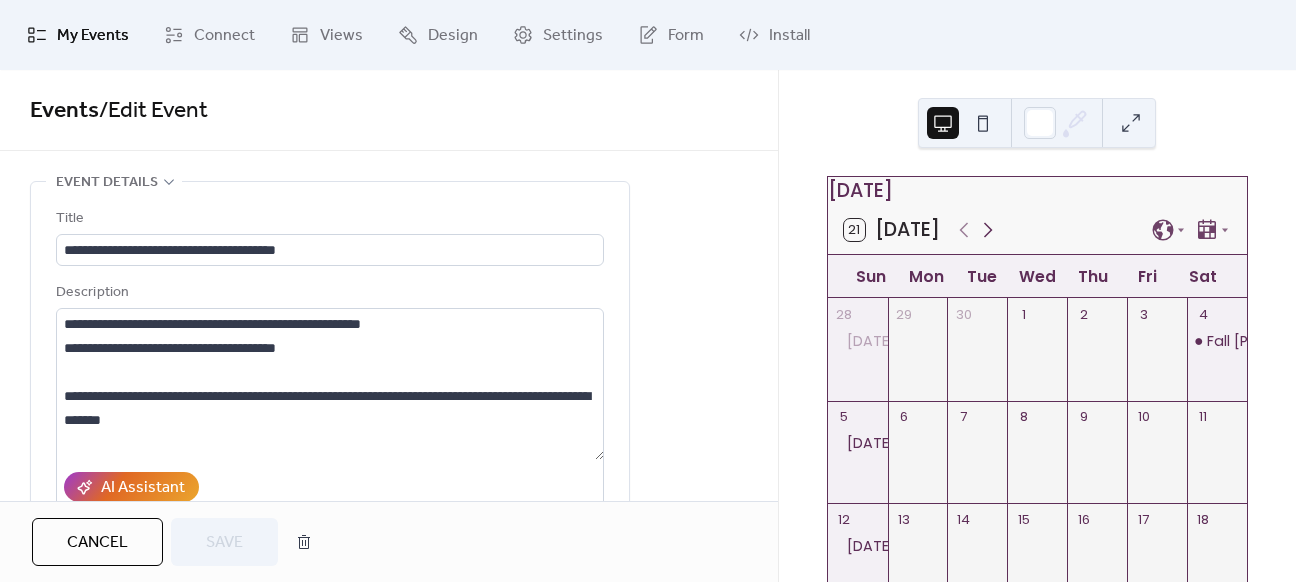 click 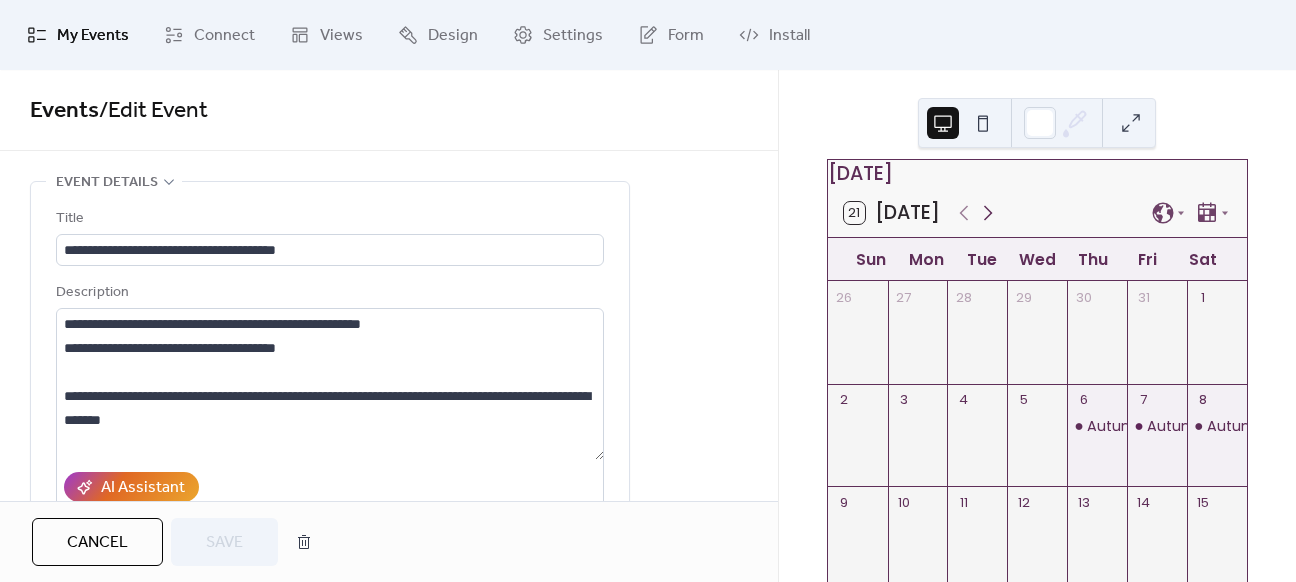 scroll, scrollTop: 0, scrollLeft: 0, axis: both 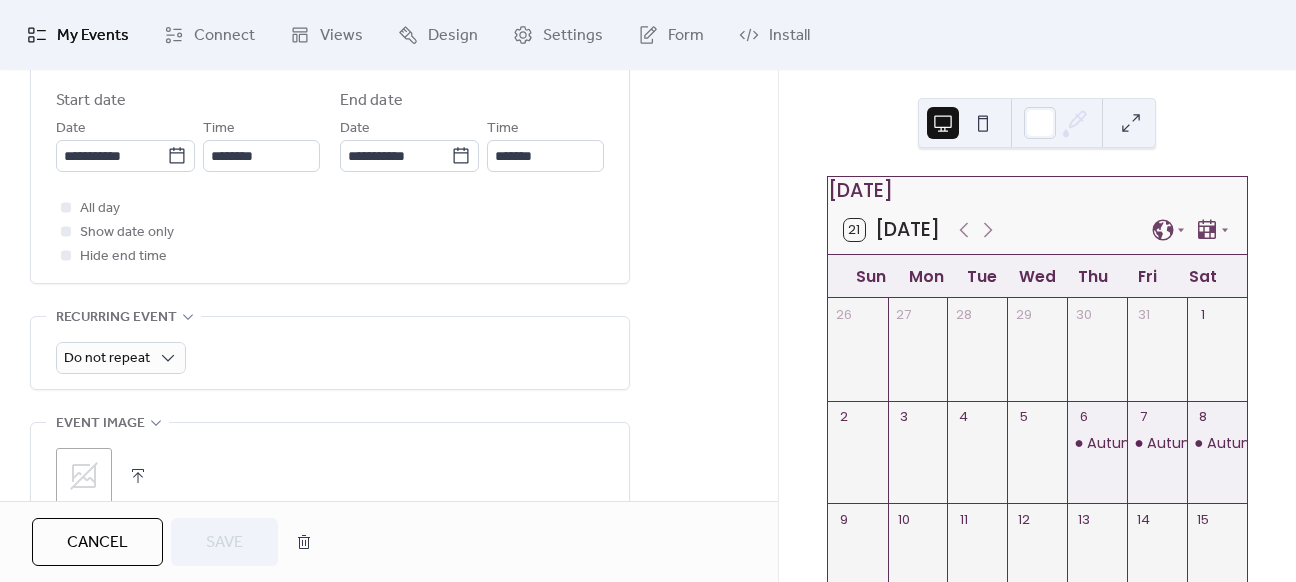 click at bounding box center (138, 476) 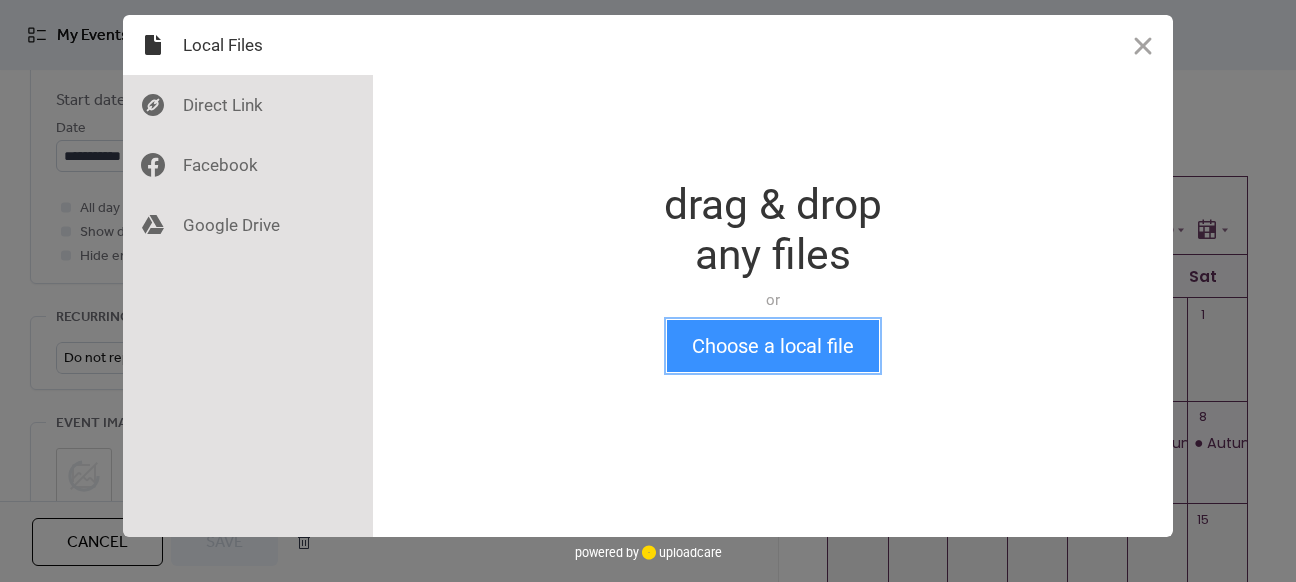 click on "Choose a local file" at bounding box center [773, 346] 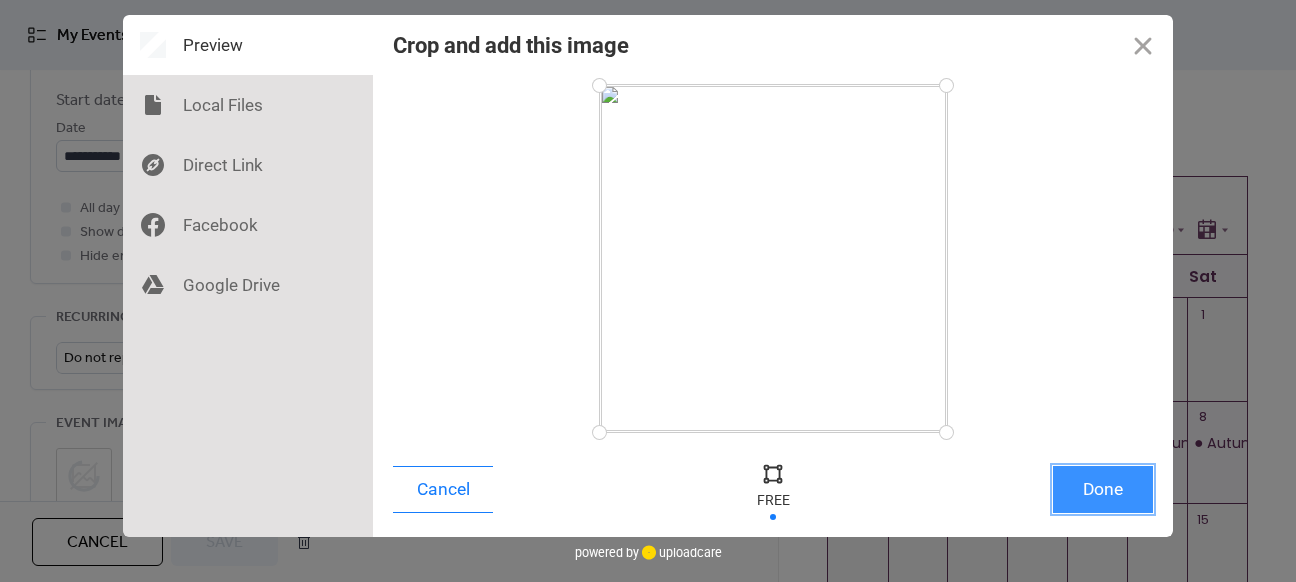 click on "Done" at bounding box center (1103, 489) 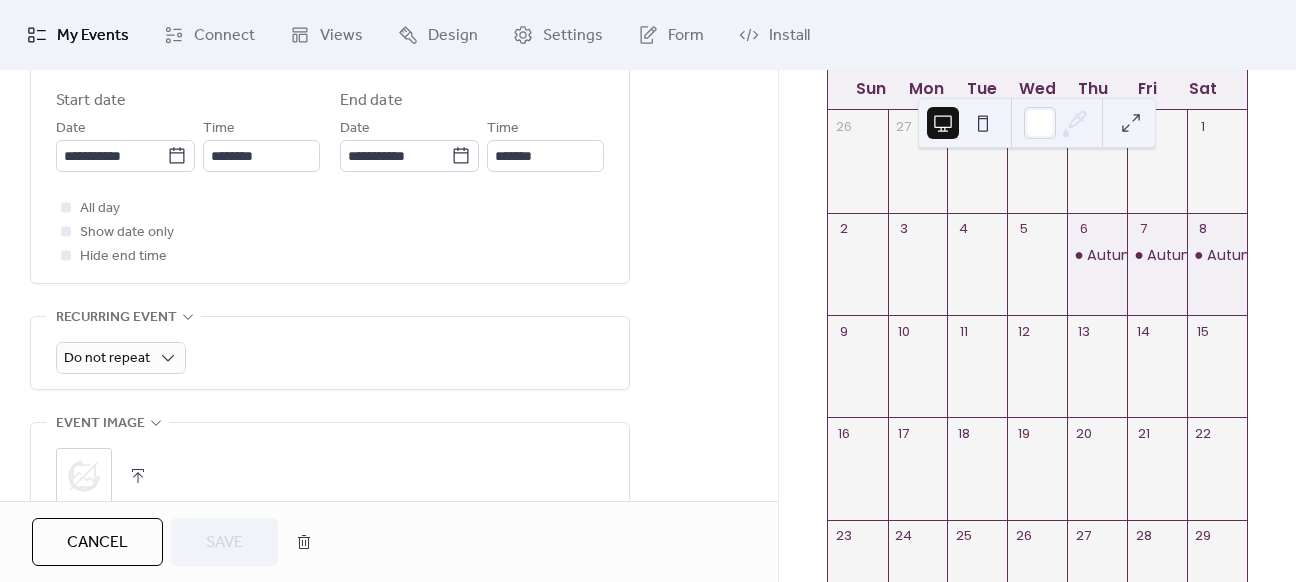 scroll, scrollTop: 200, scrollLeft: 0, axis: vertical 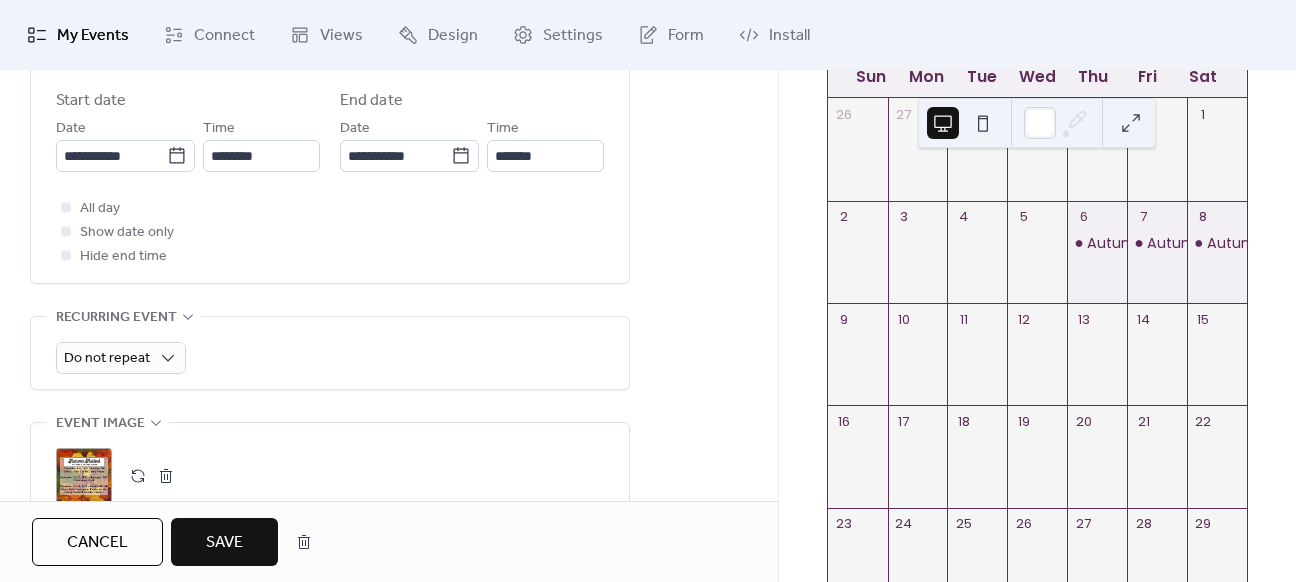click on "Save" at bounding box center (224, 542) 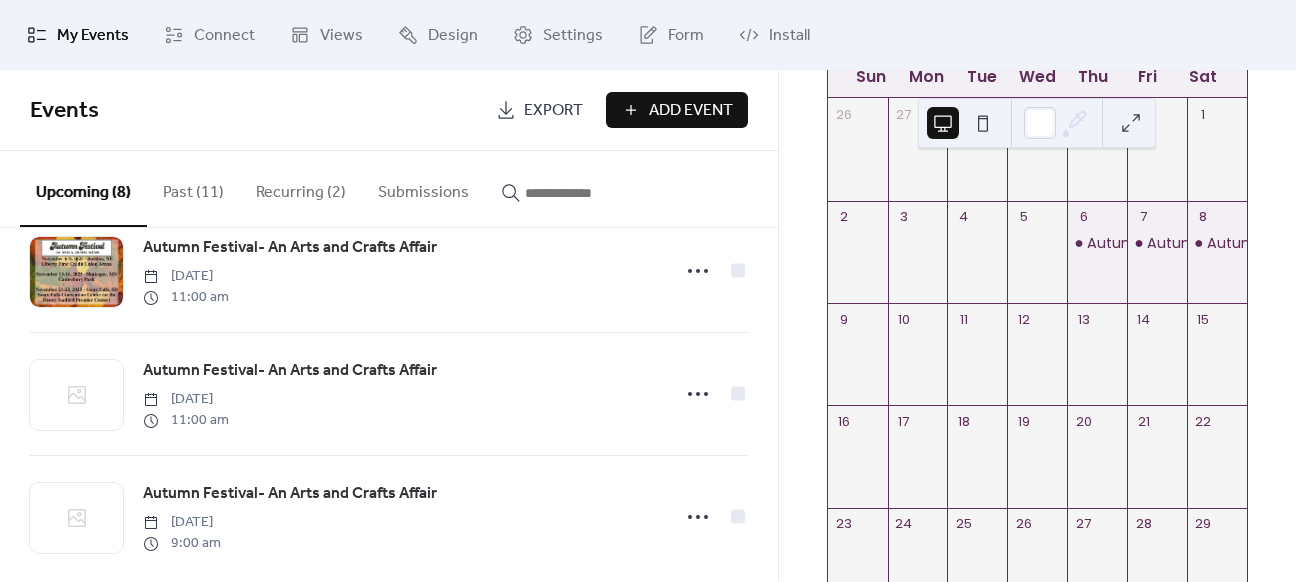 scroll, scrollTop: 689, scrollLeft: 0, axis: vertical 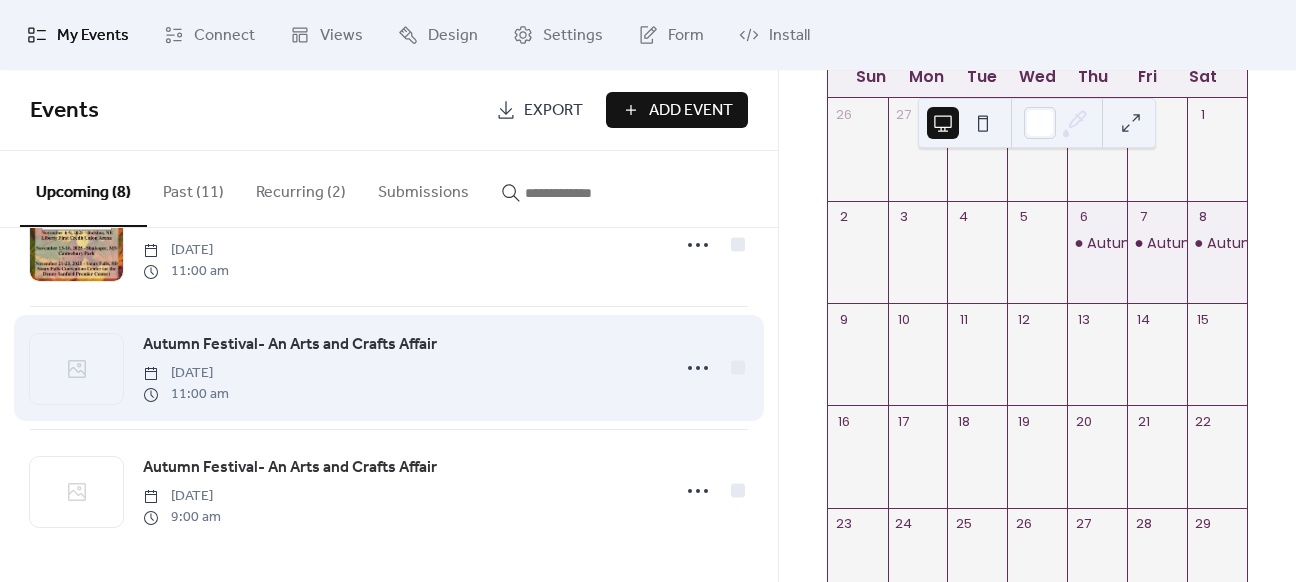 click 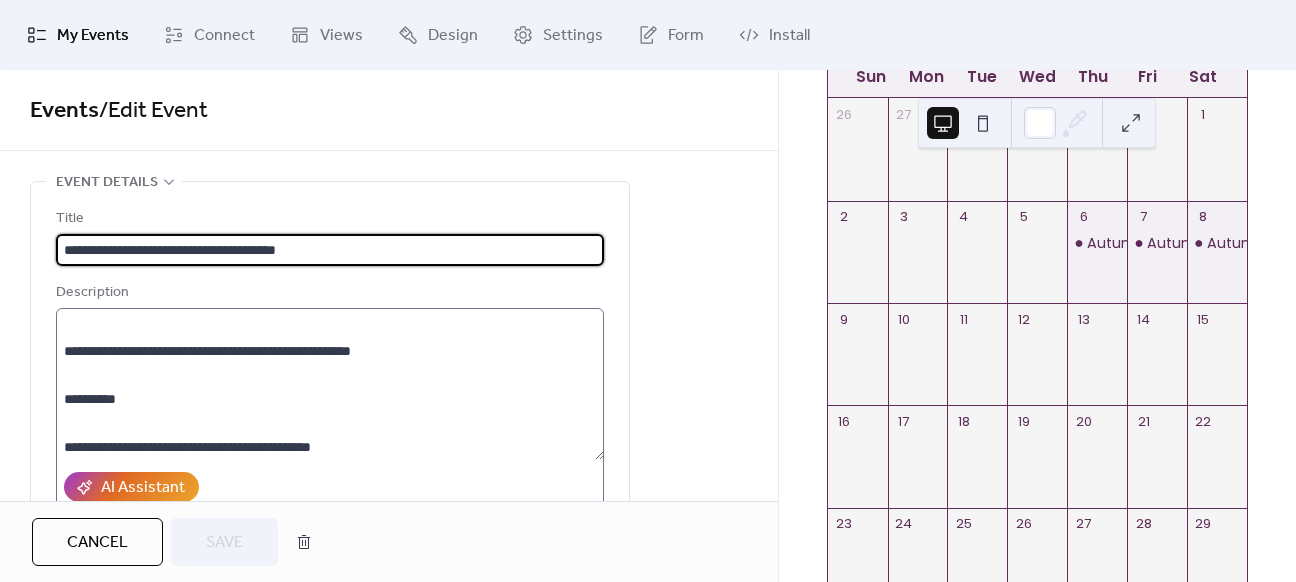 scroll, scrollTop: 192, scrollLeft: 0, axis: vertical 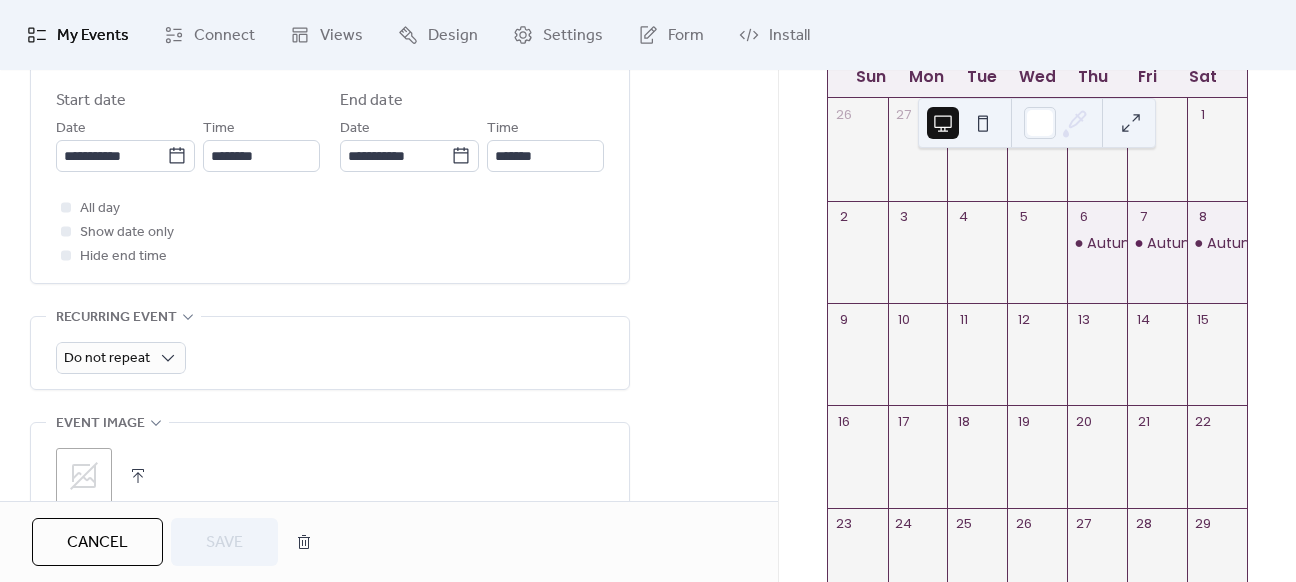 click at bounding box center [138, 476] 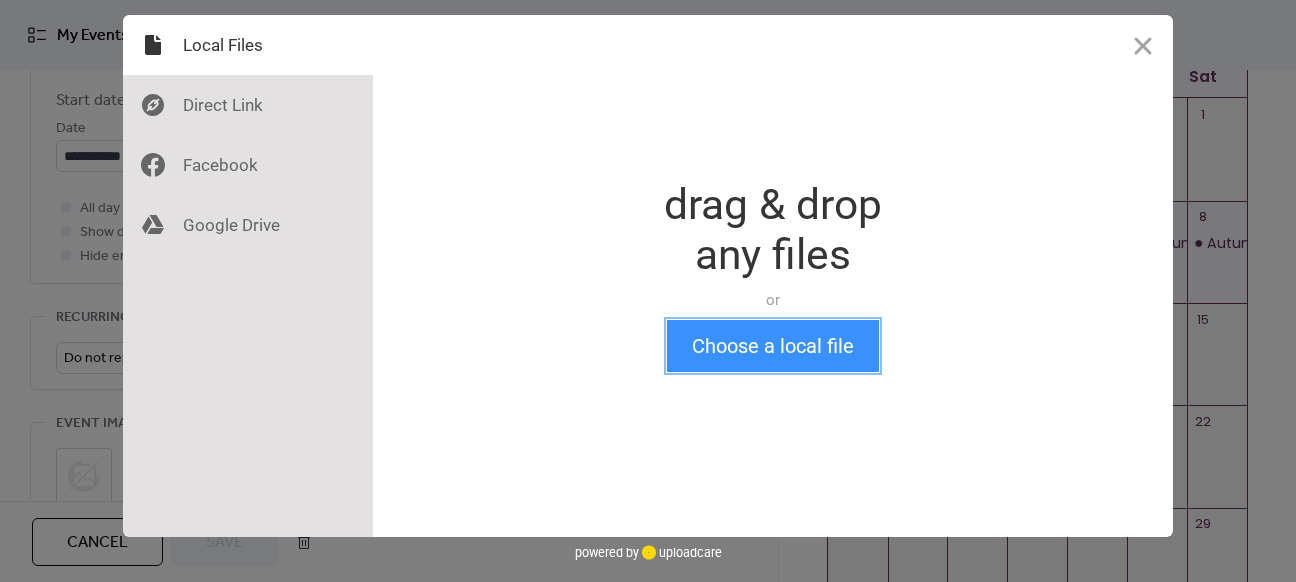 click on "Choose a local file" at bounding box center [773, 346] 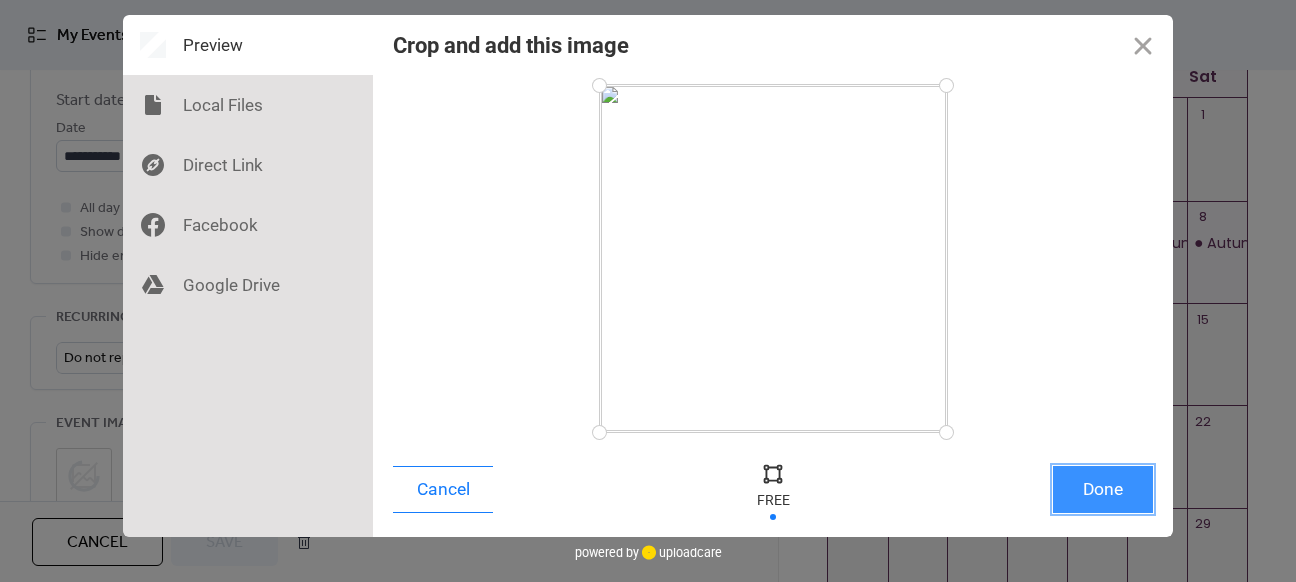 click on "Done" at bounding box center (1103, 489) 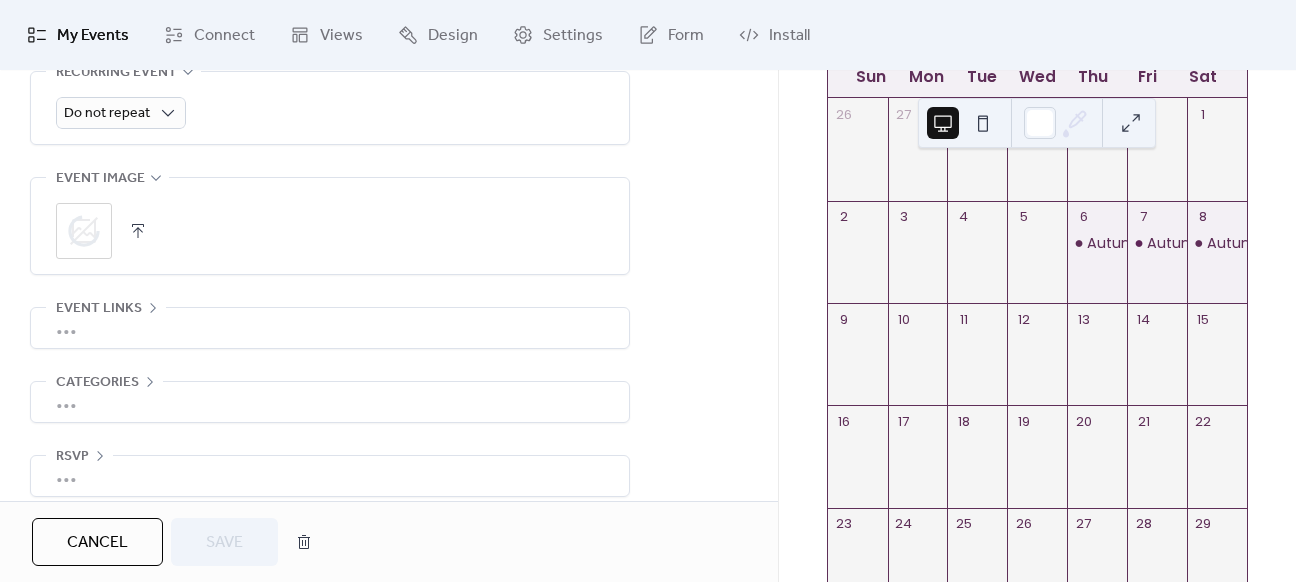 scroll, scrollTop: 960, scrollLeft: 0, axis: vertical 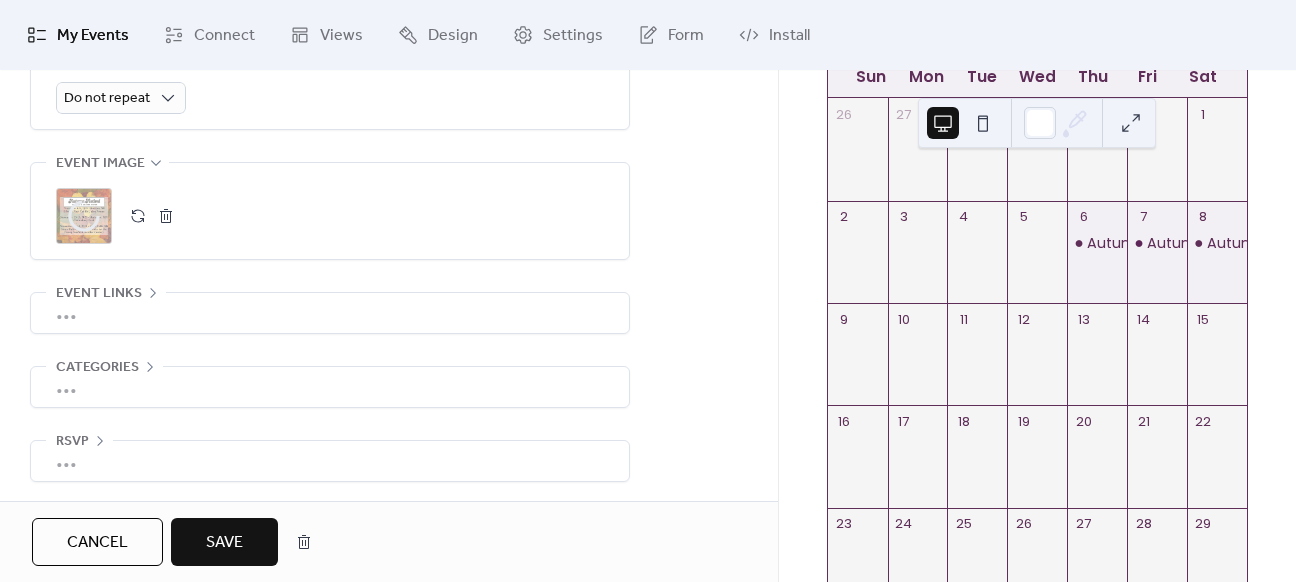click on "Save" at bounding box center (224, 543) 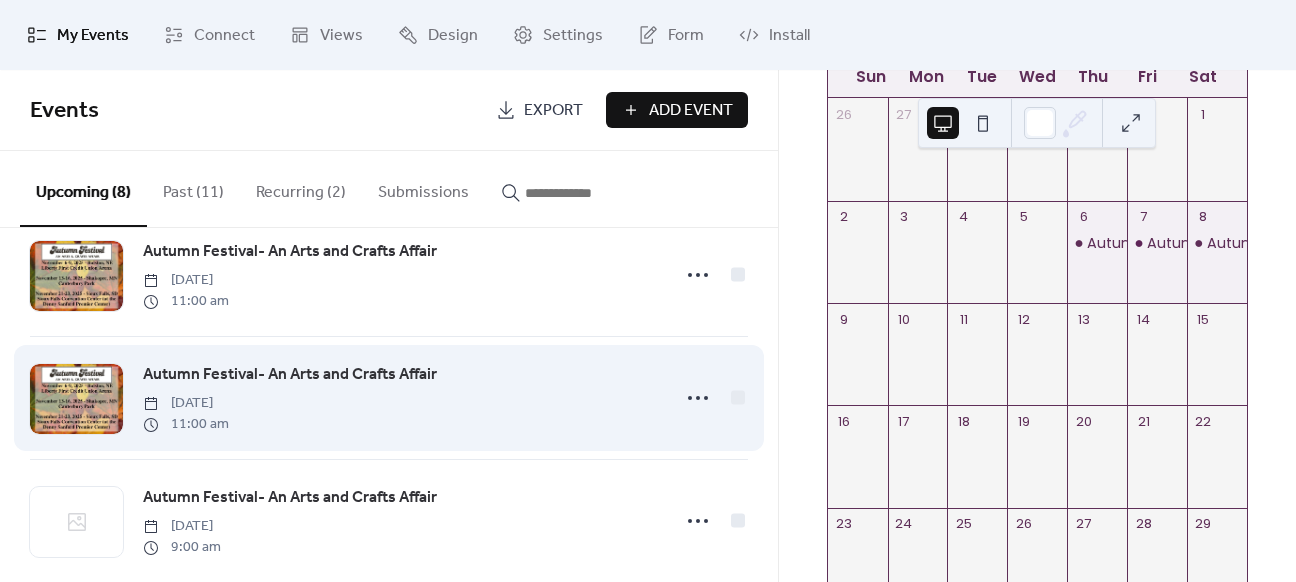scroll, scrollTop: 689, scrollLeft: 0, axis: vertical 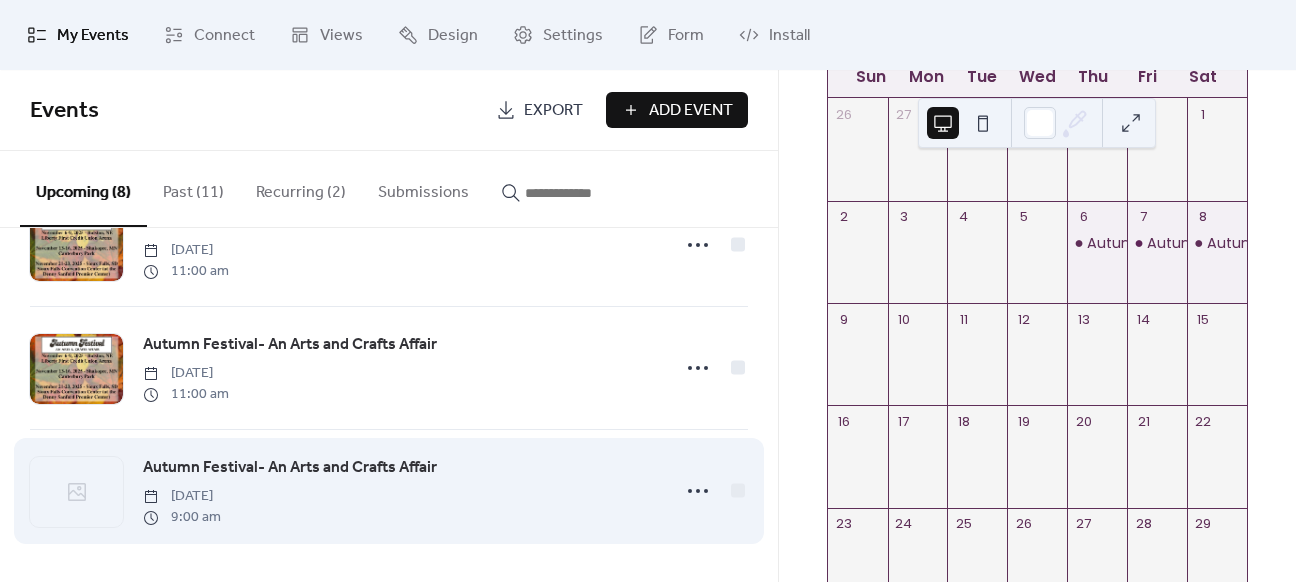 click on "Autumn Festival- An Arts and Crafts Affair [DATE] 9:00 am" at bounding box center (400, 491) 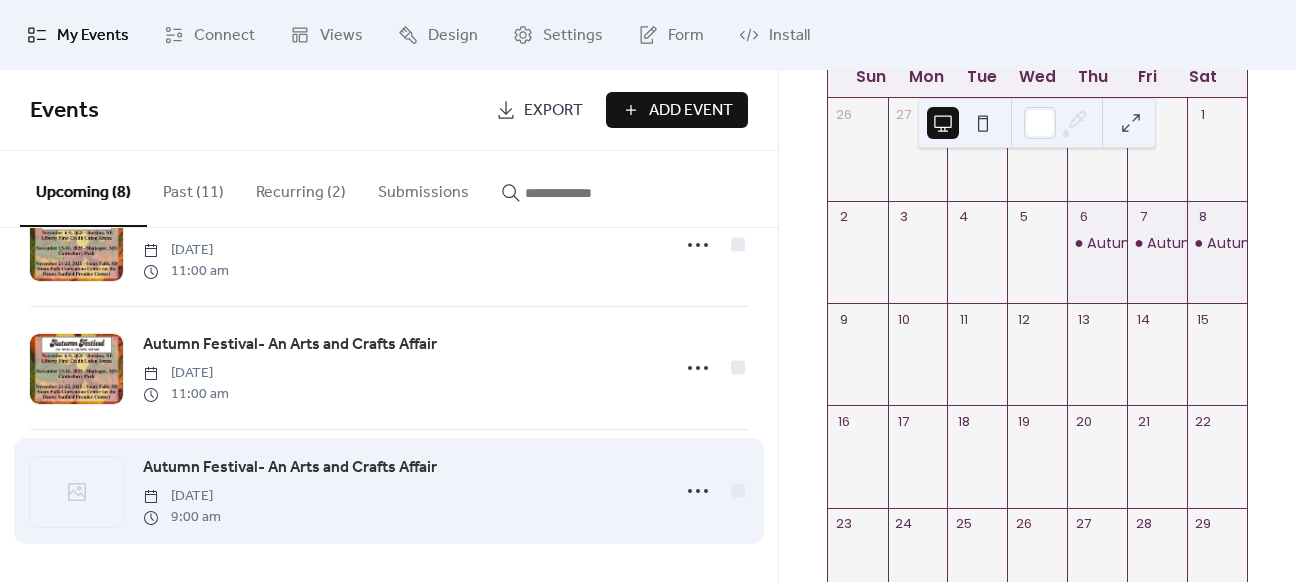 click 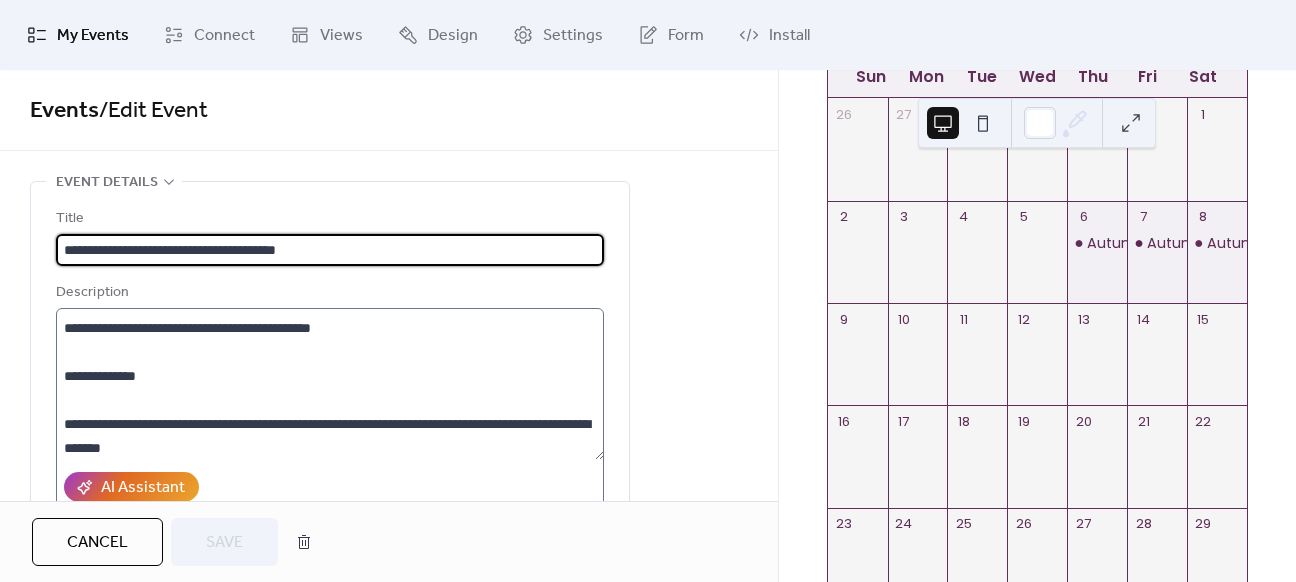 scroll, scrollTop: 192, scrollLeft: 0, axis: vertical 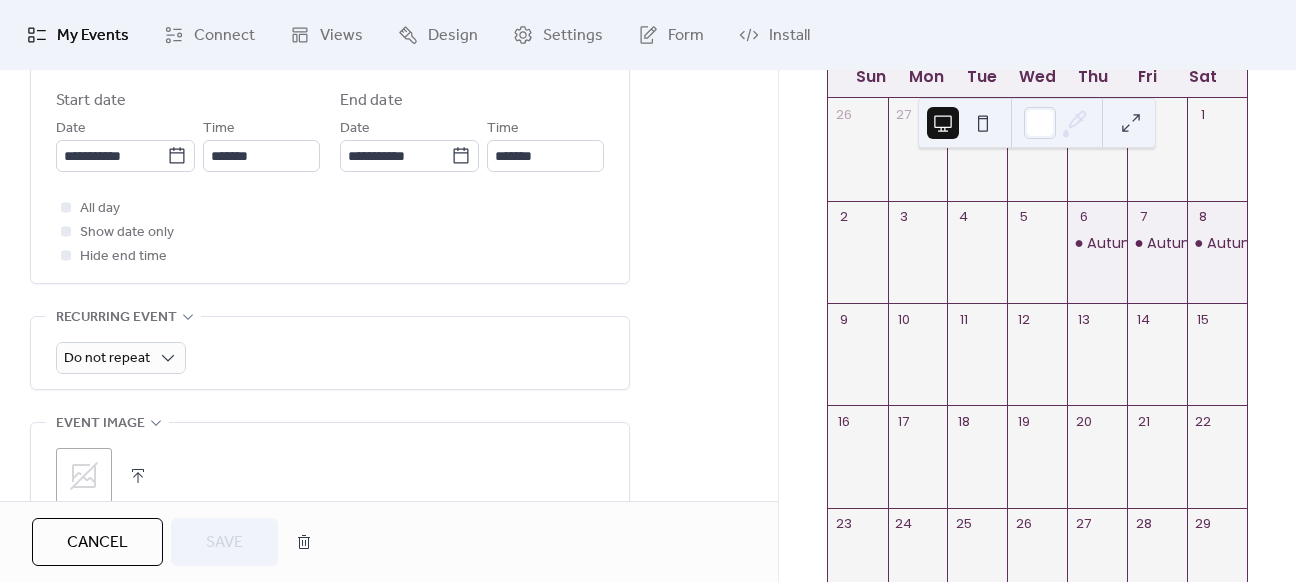 click at bounding box center (138, 476) 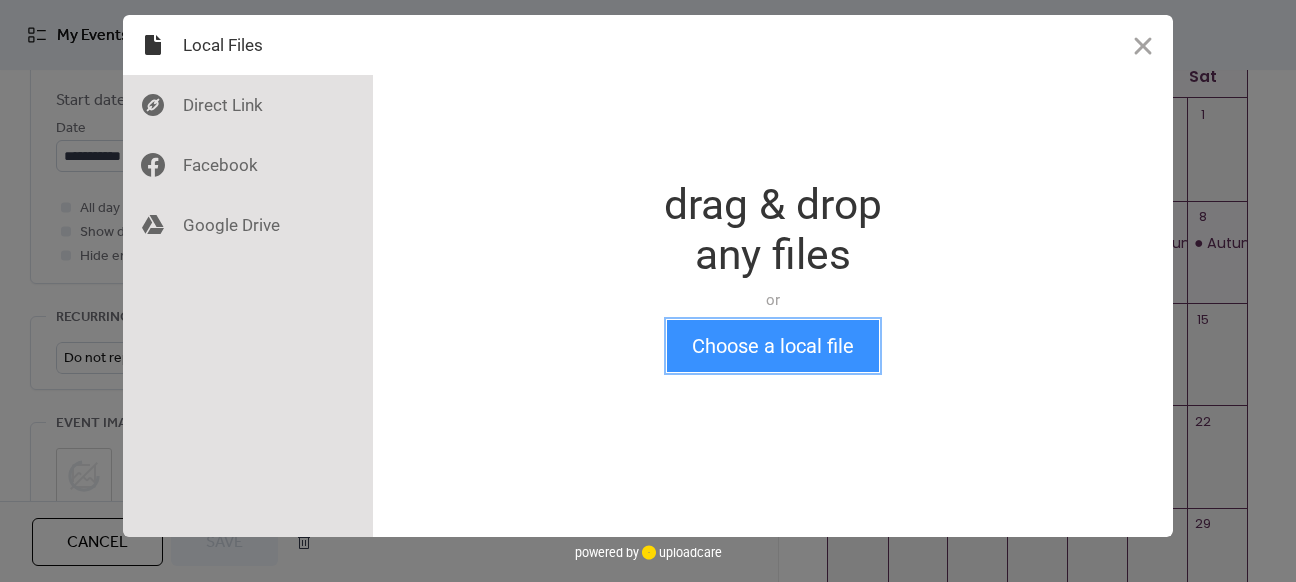 click on "Choose a local file" at bounding box center [773, 346] 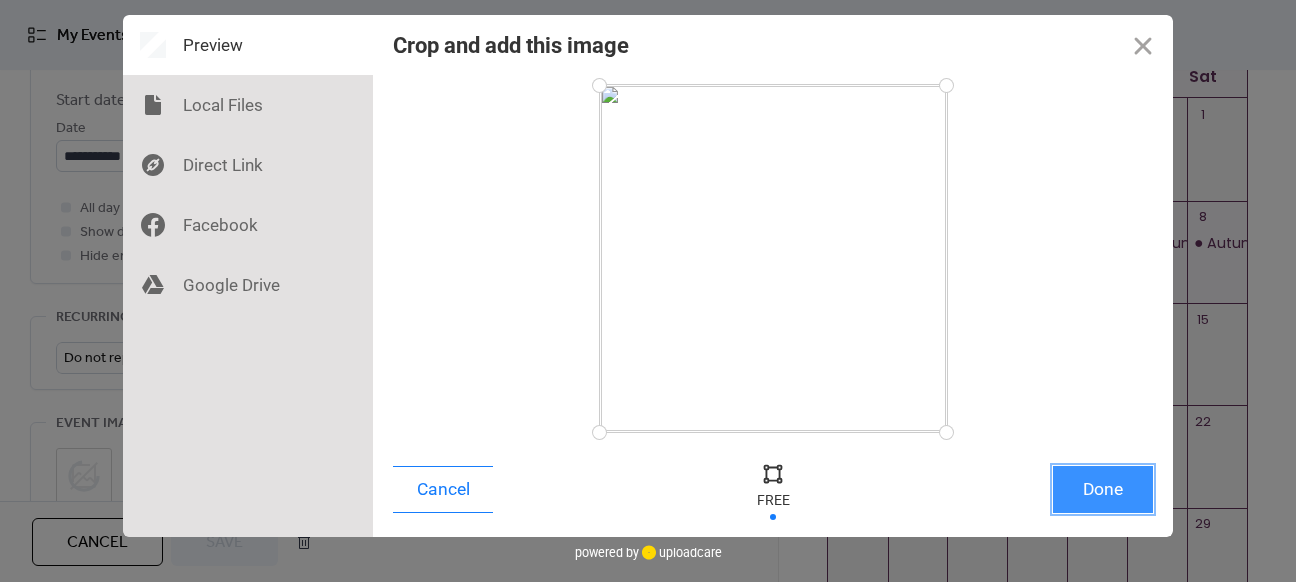 click on "Done" at bounding box center [1103, 489] 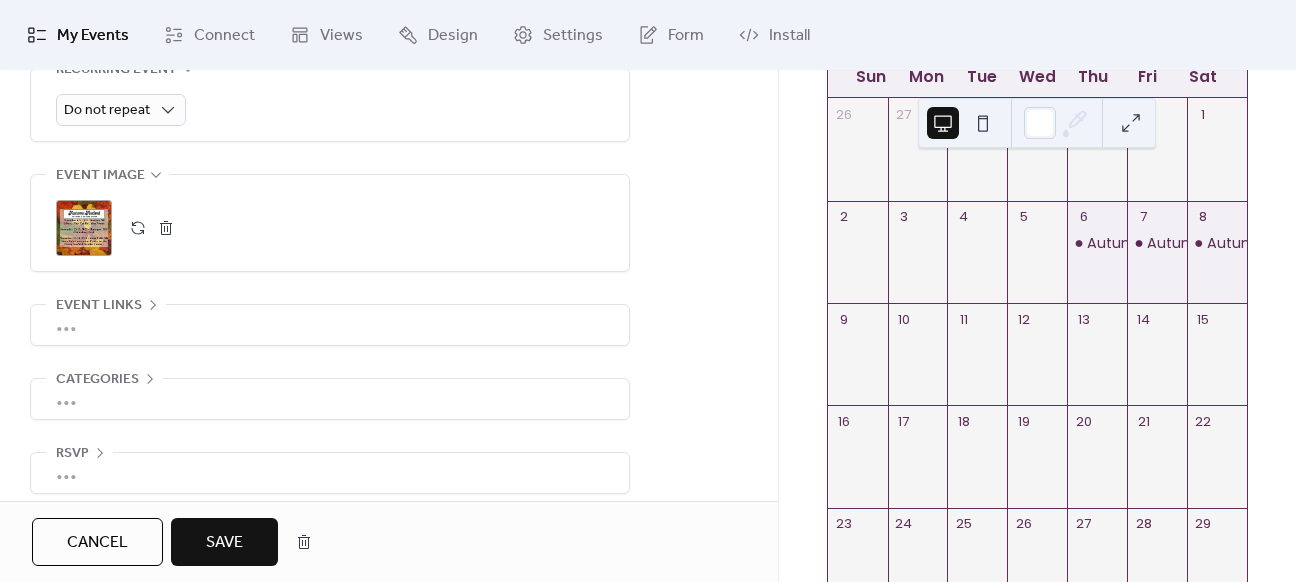 scroll, scrollTop: 960, scrollLeft: 0, axis: vertical 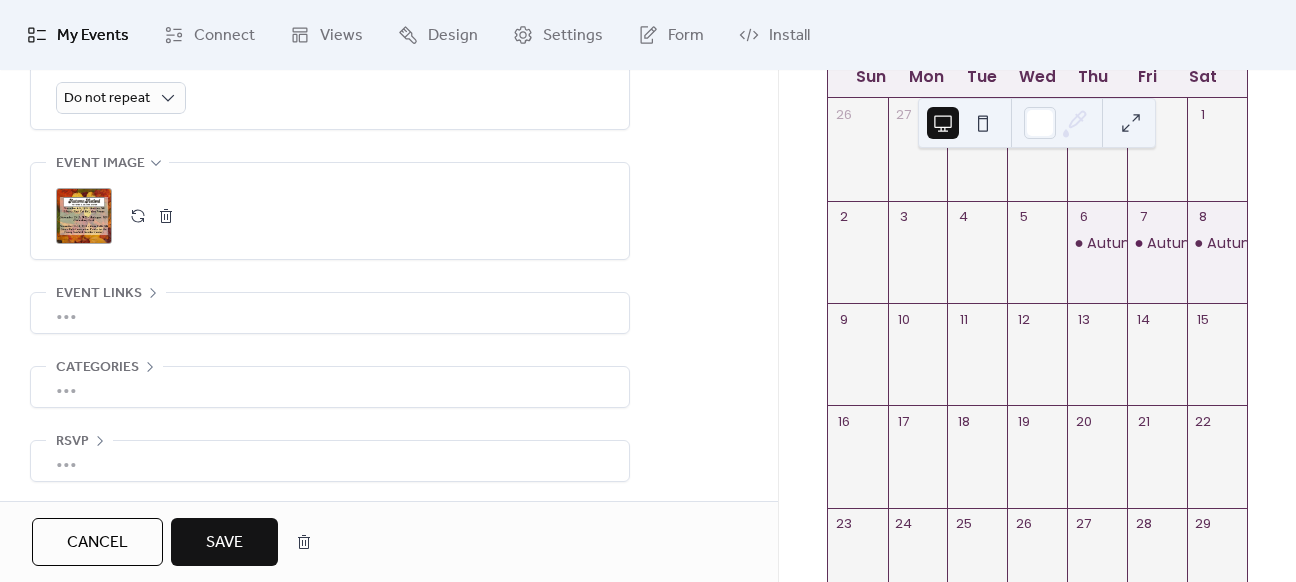 click on "Save" at bounding box center (224, 542) 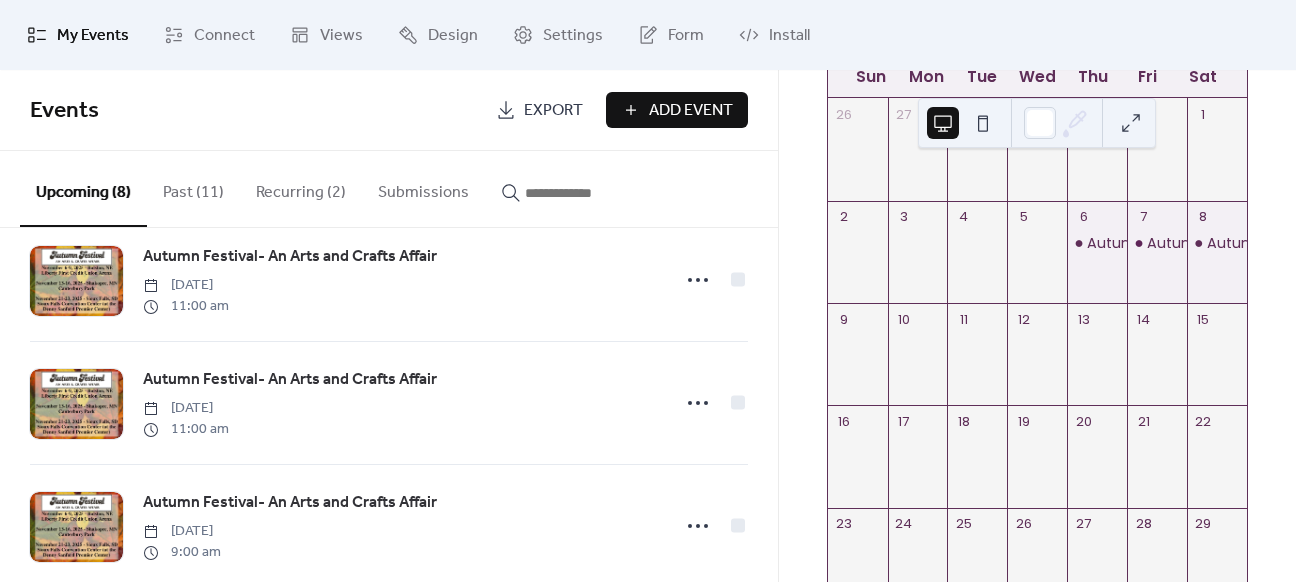 scroll, scrollTop: 689, scrollLeft: 0, axis: vertical 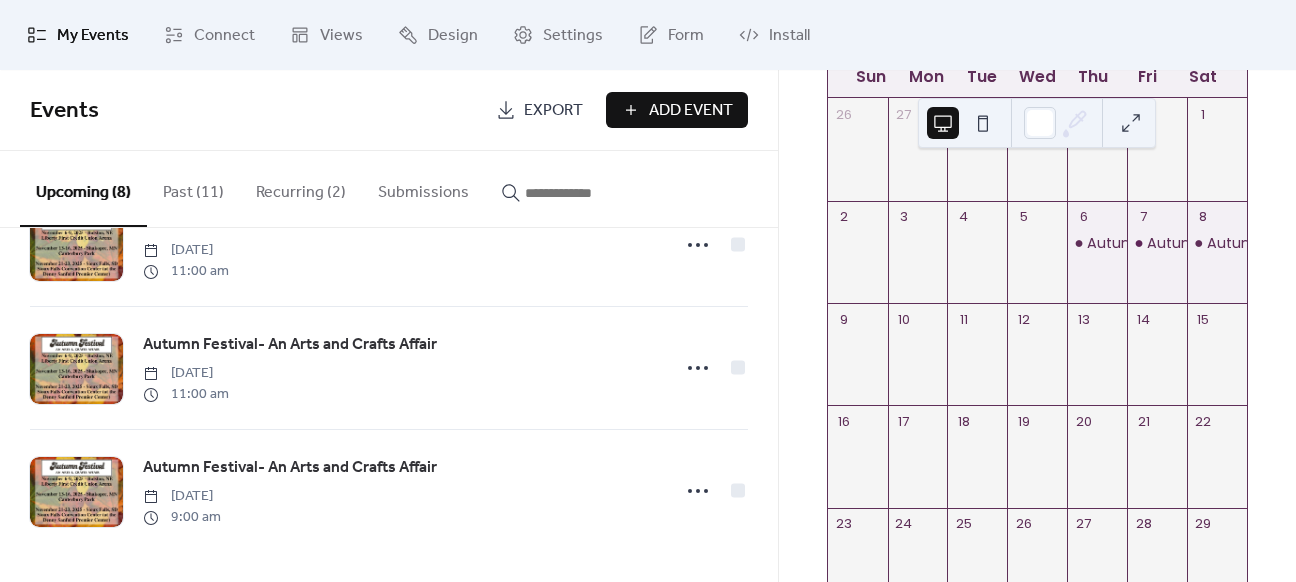 click on "Add Event" at bounding box center [691, 111] 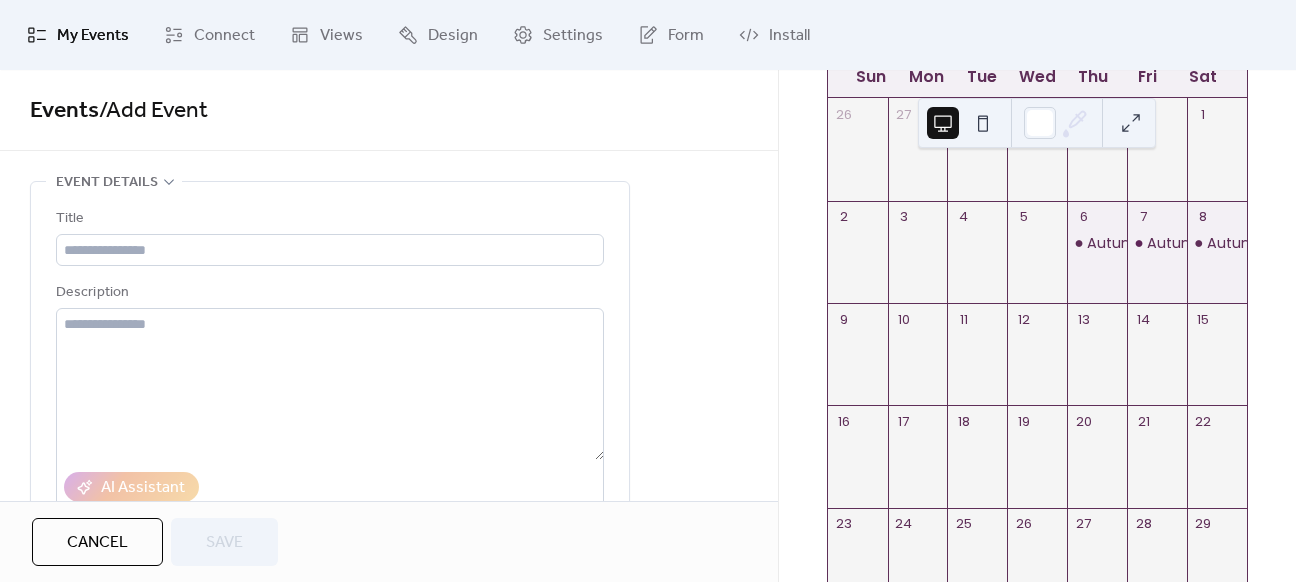 click on "My Events" at bounding box center [93, 36] 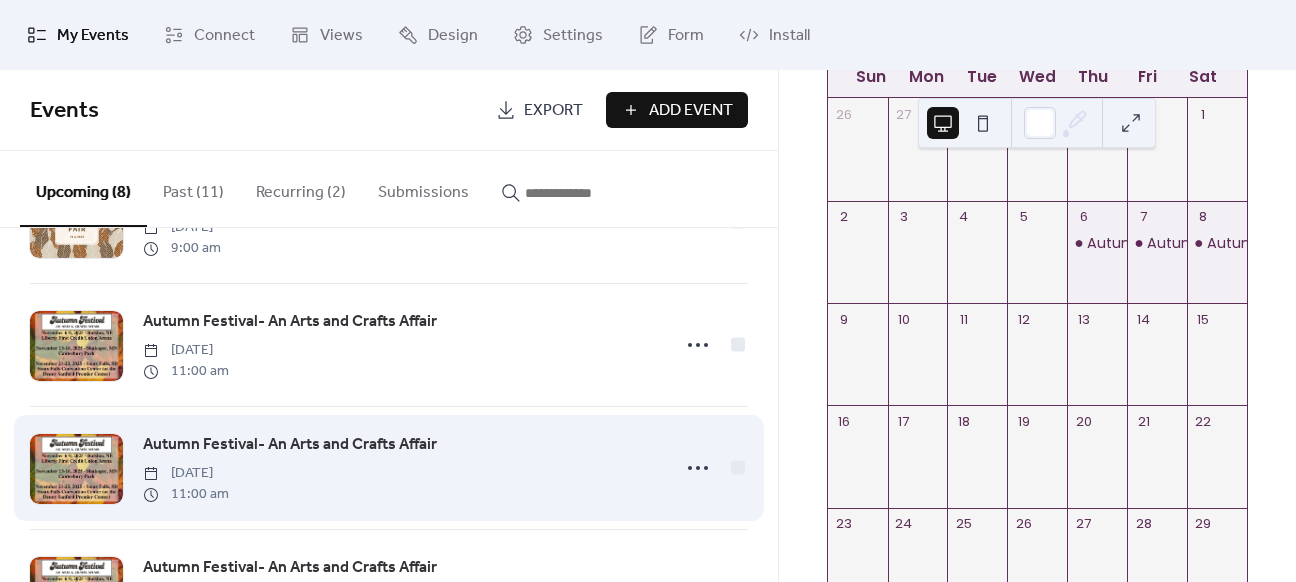 scroll, scrollTop: 689, scrollLeft: 0, axis: vertical 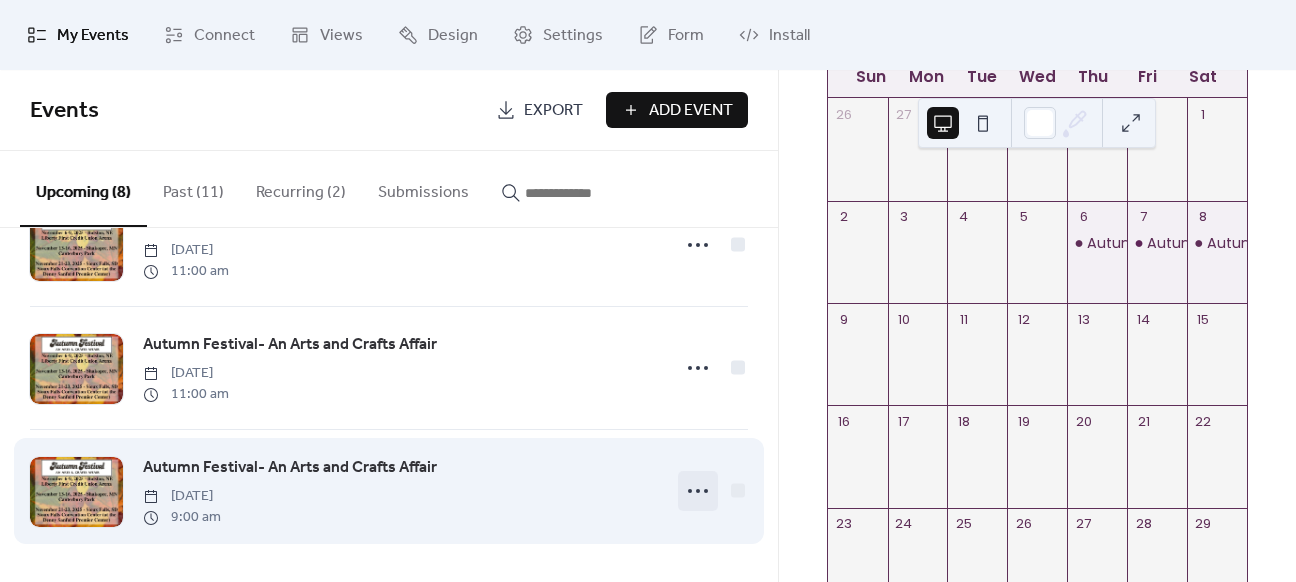 click 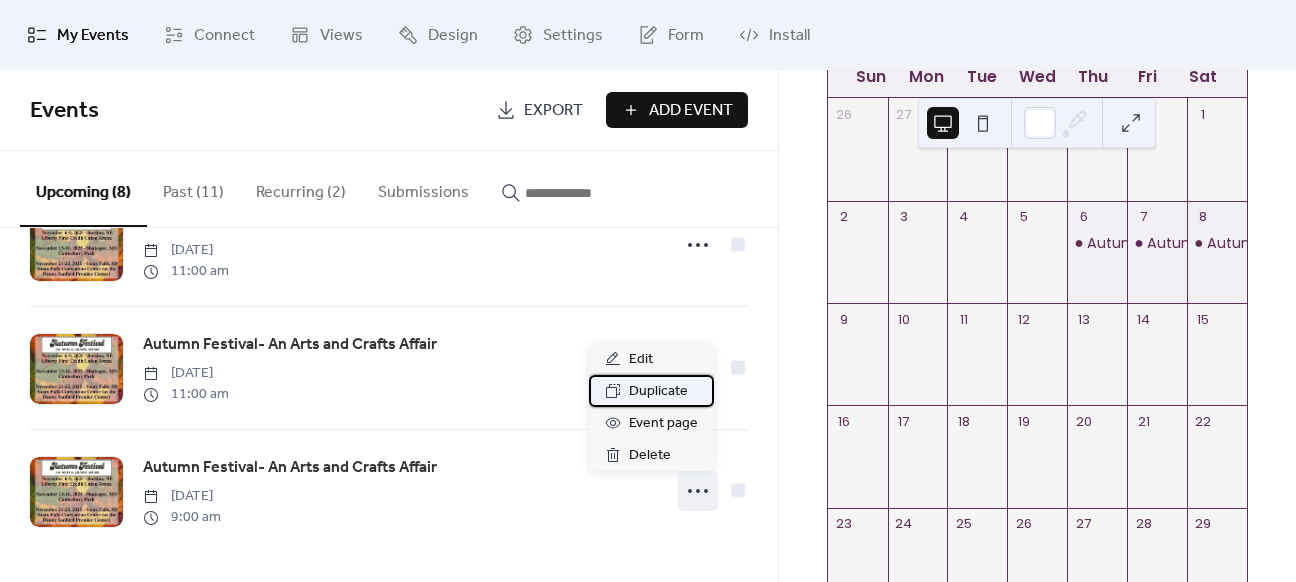 click on "Duplicate" at bounding box center [658, 392] 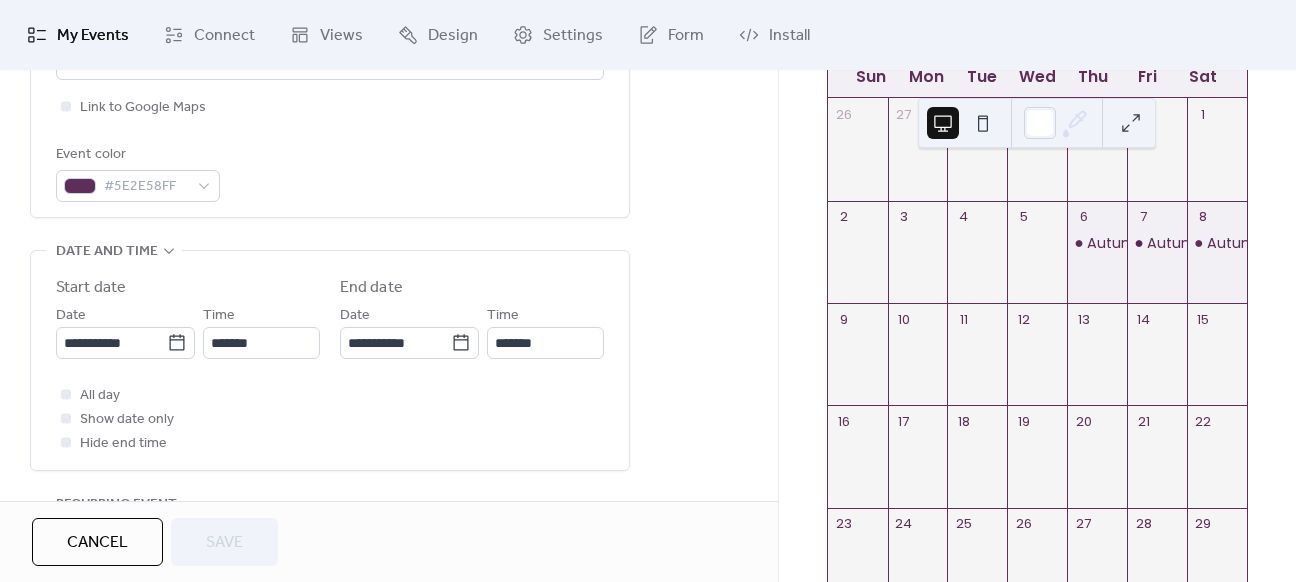 scroll, scrollTop: 600, scrollLeft: 0, axis: vertical 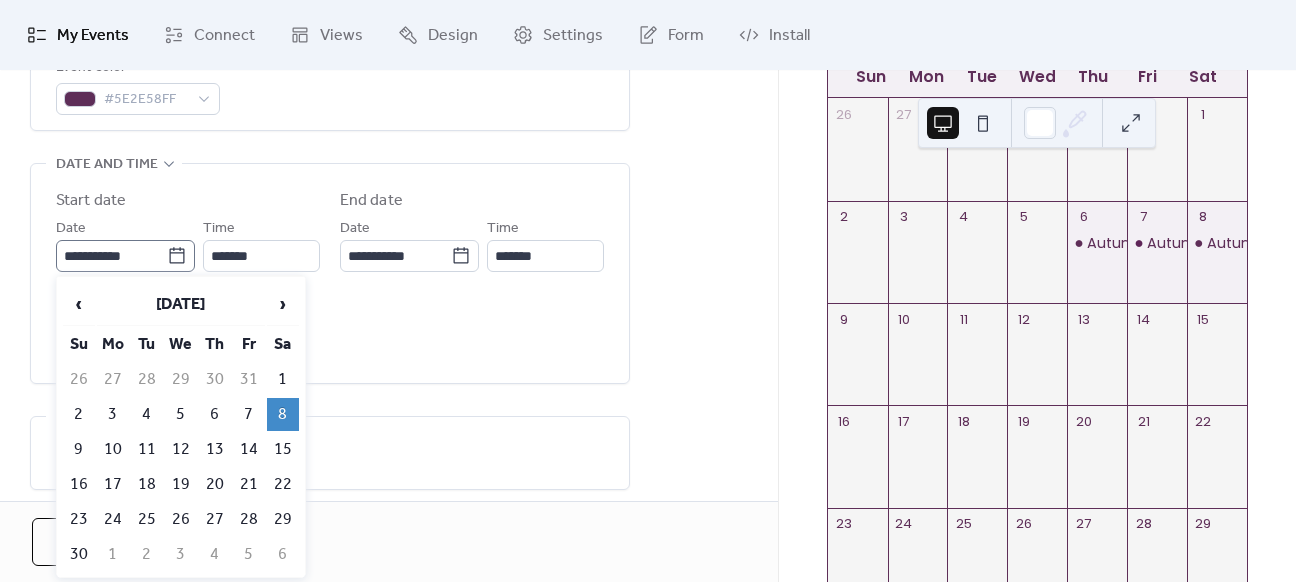 click 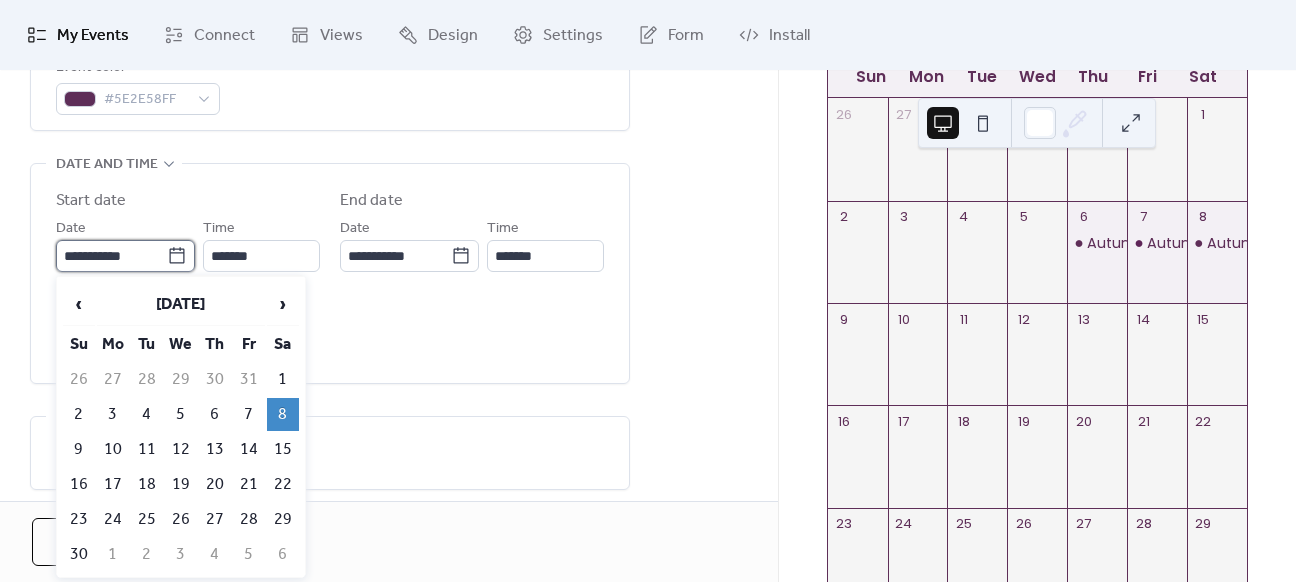 click on "**********" at bounding box center [111, 256] 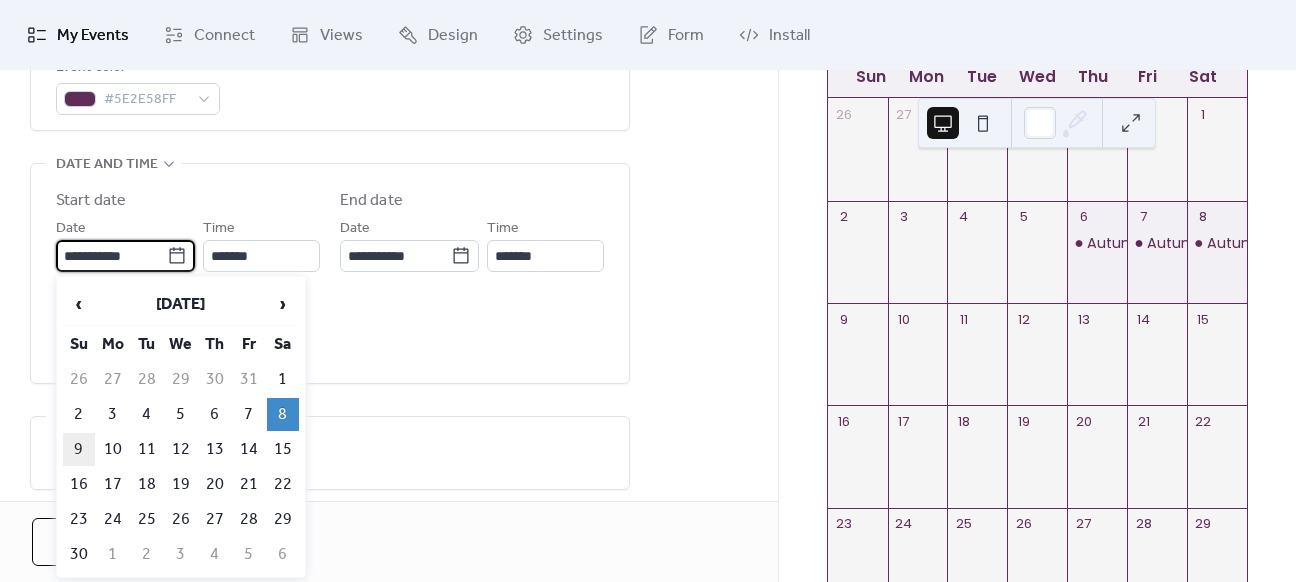 click on "9" at bounding box center (79, 449) 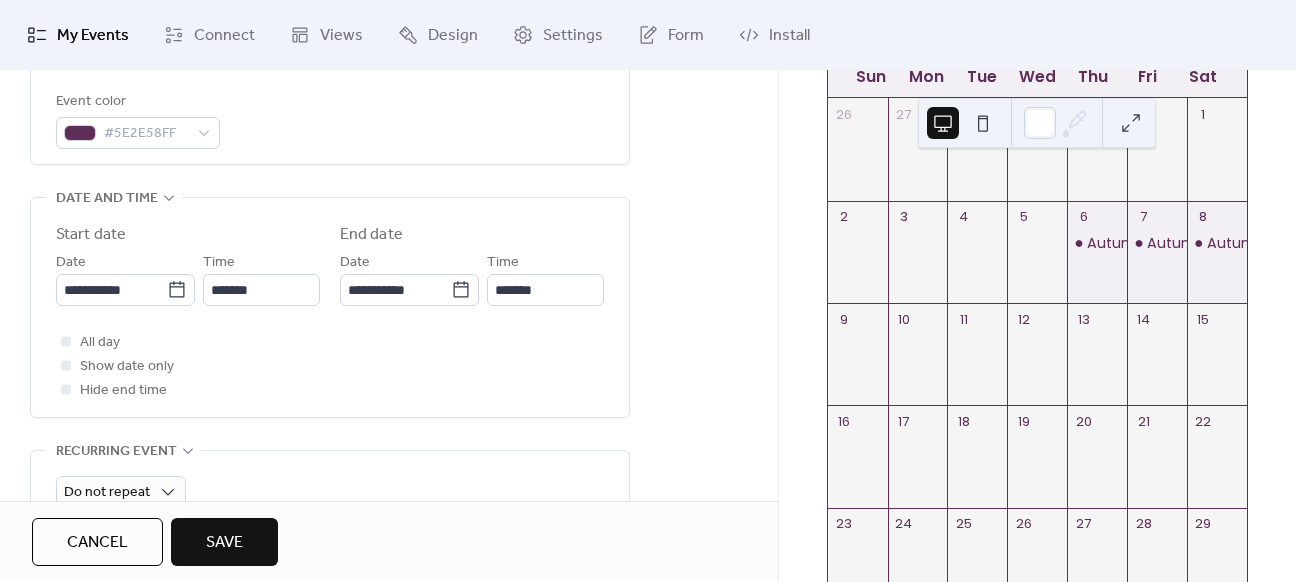 scroll, scrollTop: 561, scrollLeft: 0, axis: vertical 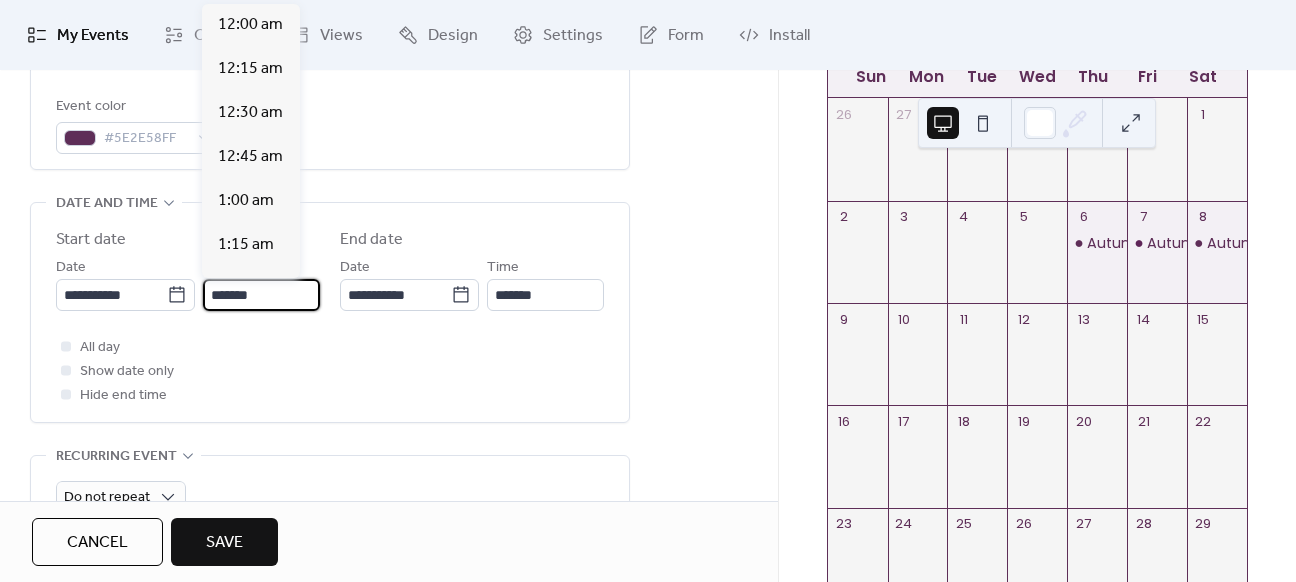 click on "*******" at bounding box center [261, 295] 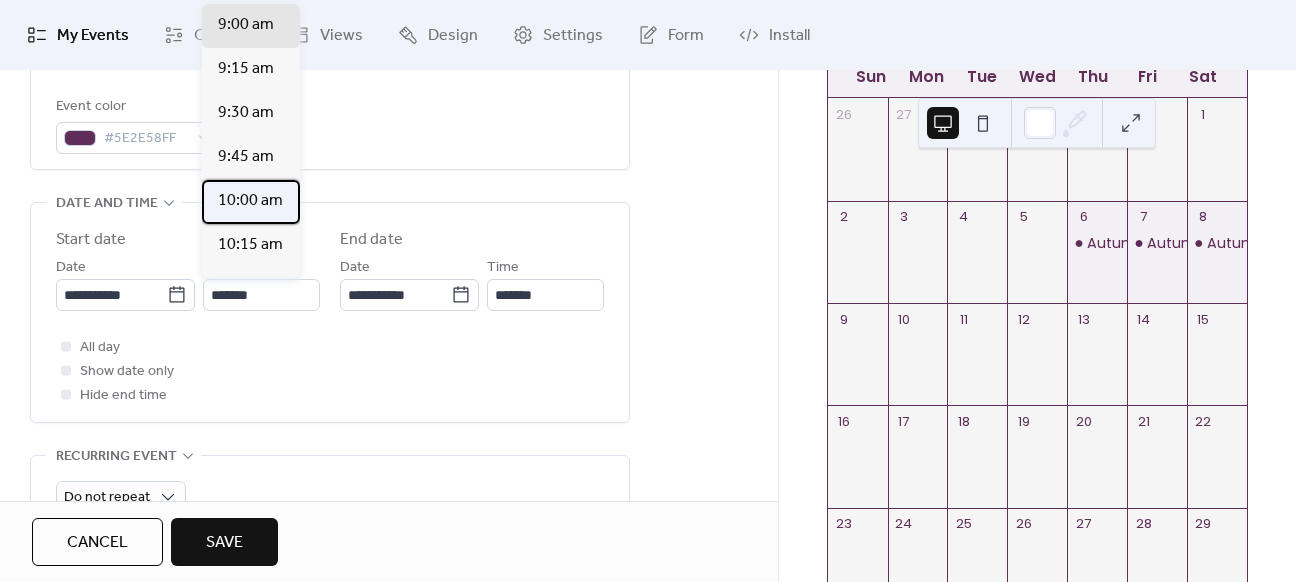 click on "10:00 am" at bounding box center [250, 201] 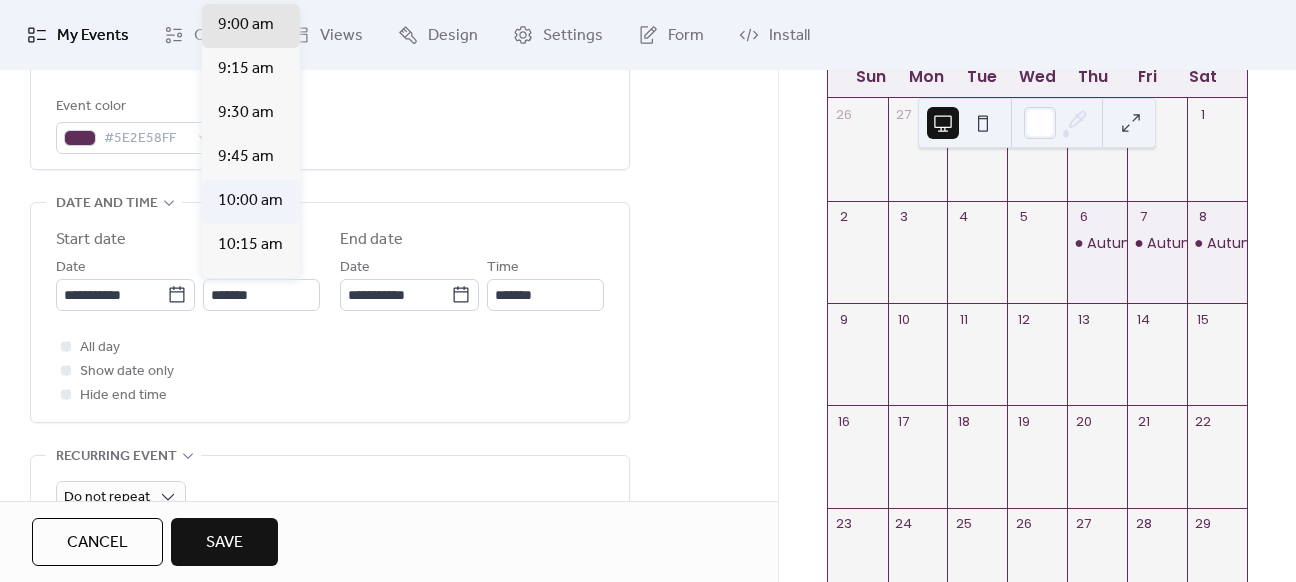 type on "********" 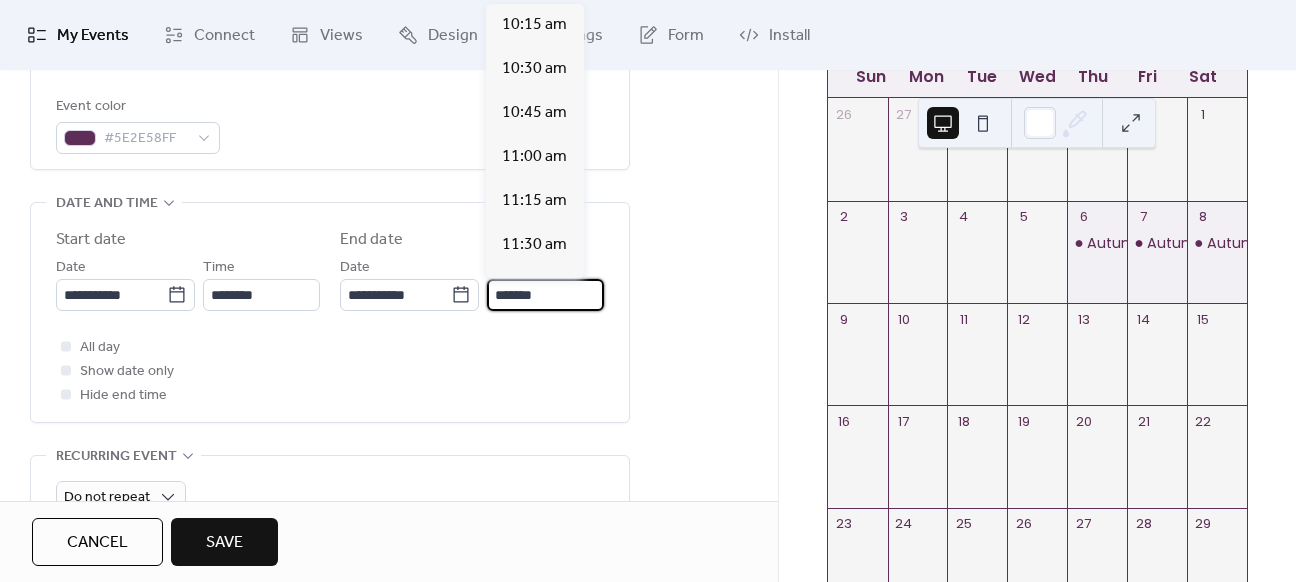click on "*******" at bounding box center (545, 295) 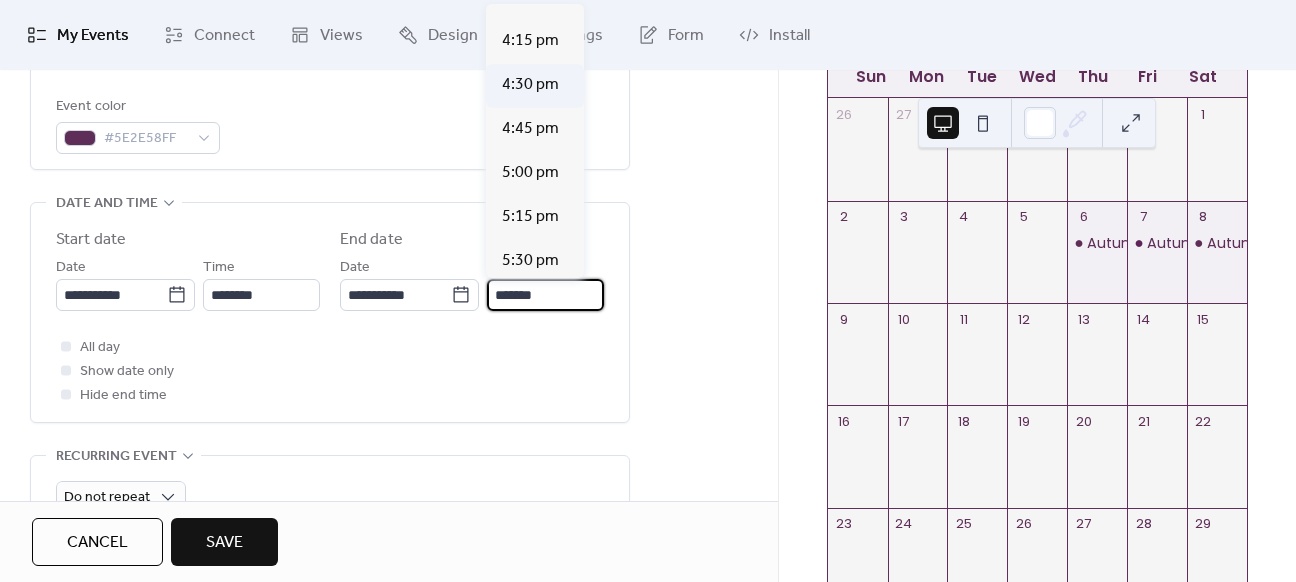 scroll, scrollTop: 940, scrollLeft: 0, axis: vertical 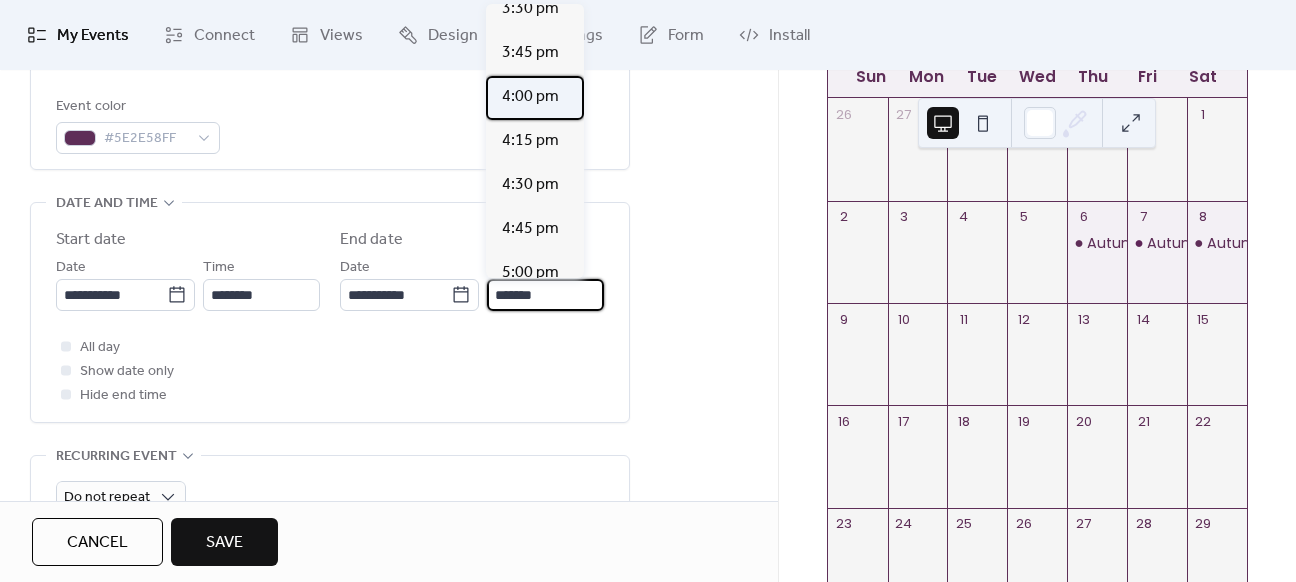 click on "4:00 pm" at bounding box center (530, 97) 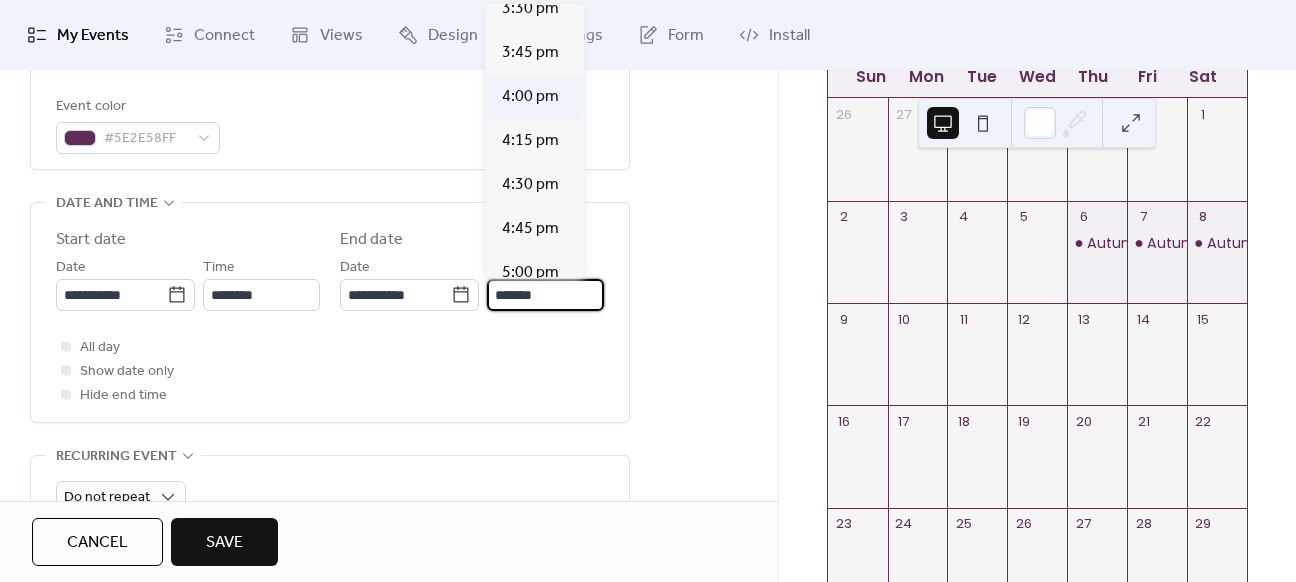 type on "*******" 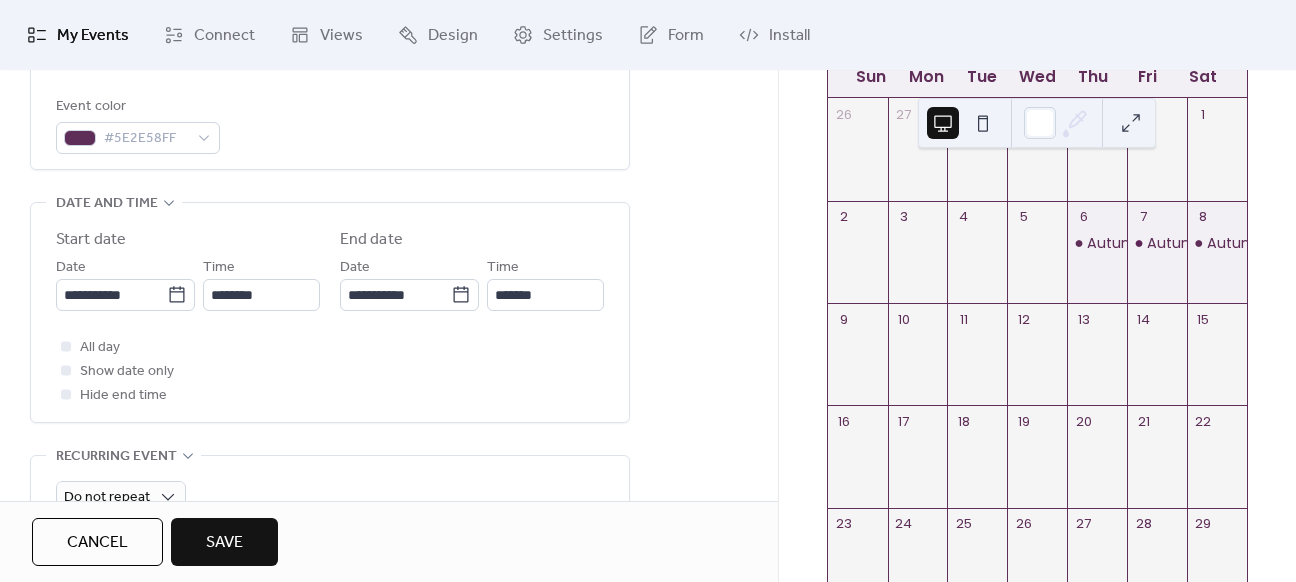 click on "Save" at bounding box center (224, 542) 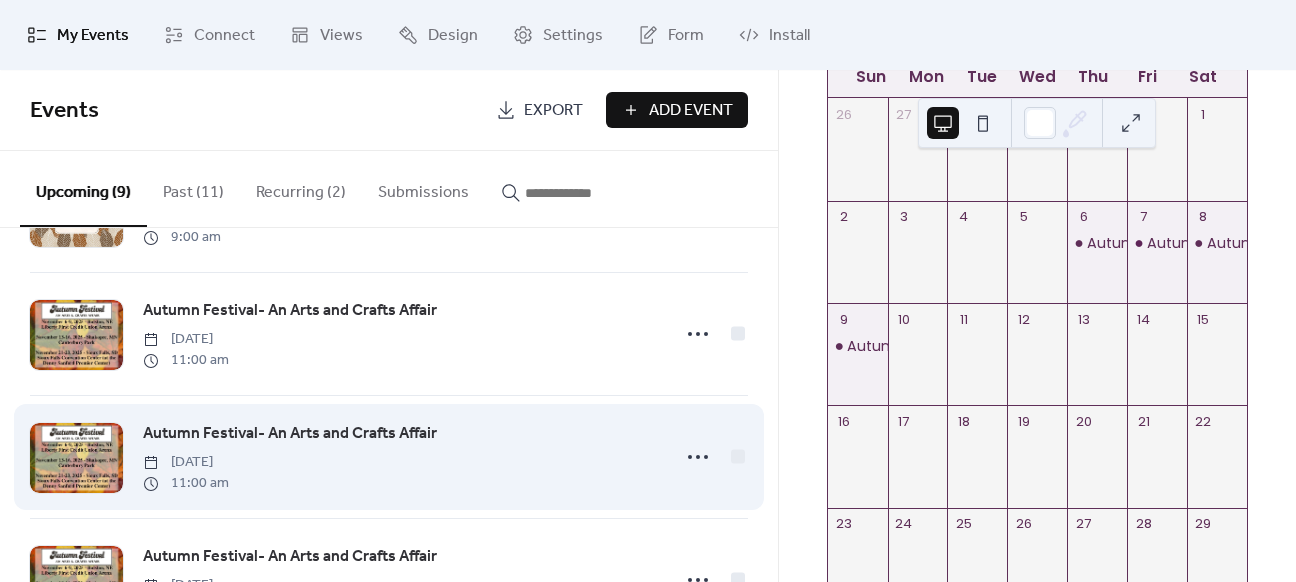 scroll, scrollTop: 612, scrollLeft: 0, axis: vertical 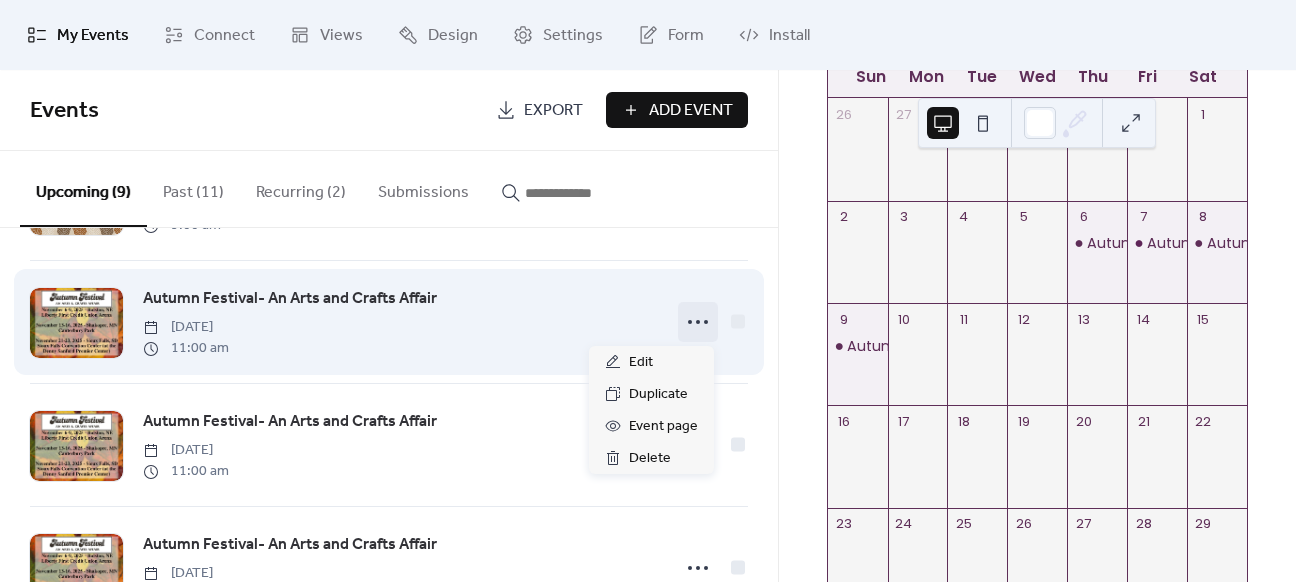 click 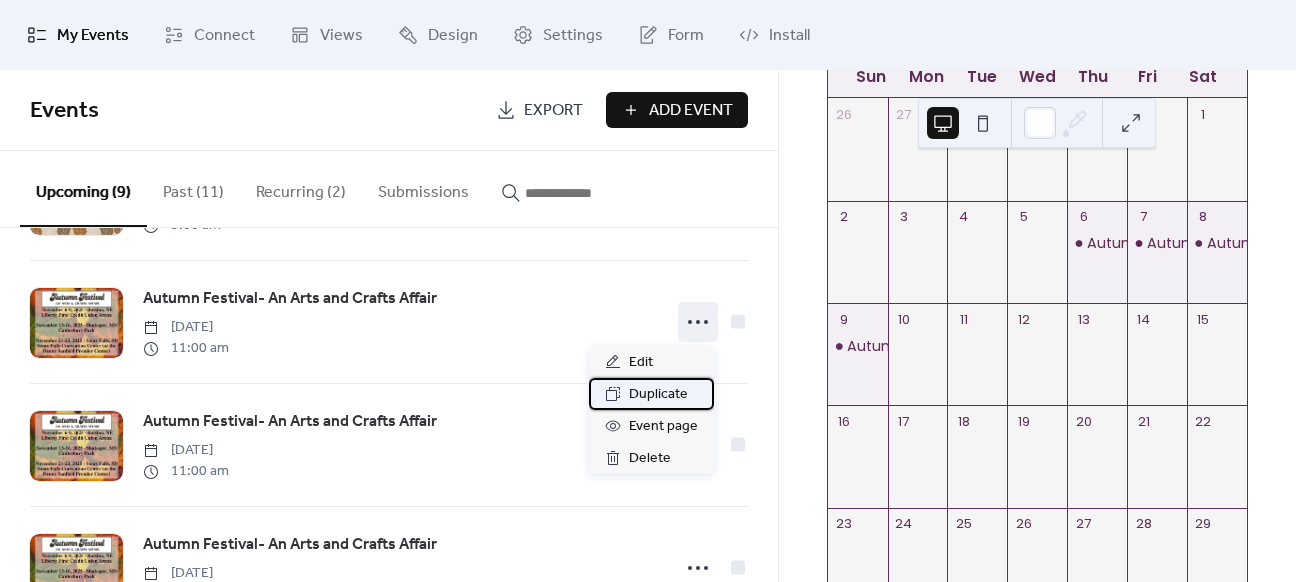click on "Duplicate" at bounding box center (658, 395) 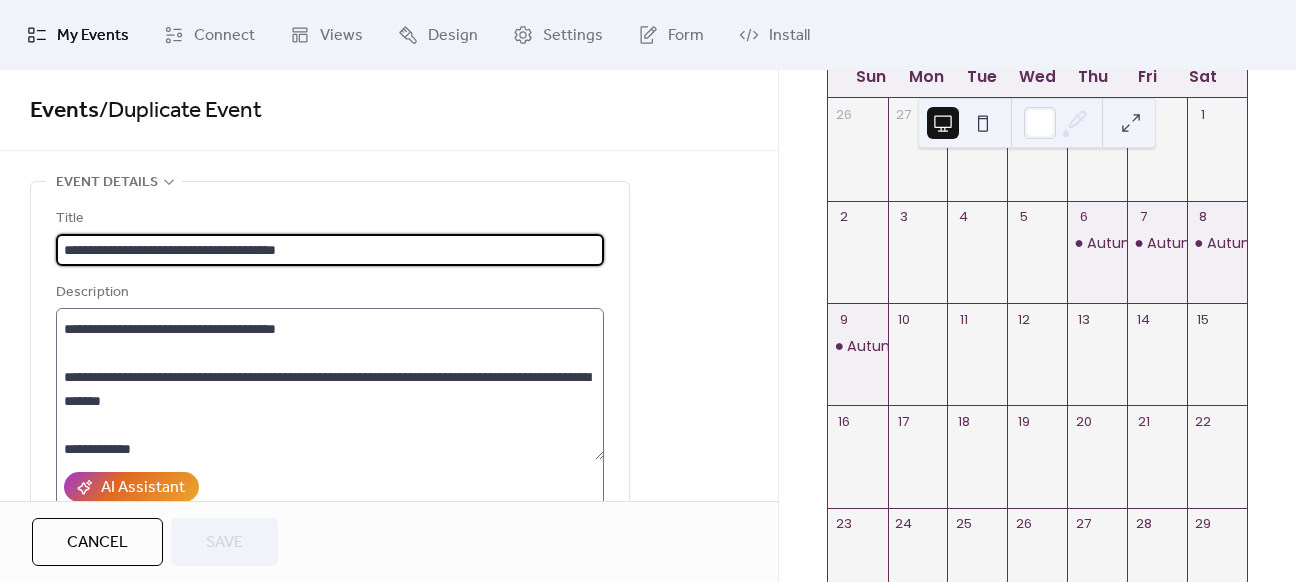 scroll, scrollTop: 24, scrollLeft: 0, axis: vertical 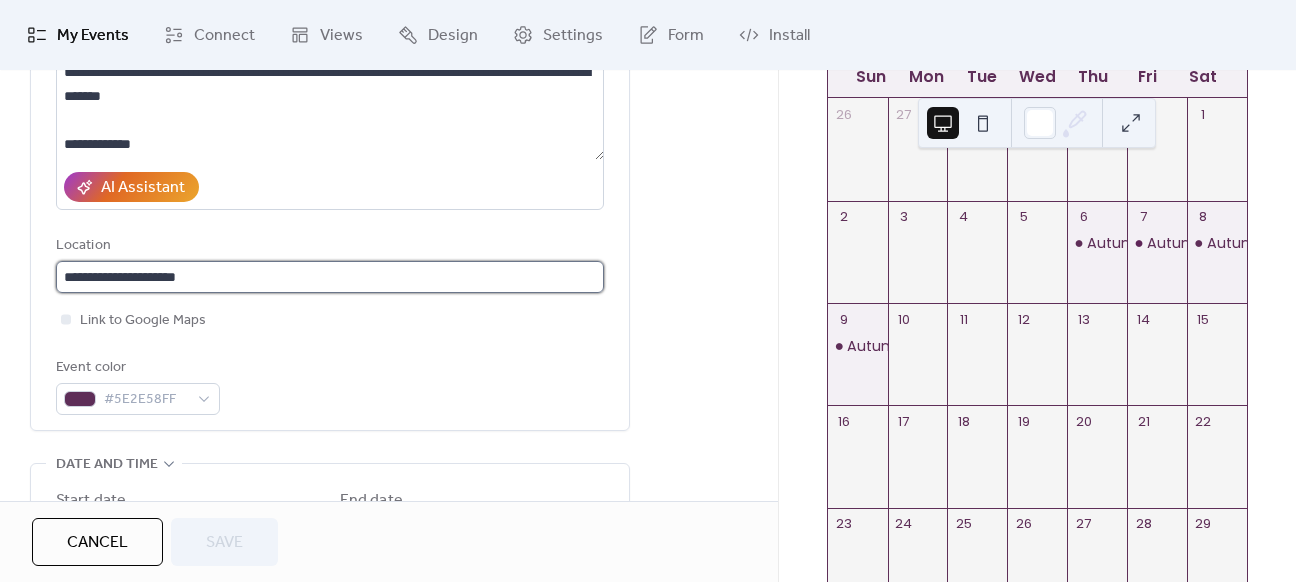 click on "**********" at bounding box center (330, 277) 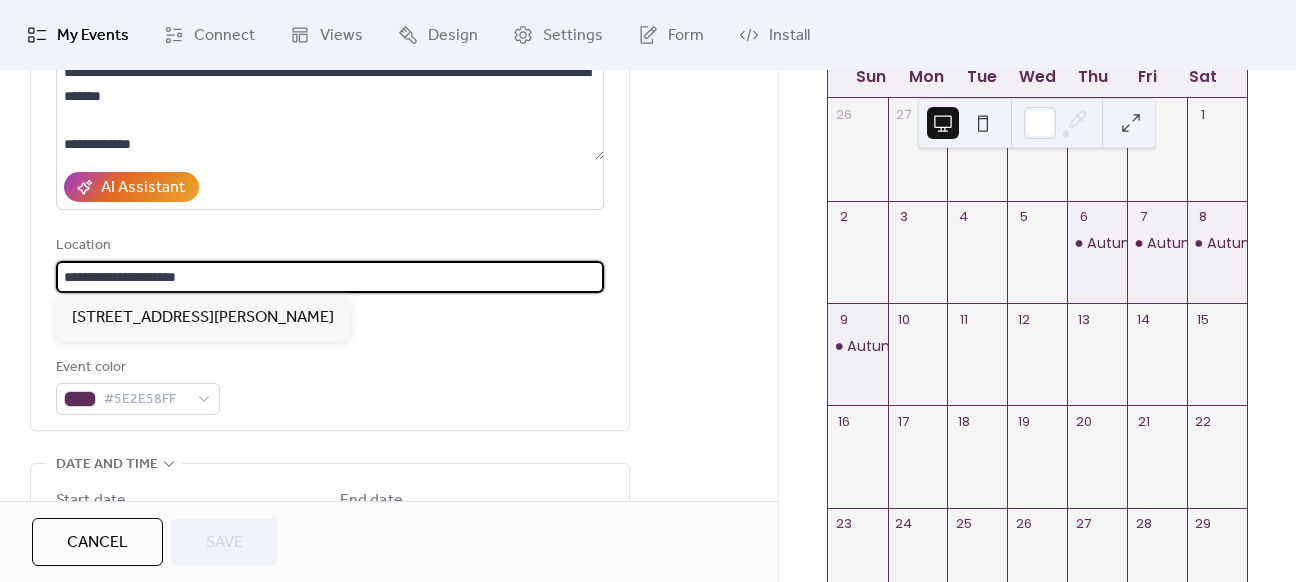 drag, startPoint x: 228, startPoint y: 272, endPoint x: -90, endPoint y: 304, distance: 319.60602 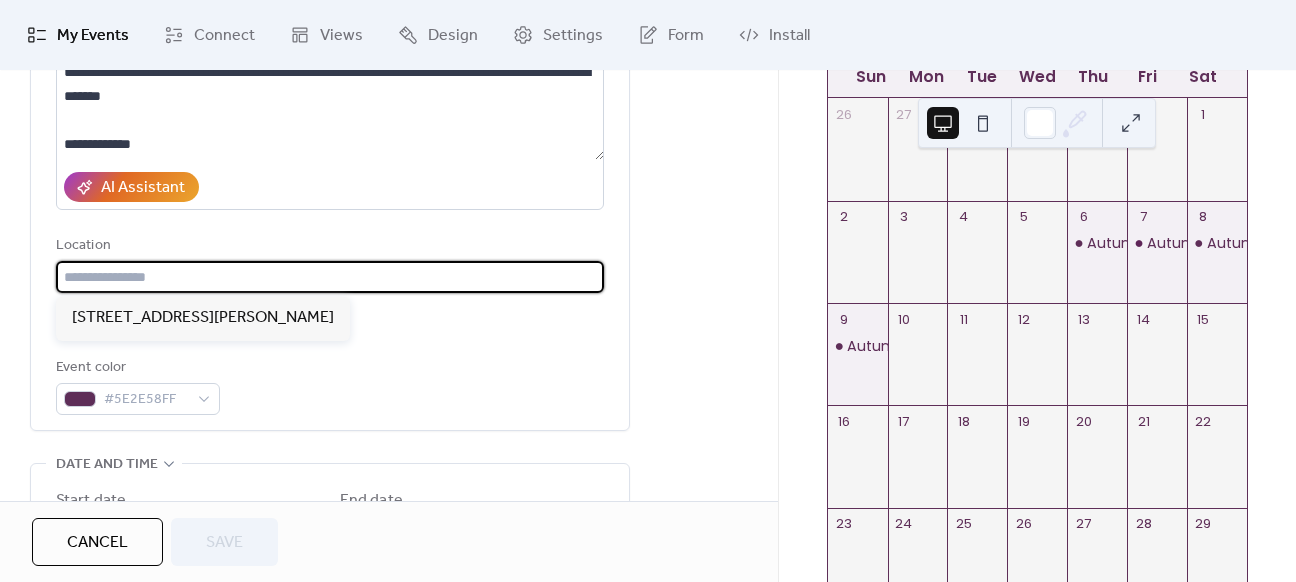 scroll, scrollTop: 0, scrollLeft: 0, axis: both 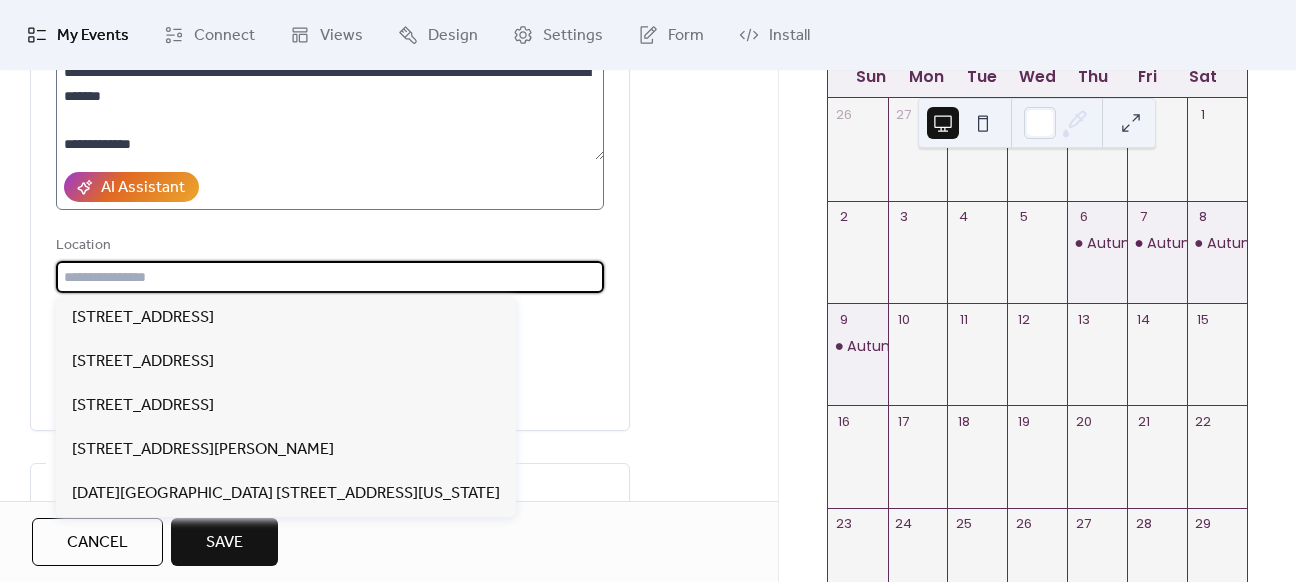 paste on "**********" 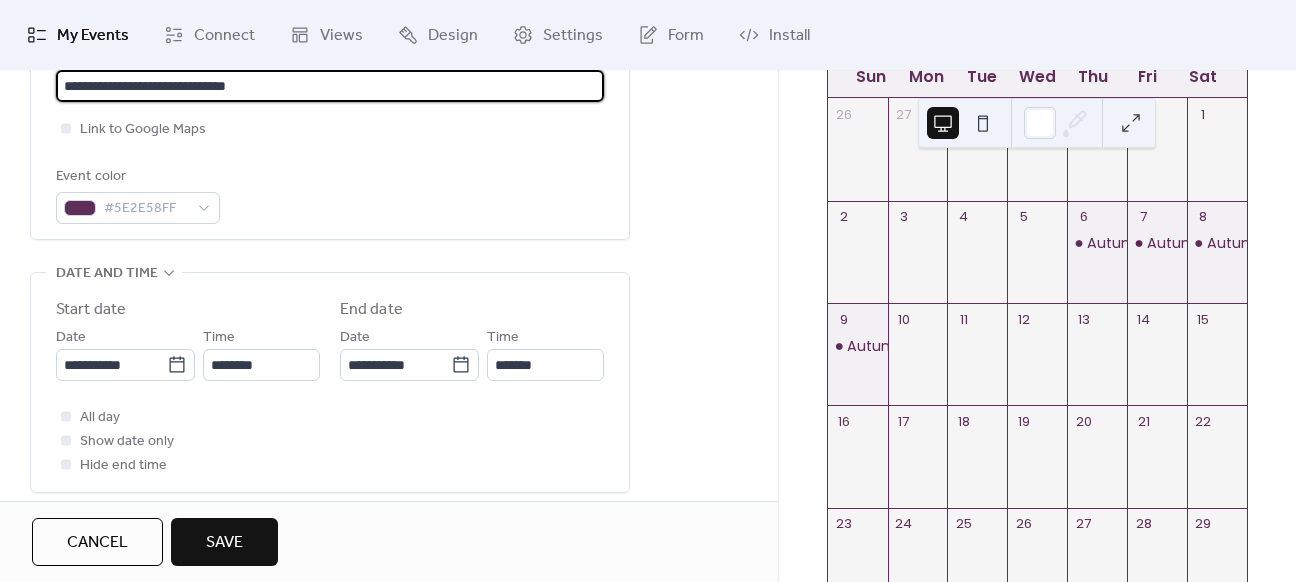 scroll, scrollTop: 500, scrollLeft: 0, axis: vertical 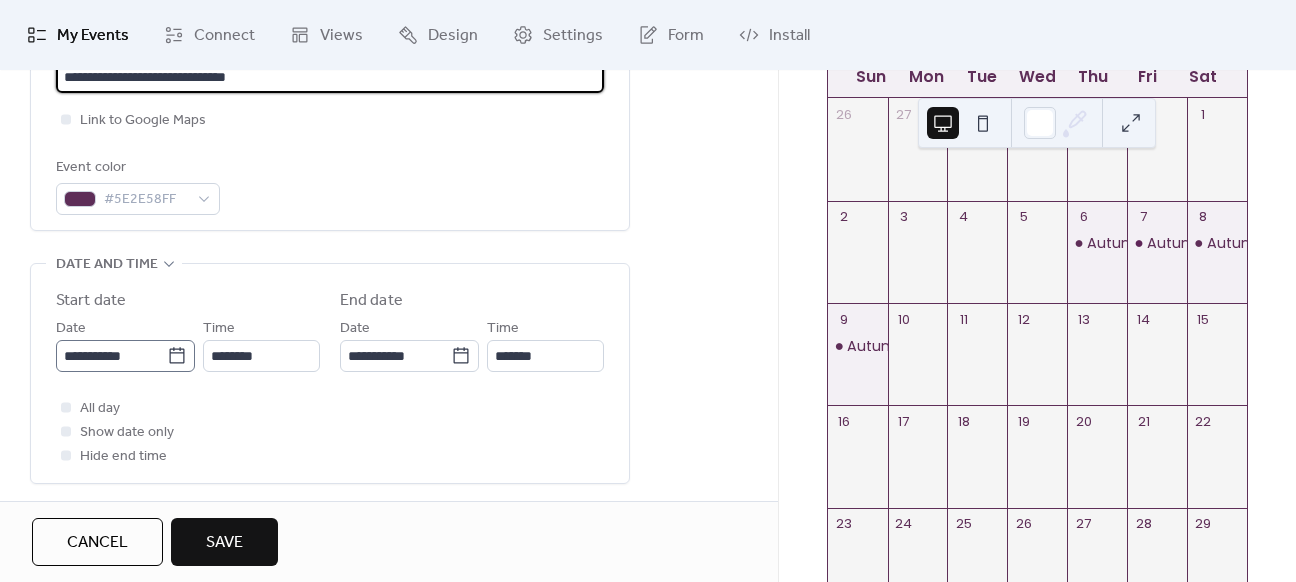 type on "**********" 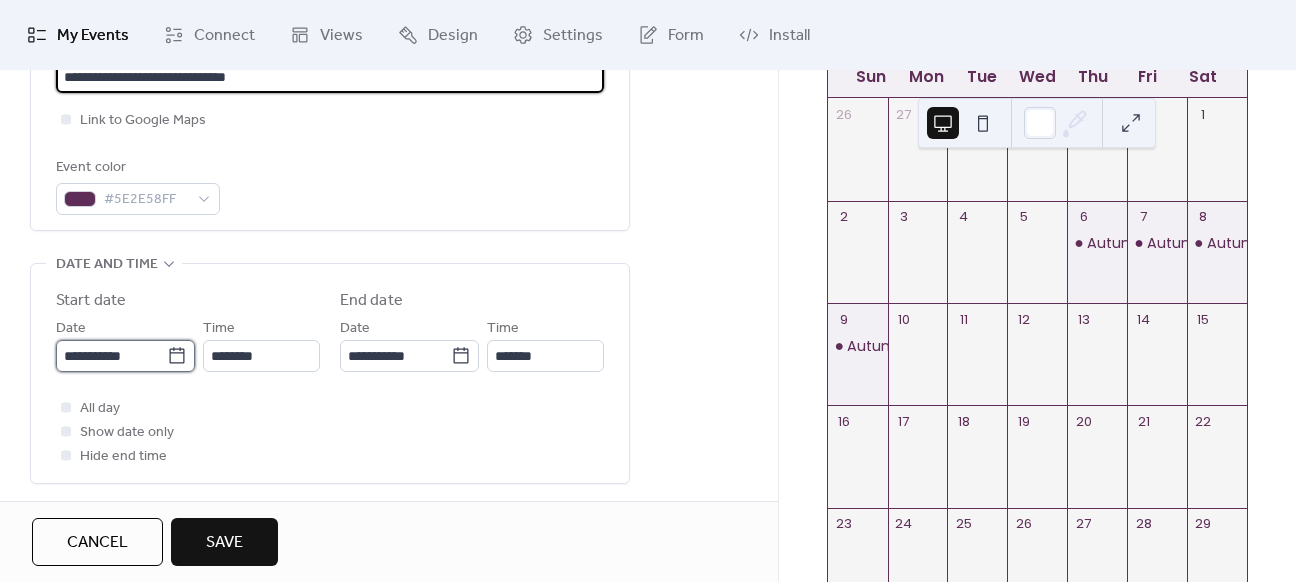 click on "**********" at bounding box center [111, 356] 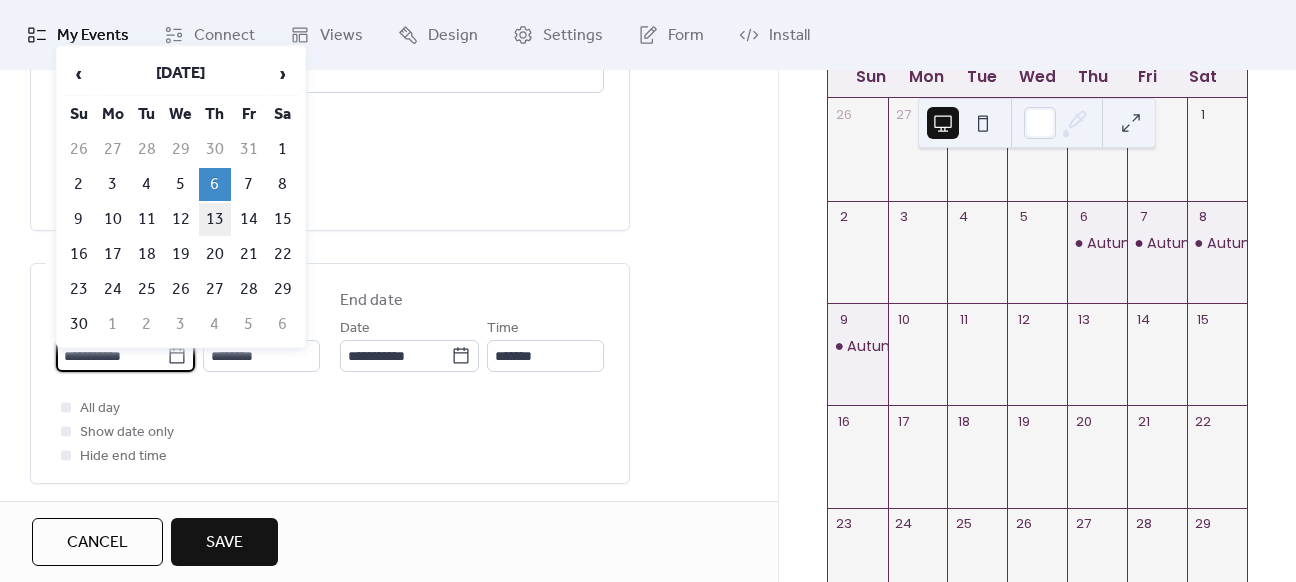 click on "13" at bounding box center (215, 219) 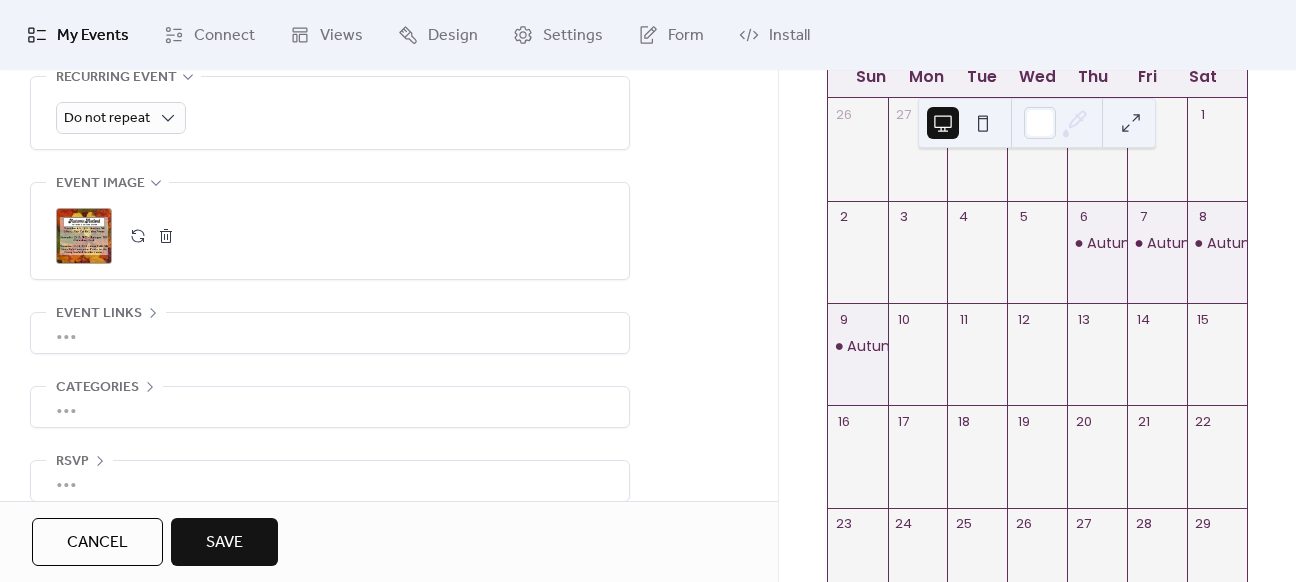 scroll, scrollTop: 960, scrollLeft: 0, axis: vertical 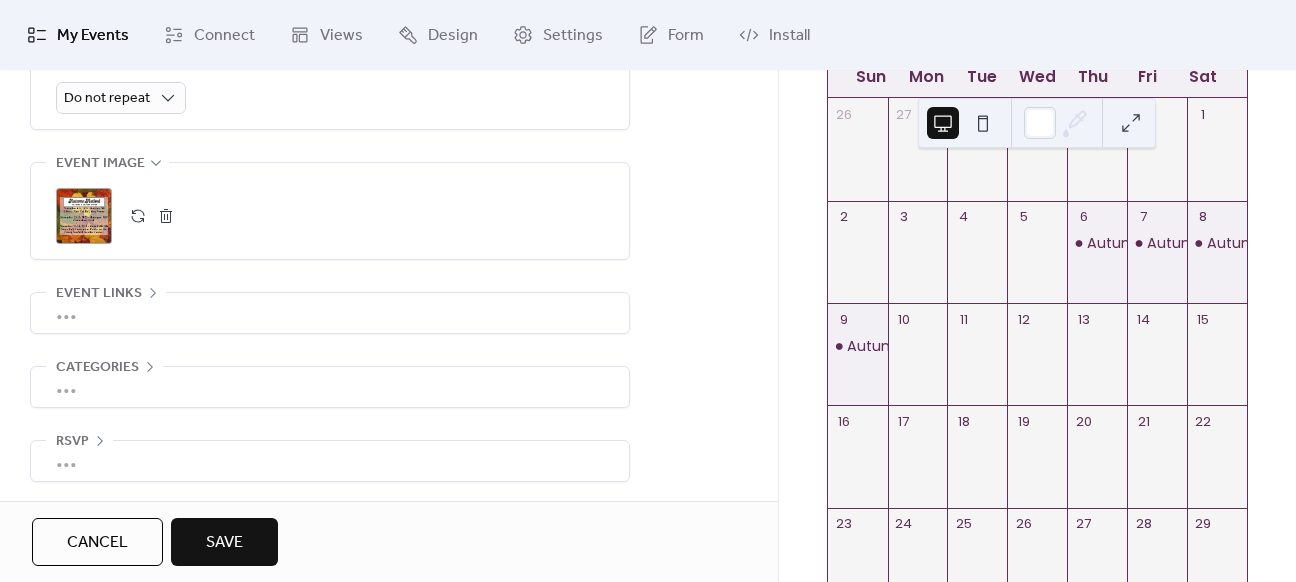 click on "Save" at bounding box center [224, 543] 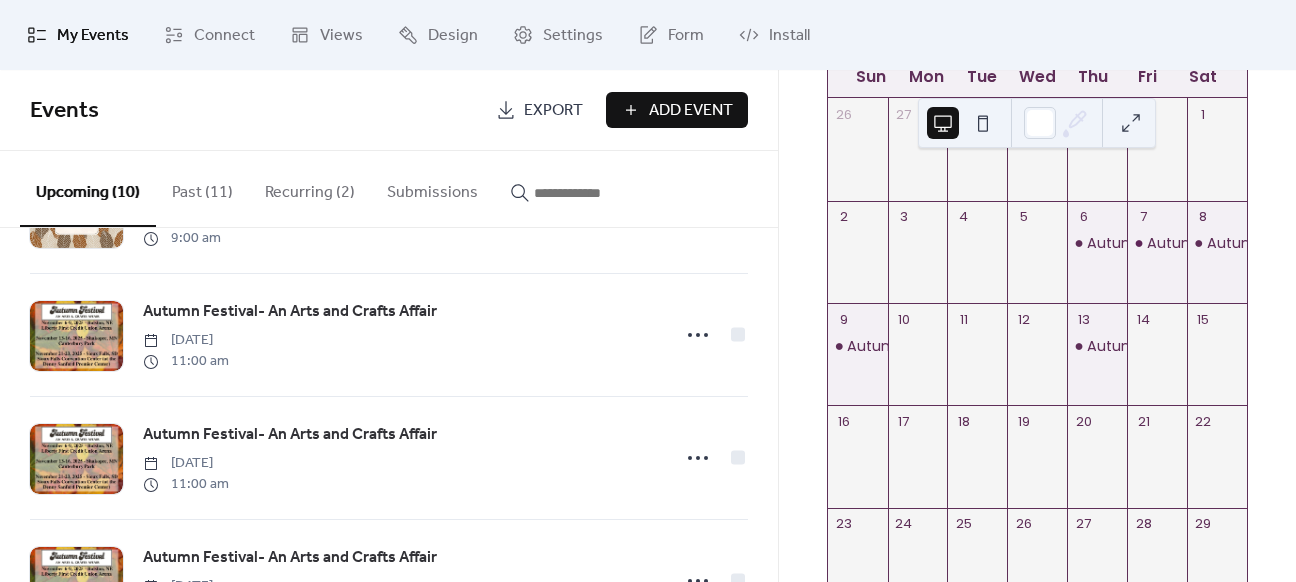 scroll, scrollTop: 600, scrollLeft: 0, axis: vertical 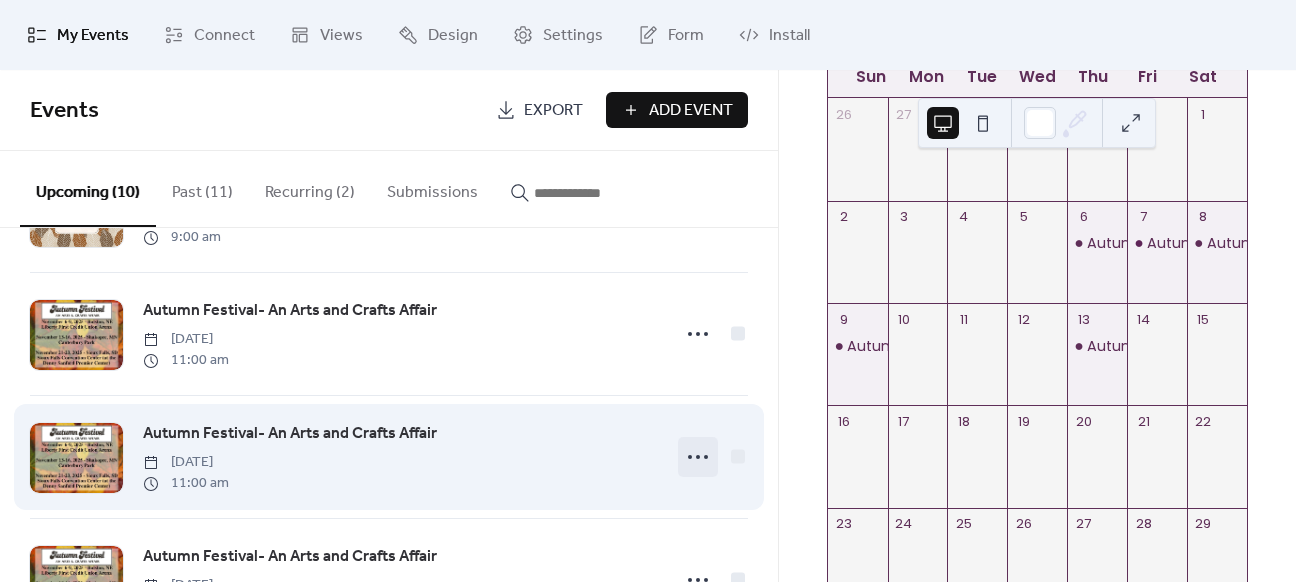 click 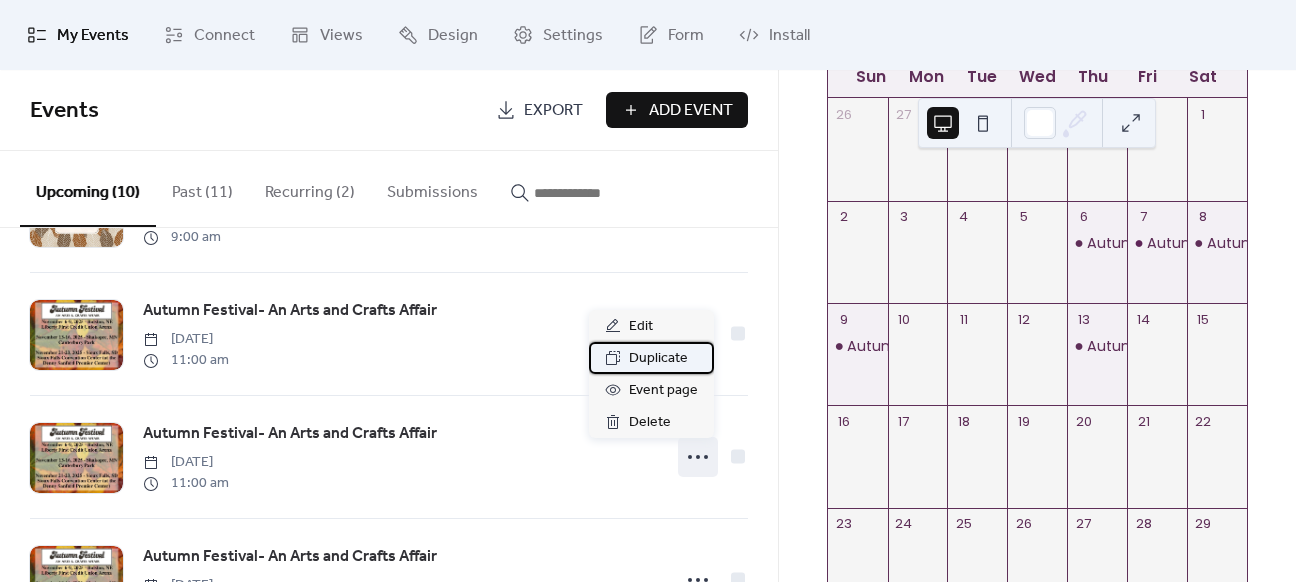 click on "Duplicate" at bounding box center (658, 359) 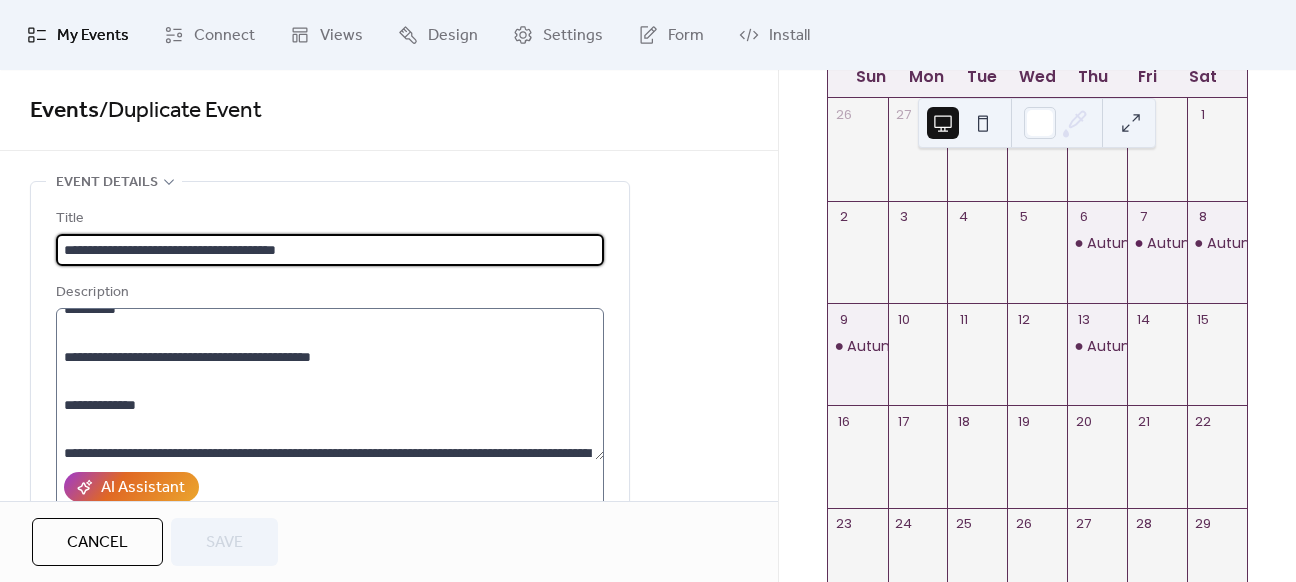scroll, scrollTop: 192, scrollLeft: 0, axis: vertical 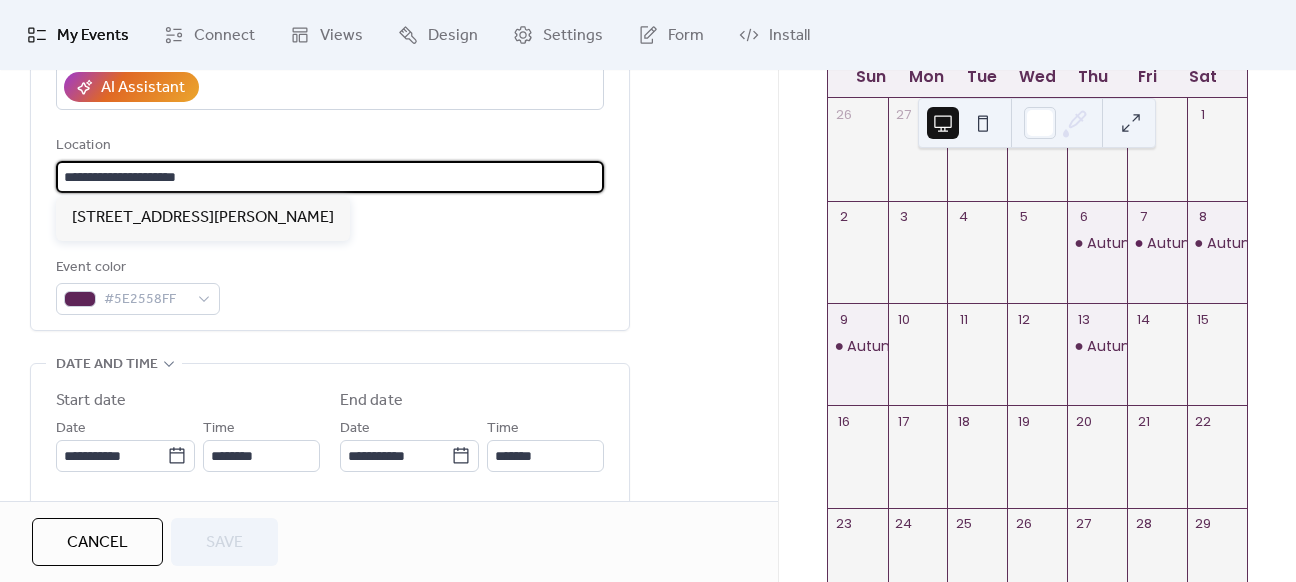 click on "**********" at bounding box center (330, 177) 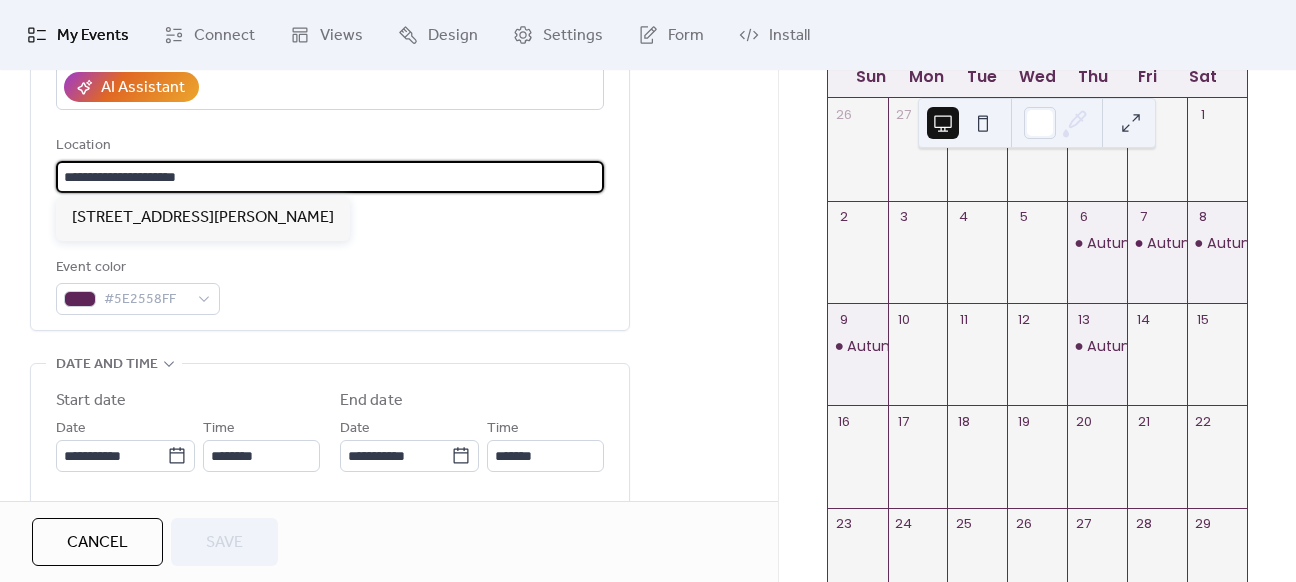 drag, startPoint x: 93, startPoint y: 176, endPoint x: -134, endPoint y: 187, distance: 227.26636 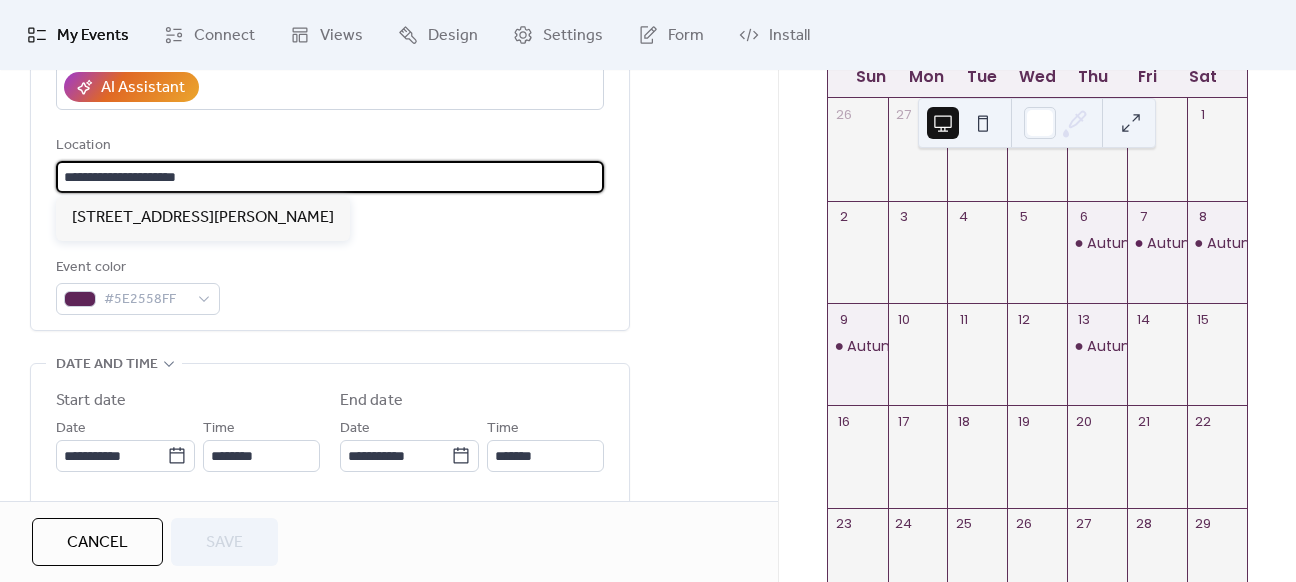 click on "**********" at bounding box center [648, 291] 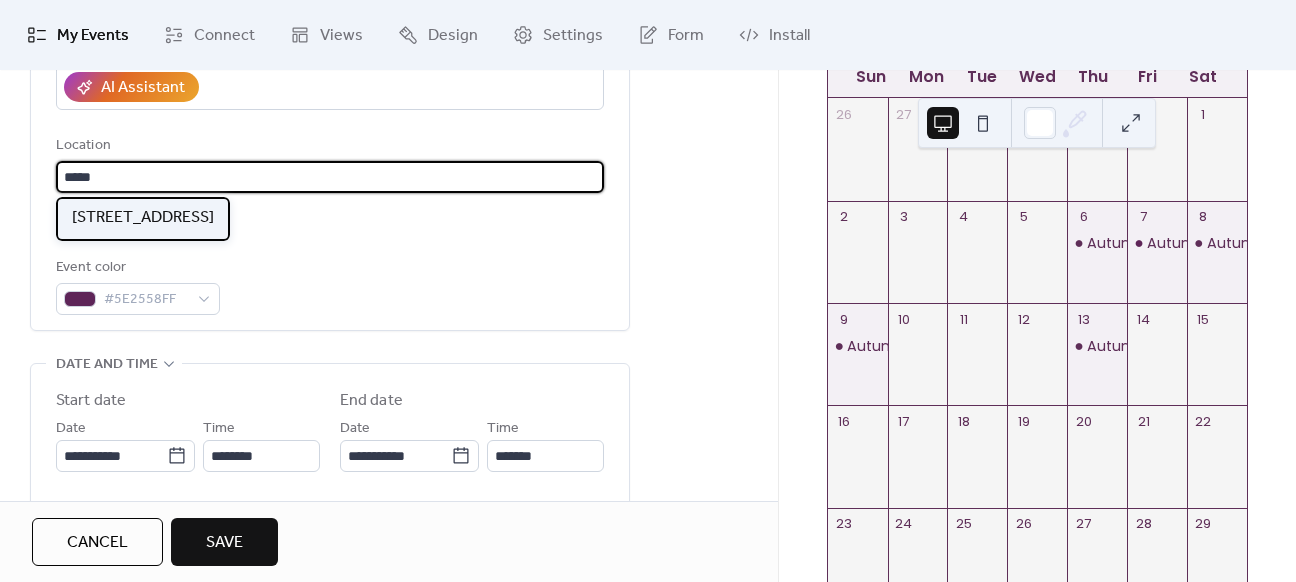 click on "[STREET_ADDRESS]" at bounding box center (143, 218) 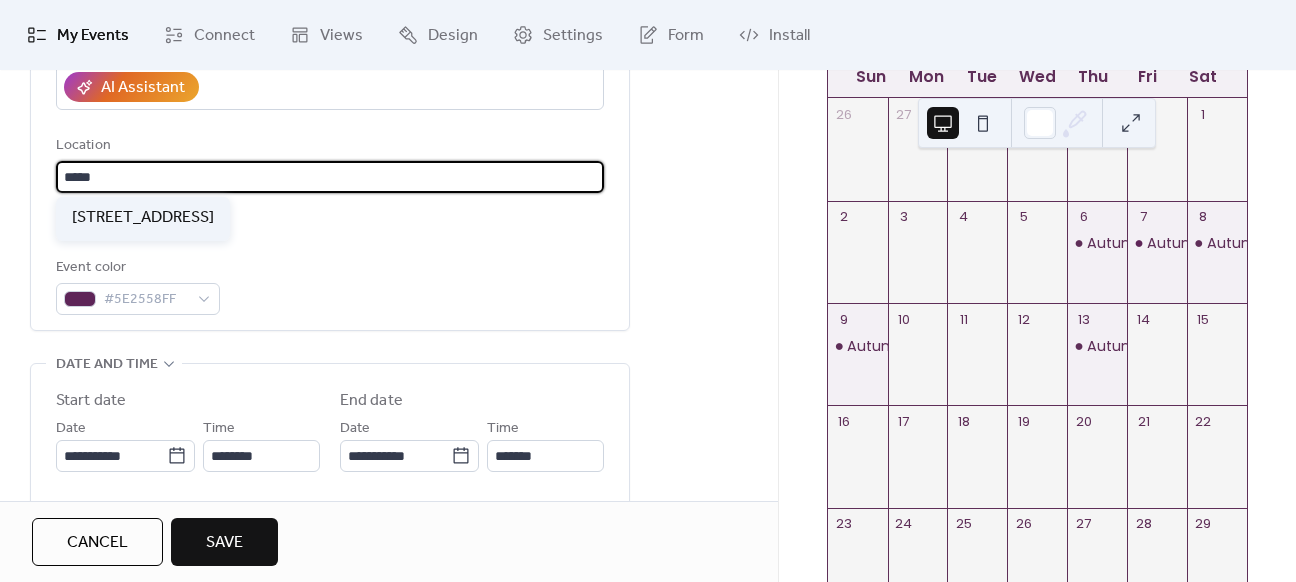 type on "**********" 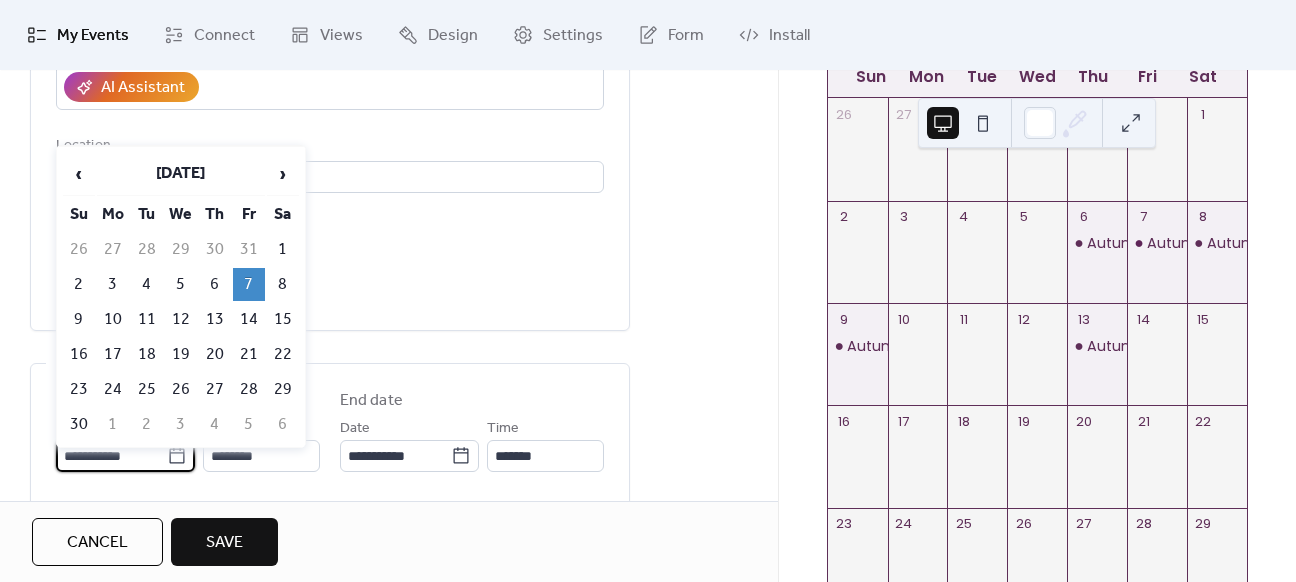 click on "**********" at bounding box center [111, 456] 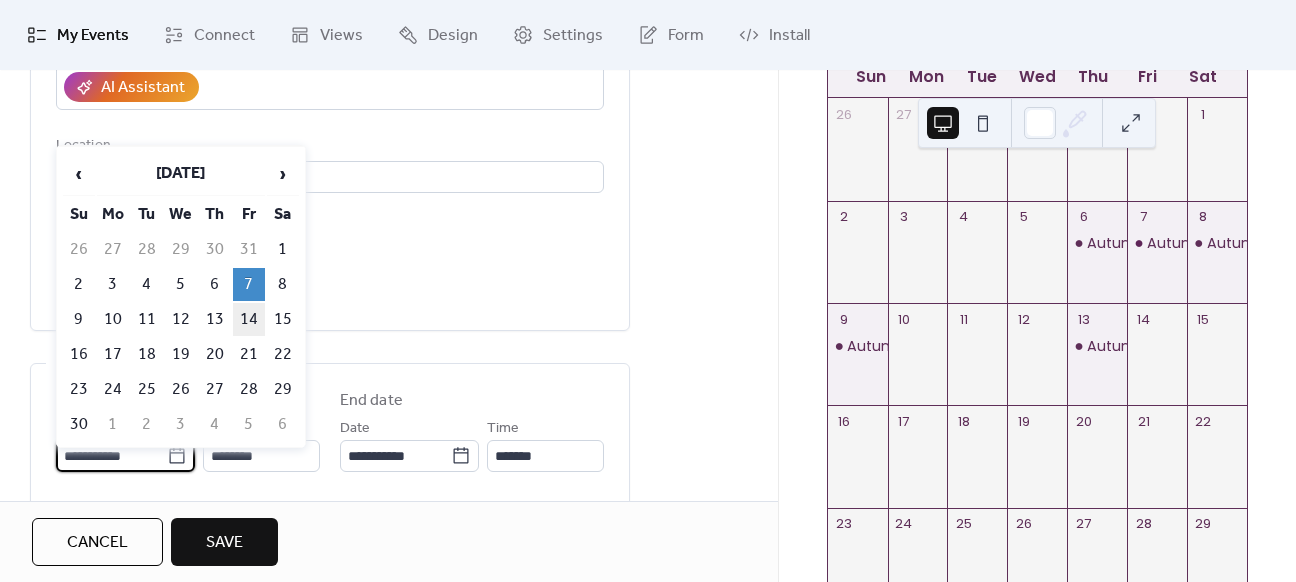 click on "14" at bounding box center [249, 319] 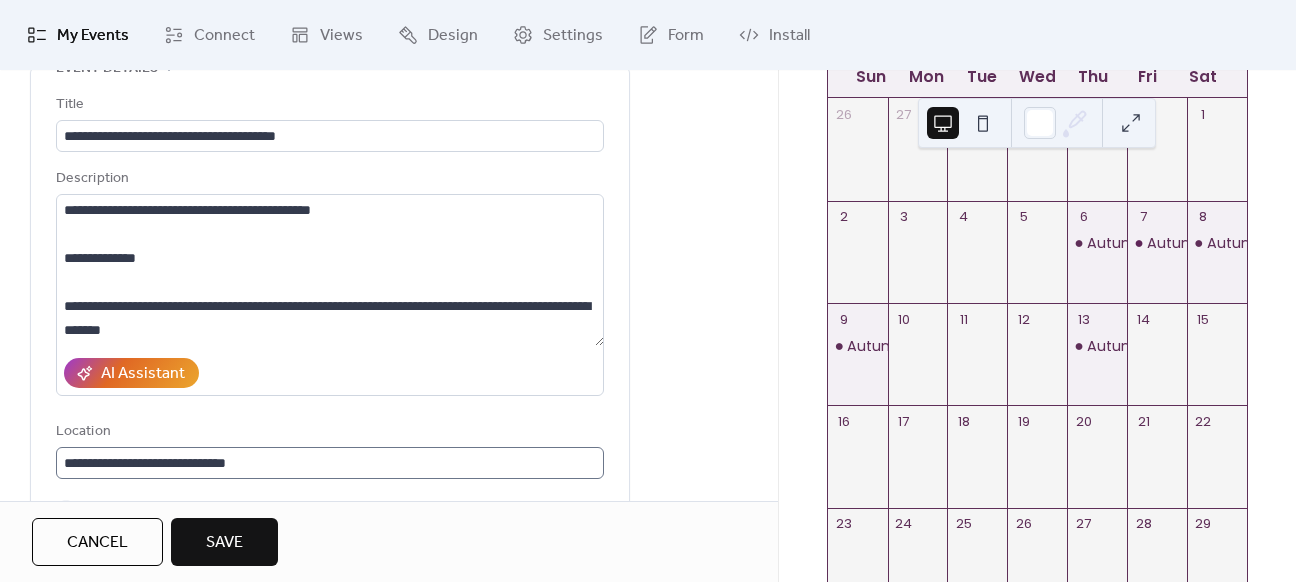 scroll, scrollTop: 61, scrollLeft: 0, axis: vertical 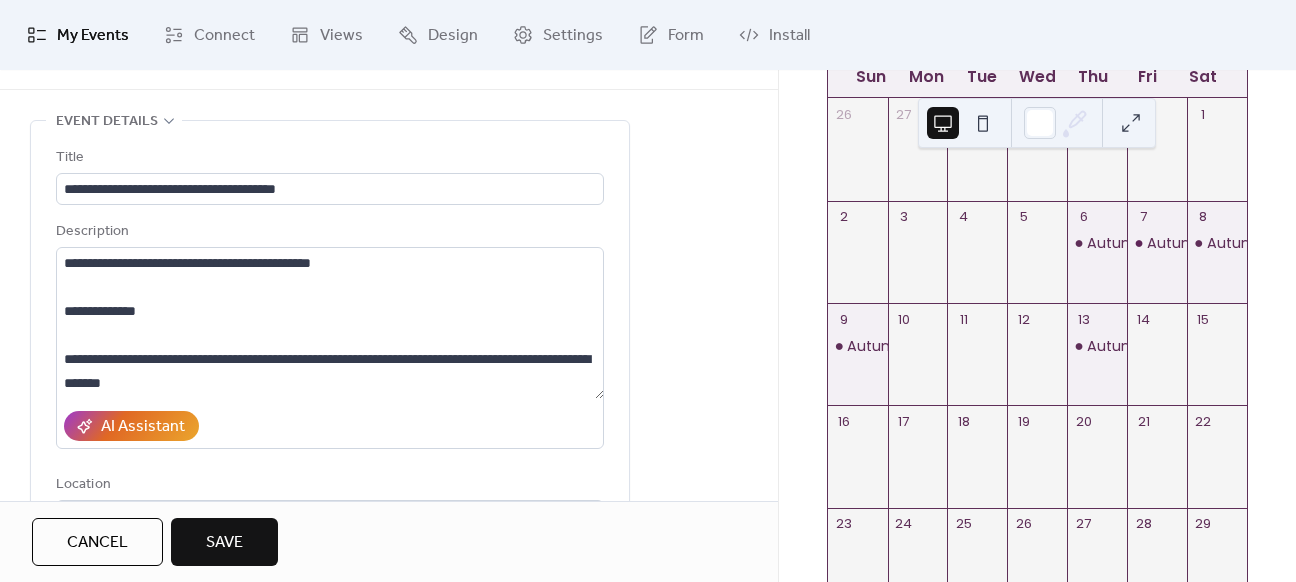 click on "Save" at bounding box center [224, 542] 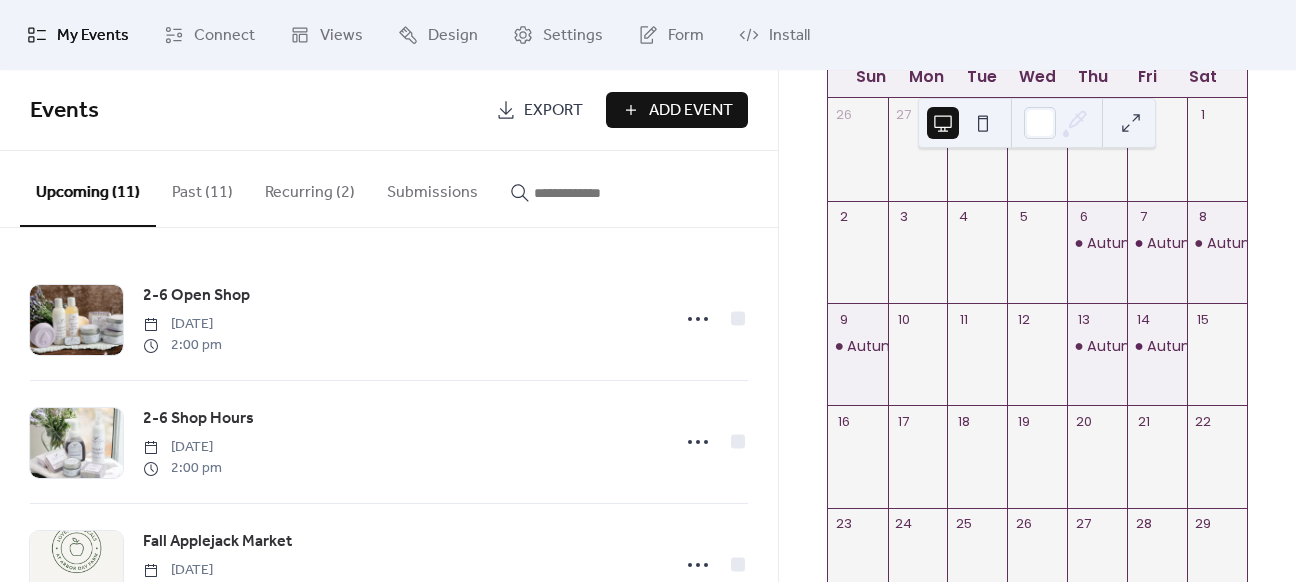 click on "Autumn Festival- An Arts and Crafts Affair" at bounding box center (1157, 243) 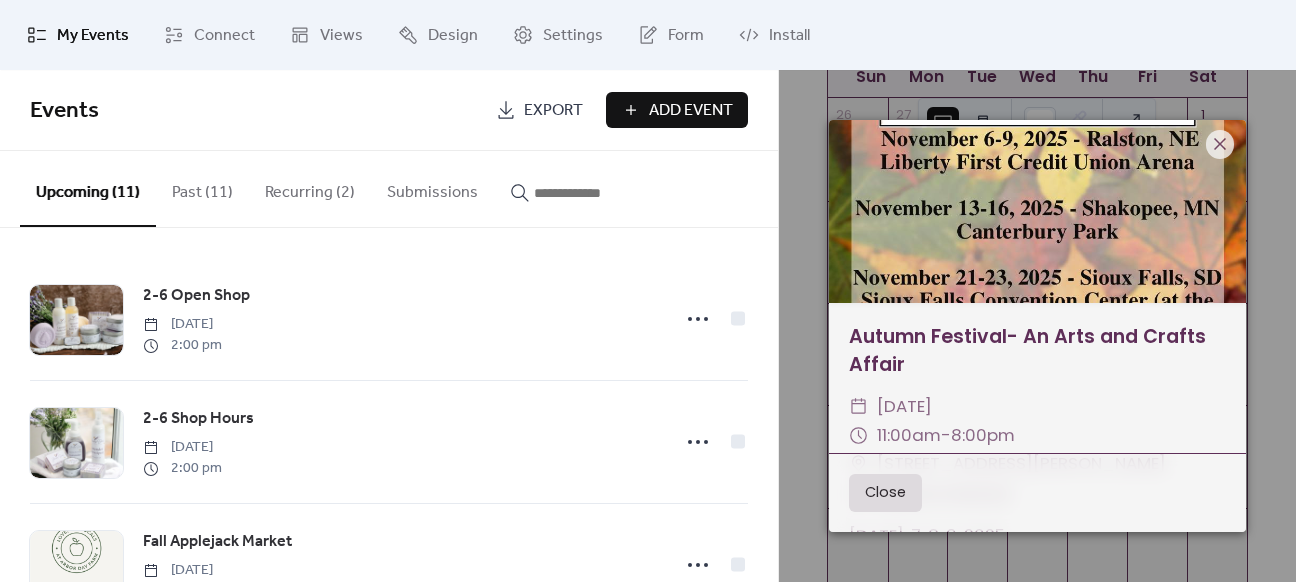 scroll, scrollTop: 0, scrollLeft: 0, axis: both 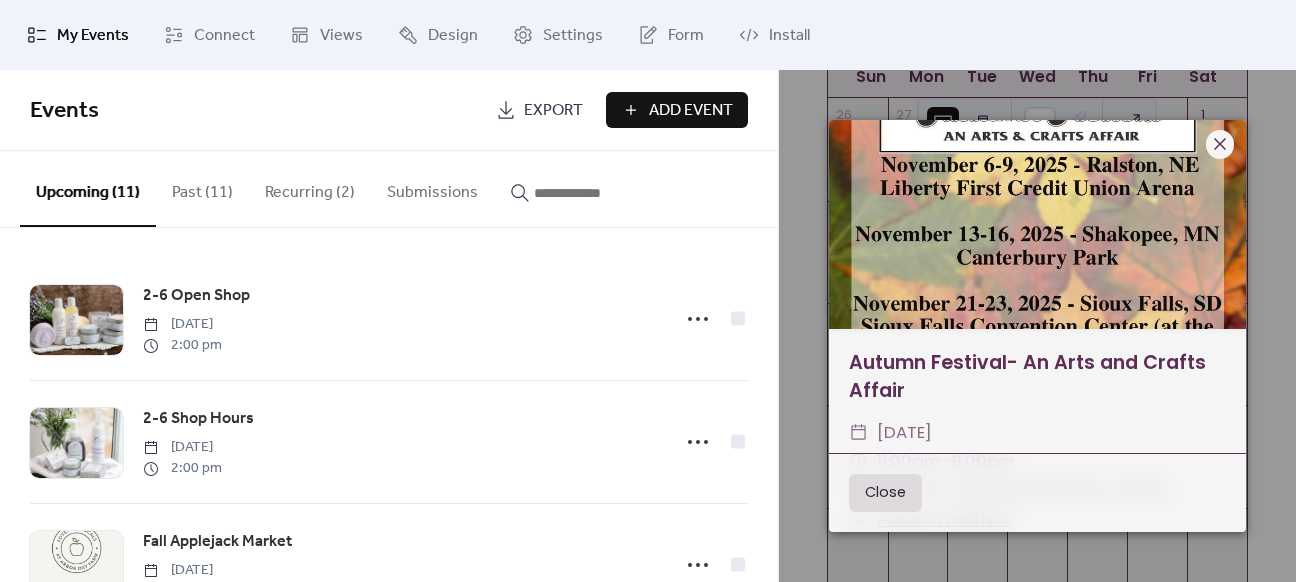 click 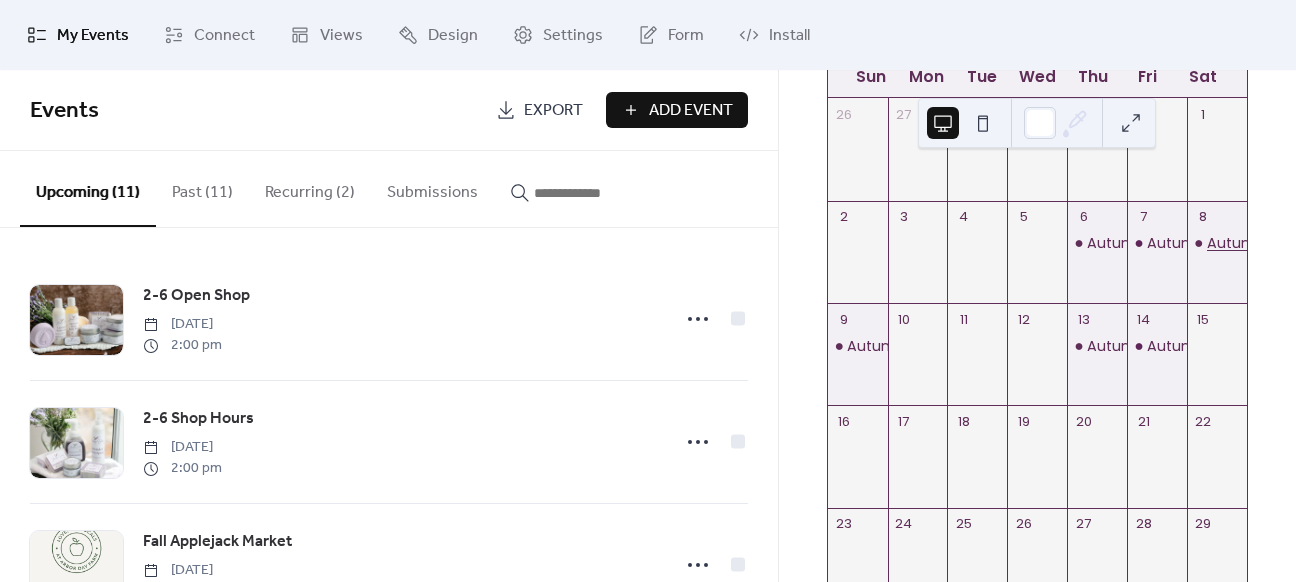click on "Autumn Festival- An Arts and Crafts Affair" at bounding box center [1360, 243] 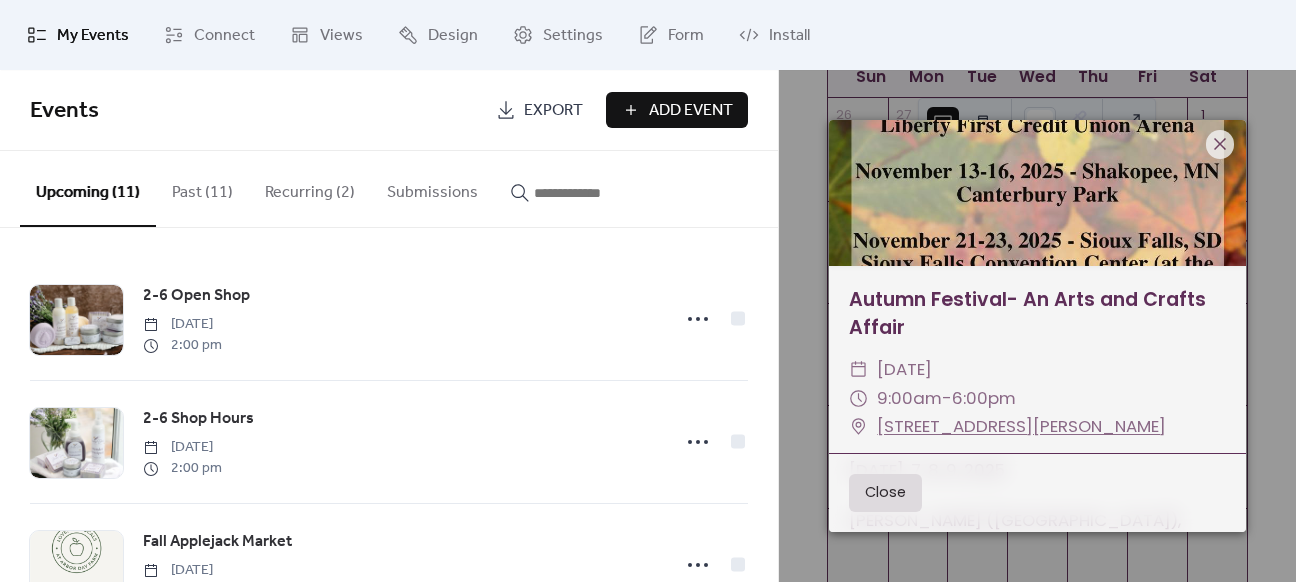 scroll, scrollTop: 200, scrollLeft: 0, axis: vertical 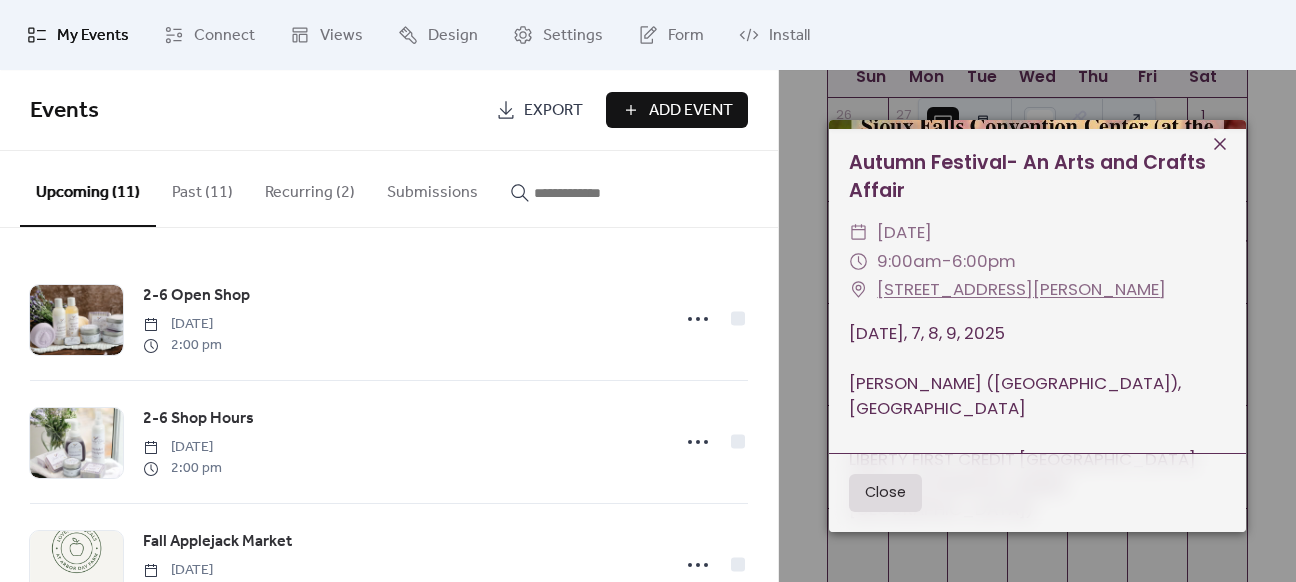 click 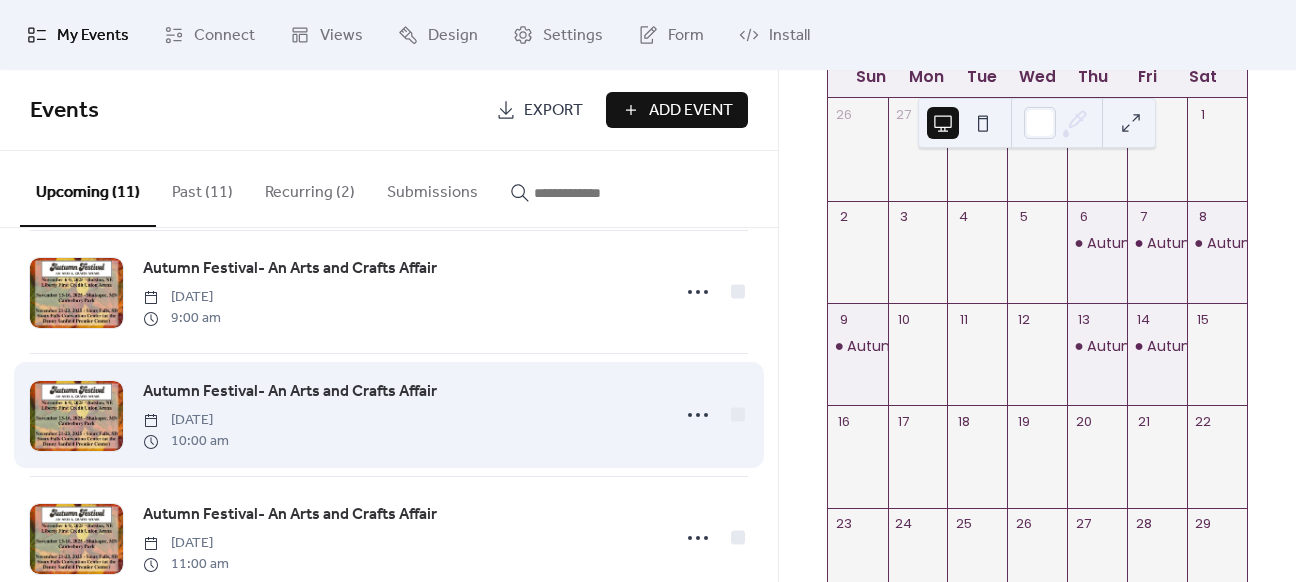 scroll, scrollTop: 859, scrollLeft: 0, axis: vertical 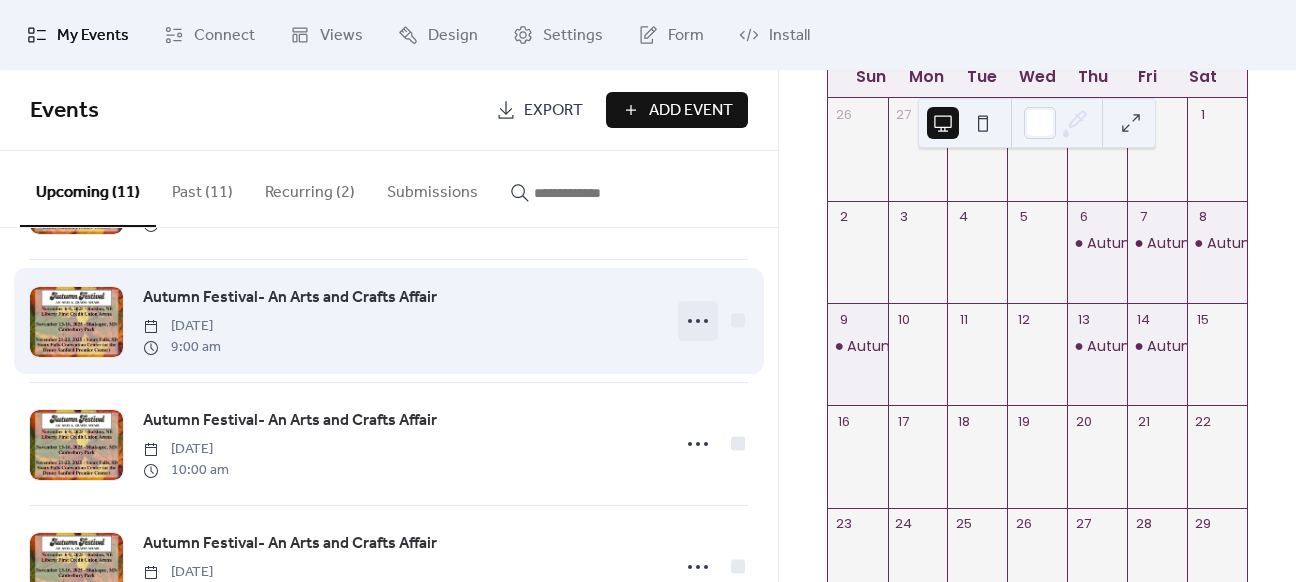 click 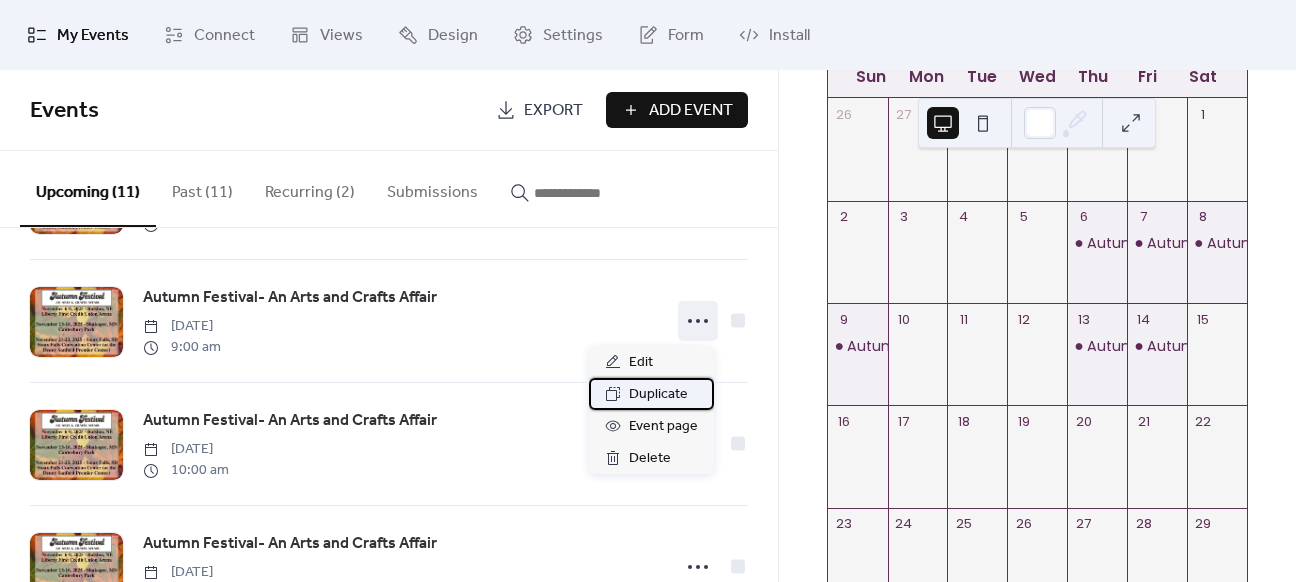 click on "Duplicate" at bounding box center [658, 395] 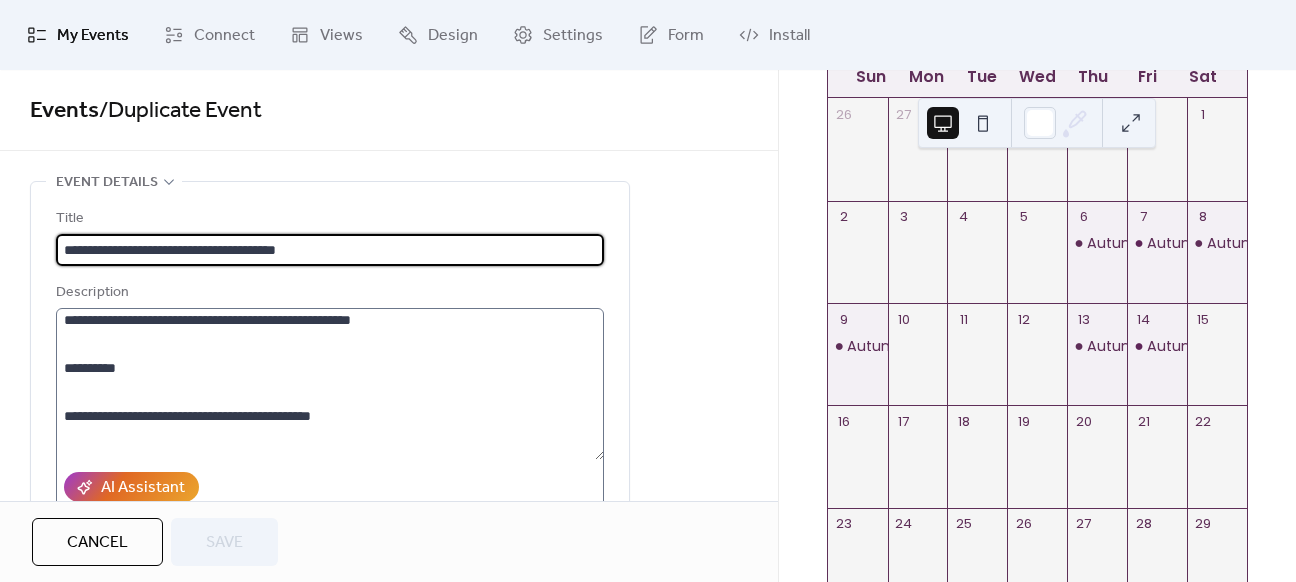 scroll, scrollTop: 192, scrollLeft: 0, axis: vertical 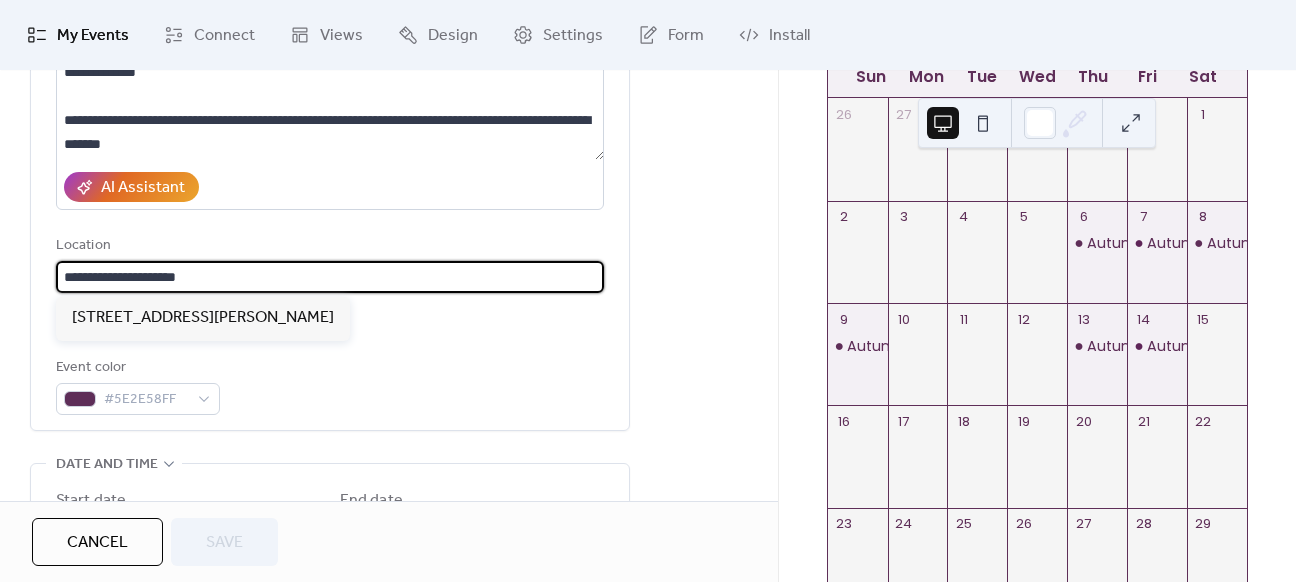 drag, startPoint x: 197, startPoint y: 269, endPoint x: -156, endPoint y: 270, distance: 353.0014 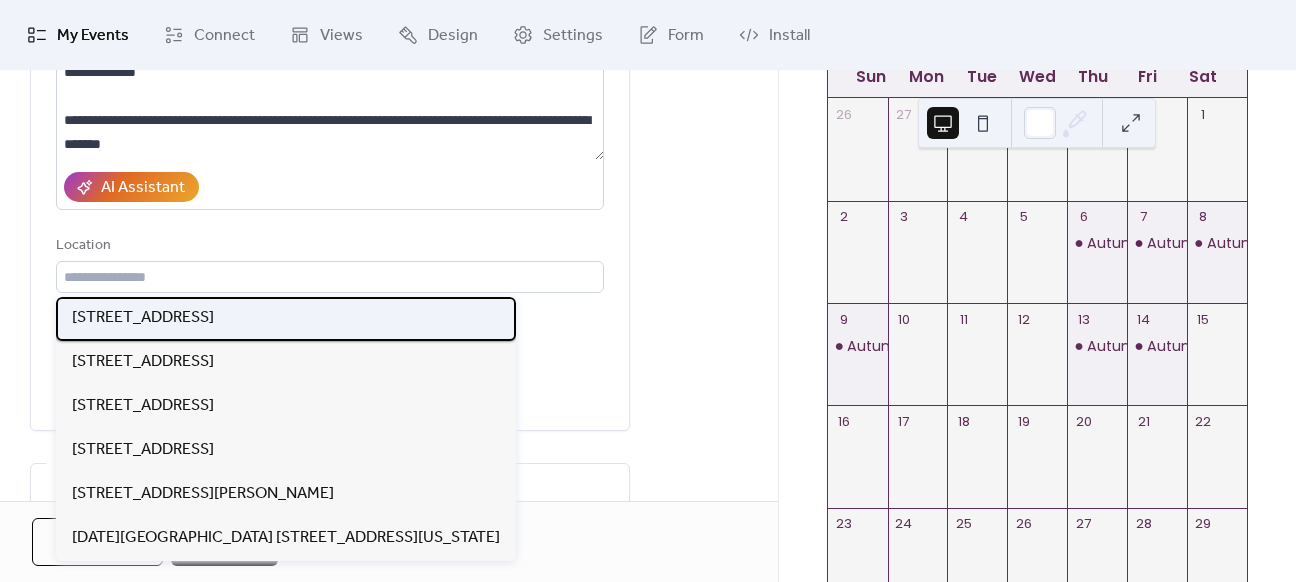 click on "[STREET_ADDRESS]" at bounding box center (143, 318) 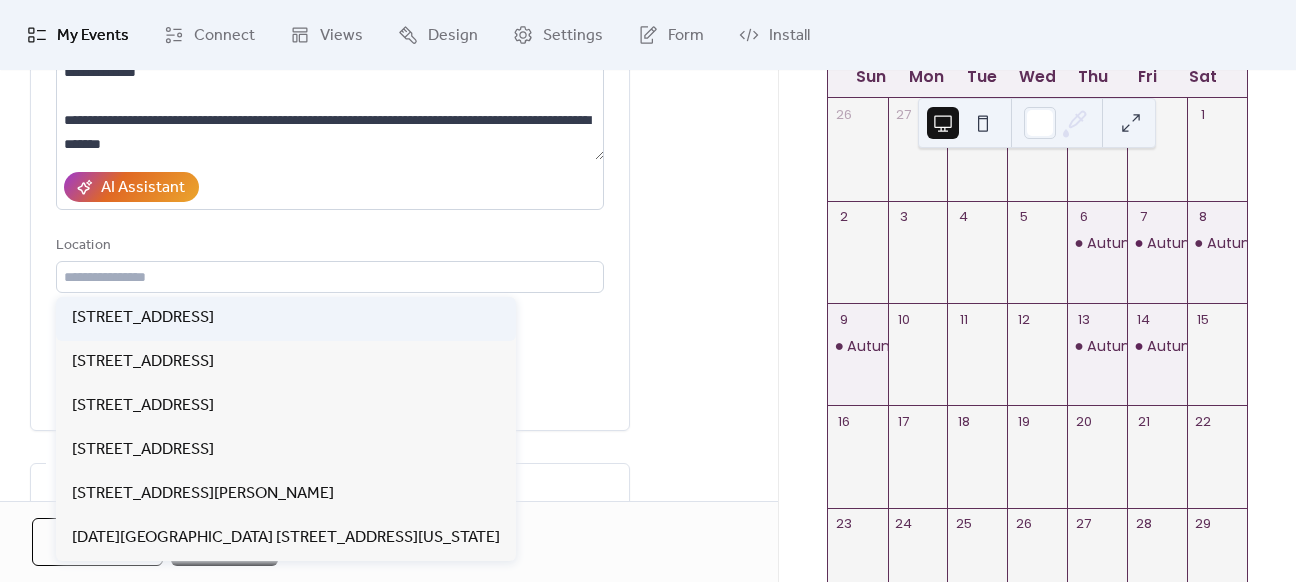 type on "**********" 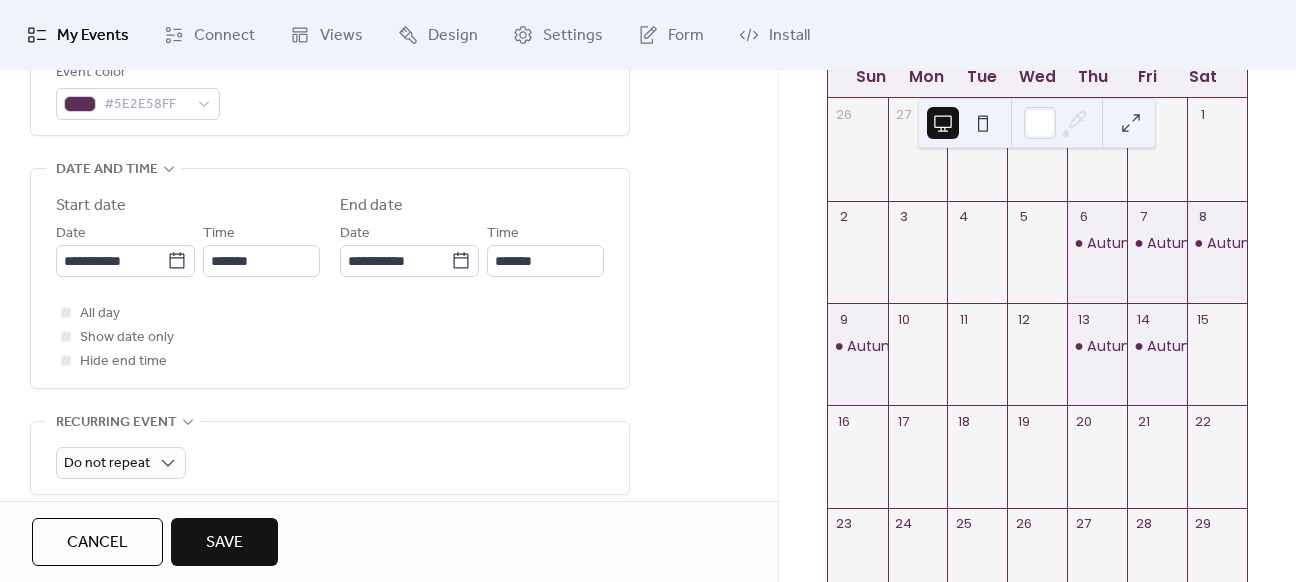 scroll, scrollTop: 561, scrollLeft: 0, axis: vertical 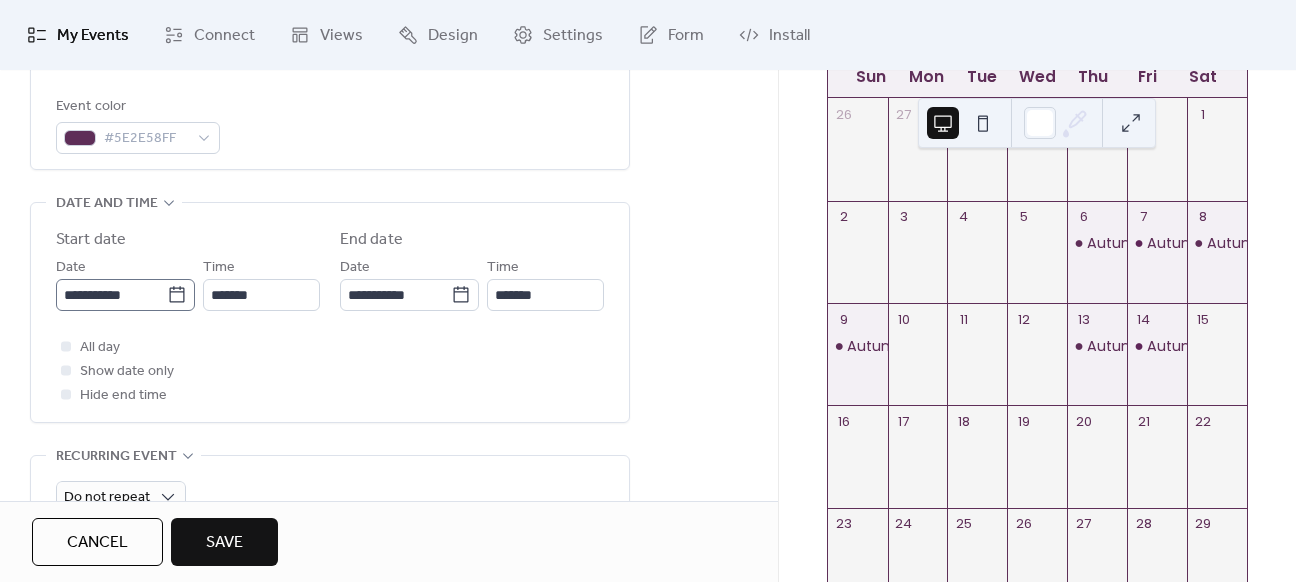 click 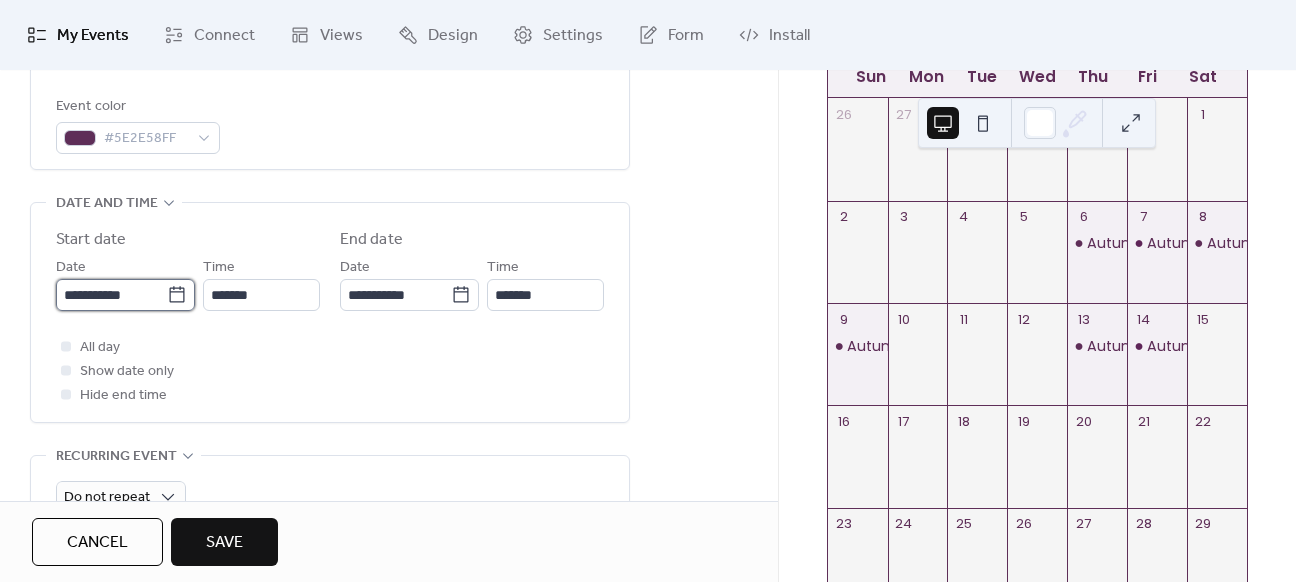 click on "**********" at bounding box center (111, 295) 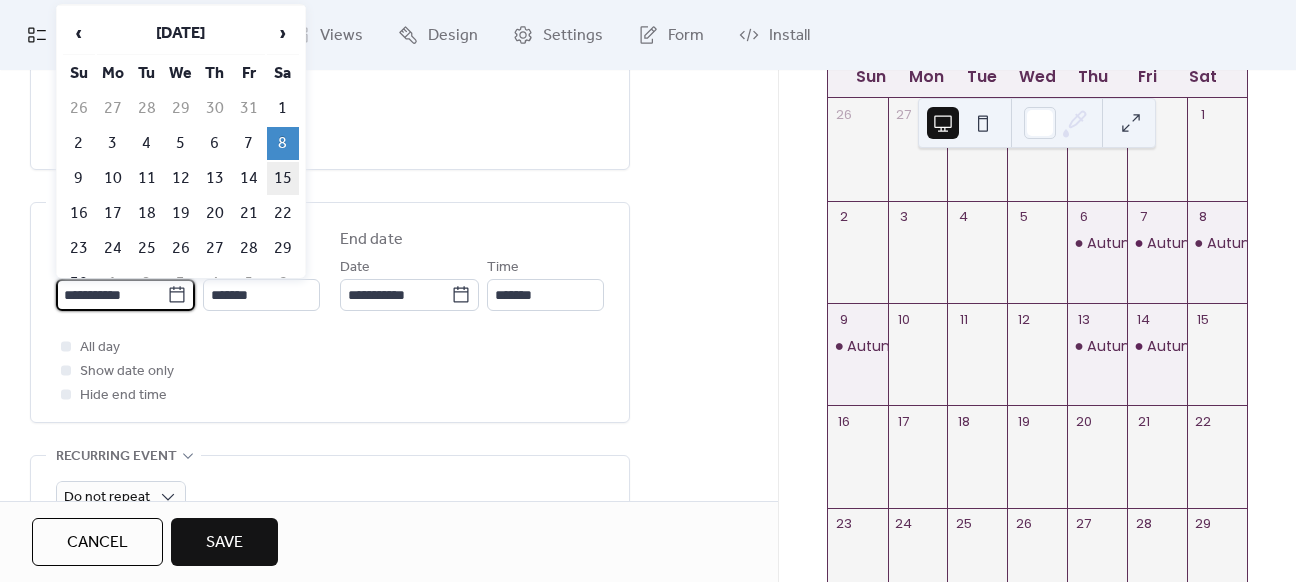 click on "15" at bounding box center [283, 178] 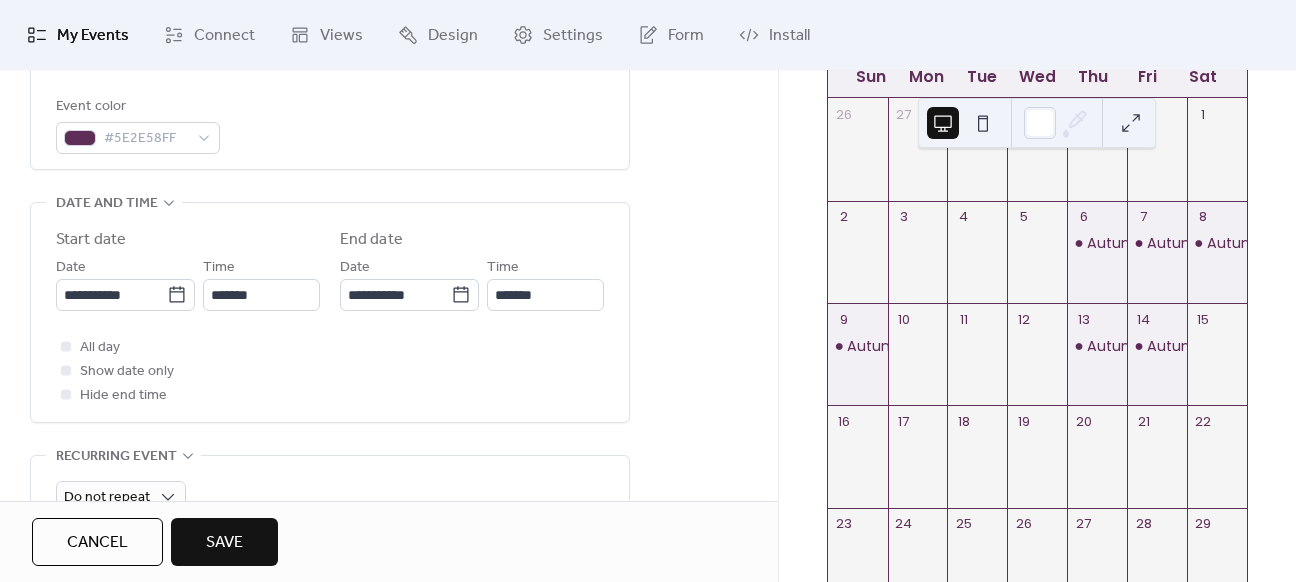 click on "Save" at bounding box center [224, 542] 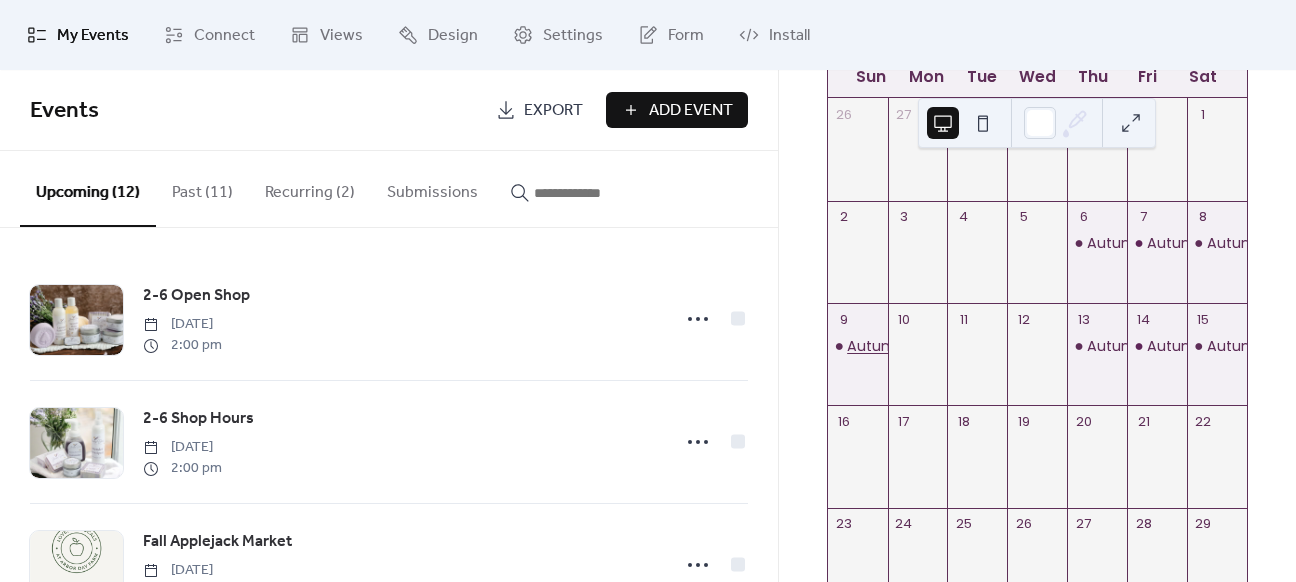 scroll, scrollTop: 300, scrollLeft: 0, axis: vertical 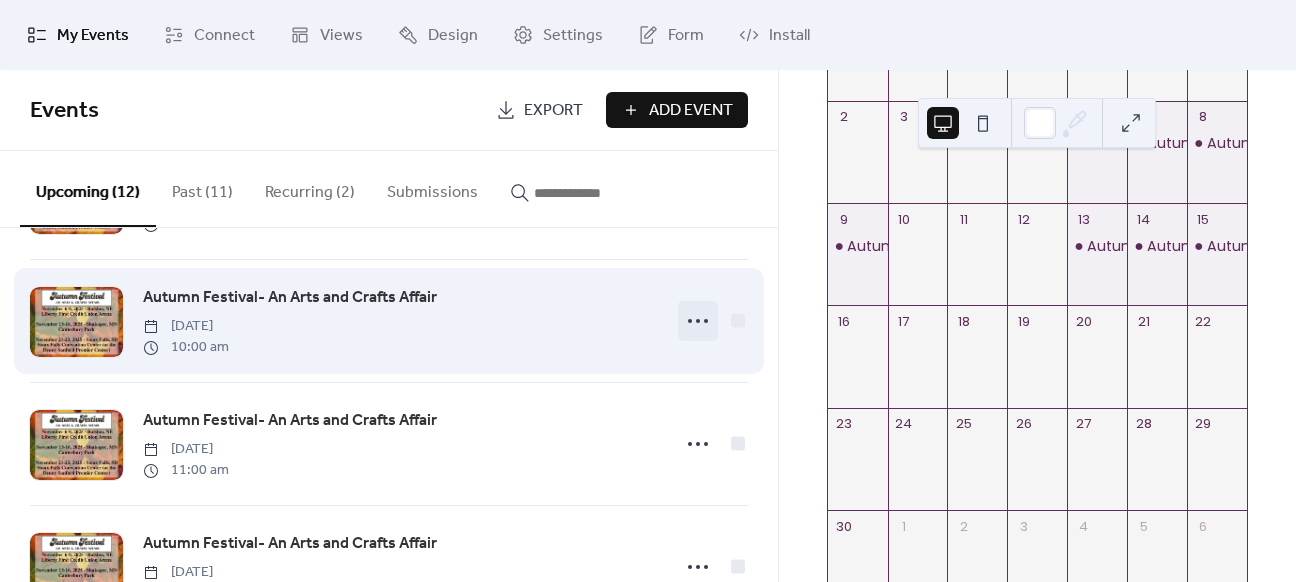 click 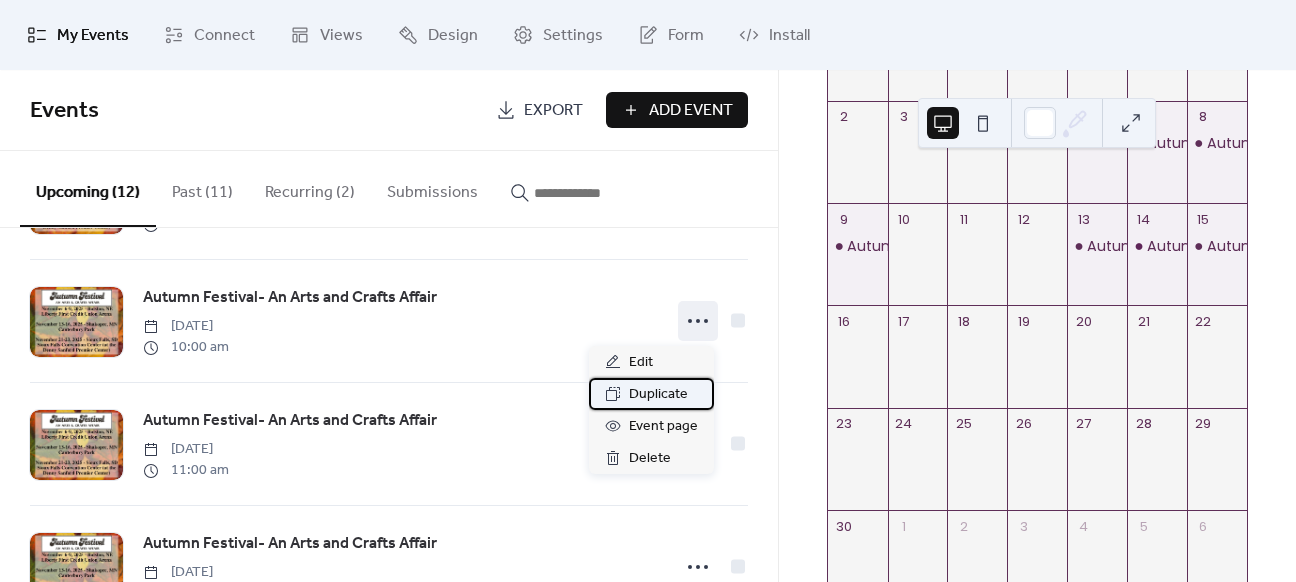 click on "Duplicate" at bounding box center [658, 395] 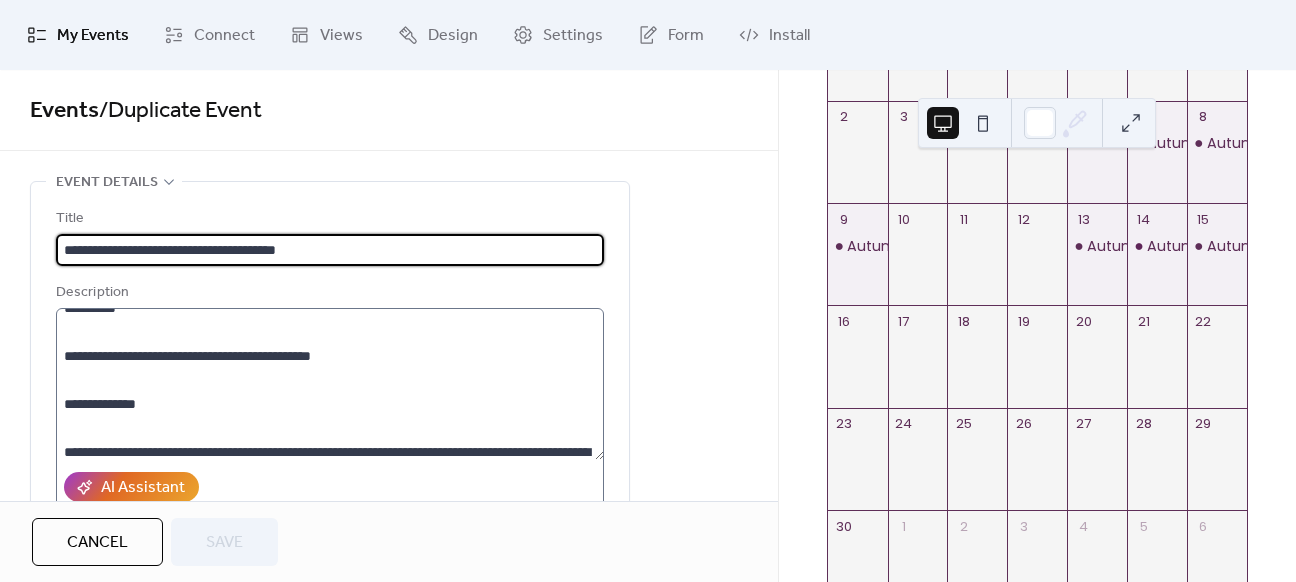 scroll, scrollTop: 192, scrollLeft: 0, axis: vertical 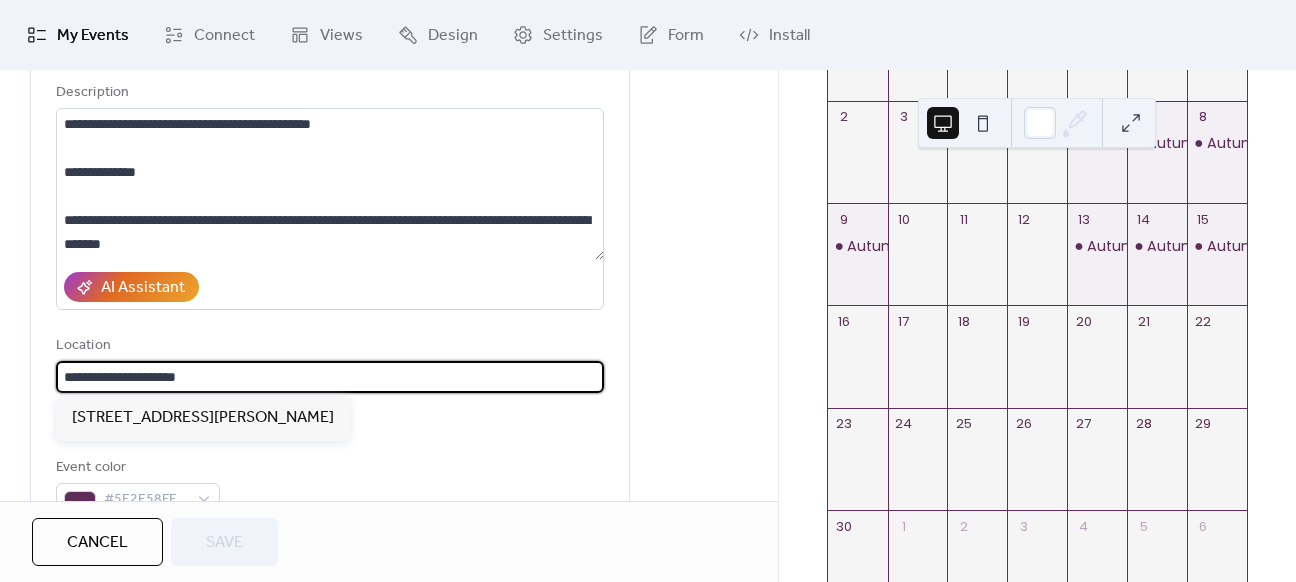 drag, startPoint x: 220, startPoint y: 380, endPoint x: -206, endPoint y: 361, distance: 426.4235 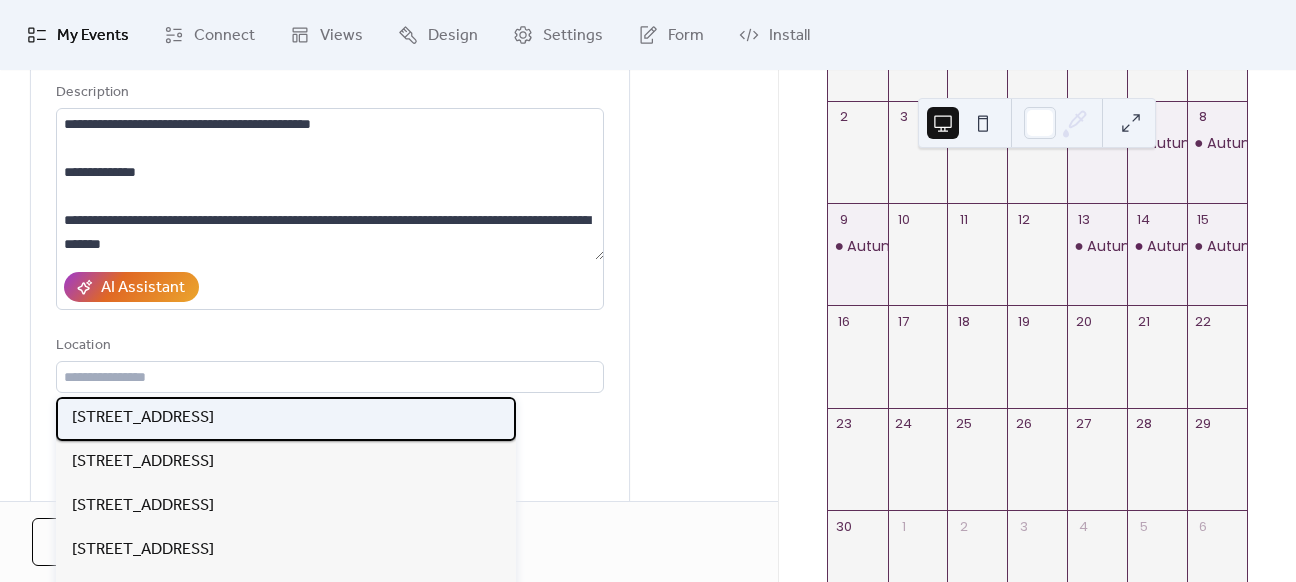 click on "[STREET_ADDRESS]" at bounding box center [143, 418] 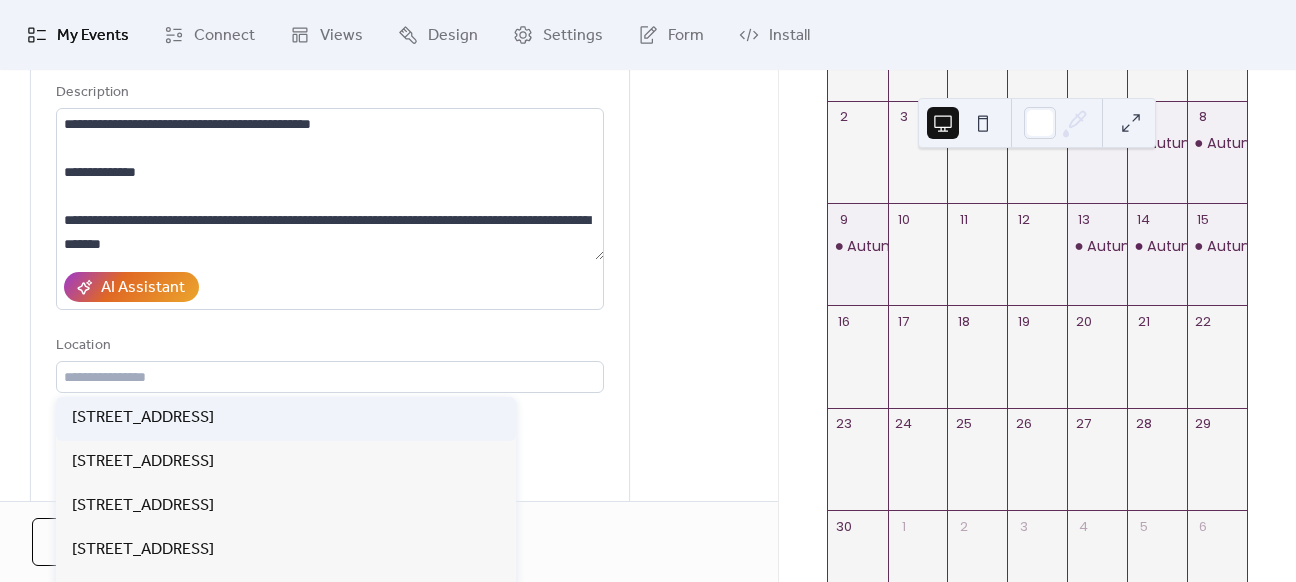 type on "**********" 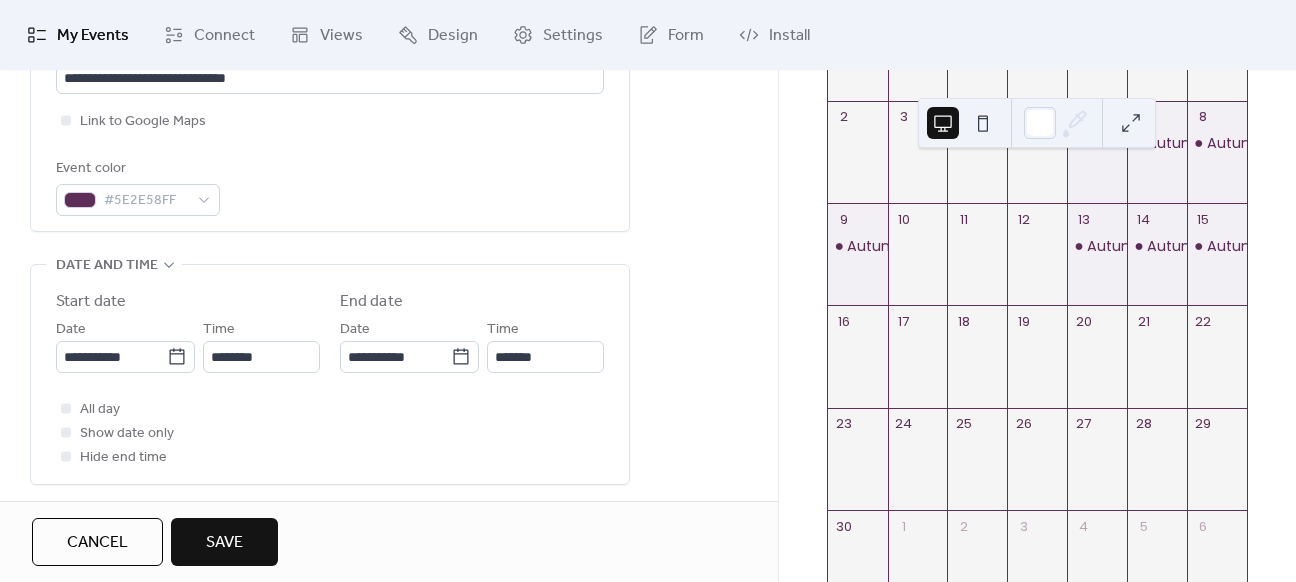 scroll, scrollTop: 500, scrollLeft: 0, axis: vertical 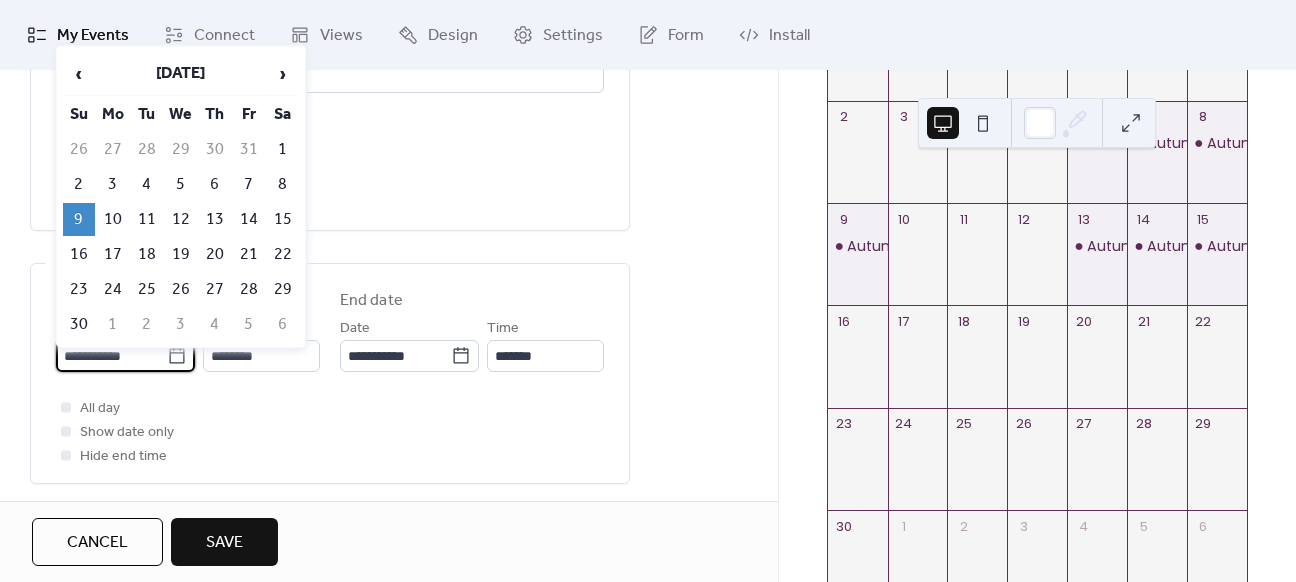 click on "**********" at bounding box center (111, 356) 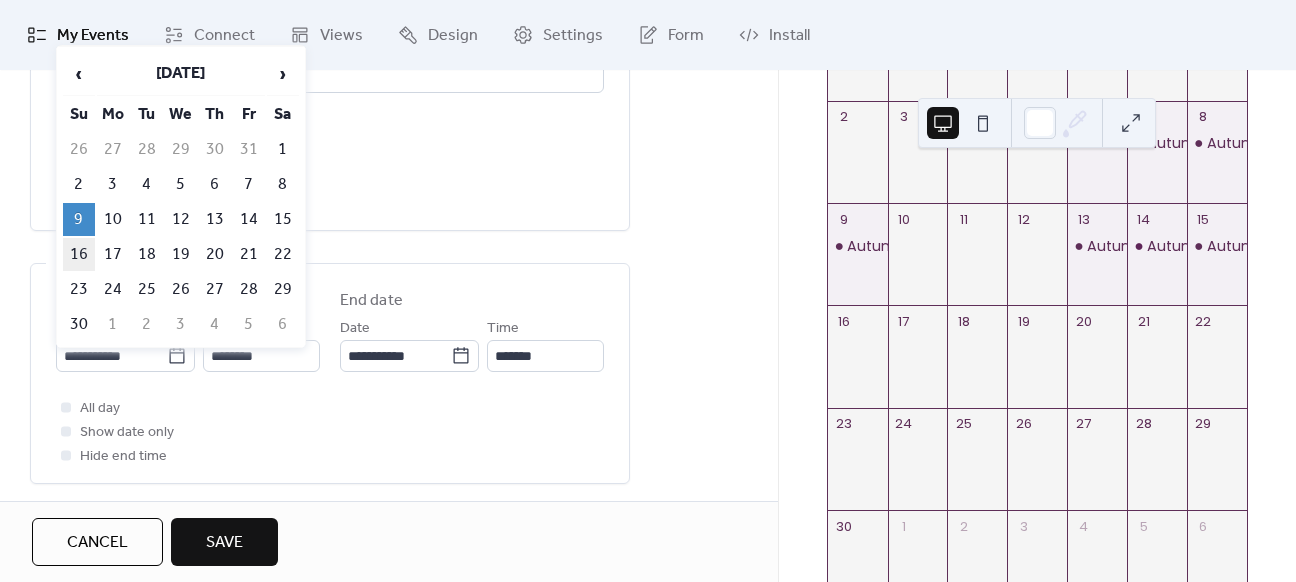 click on "16" at bounding box center [79, 254] 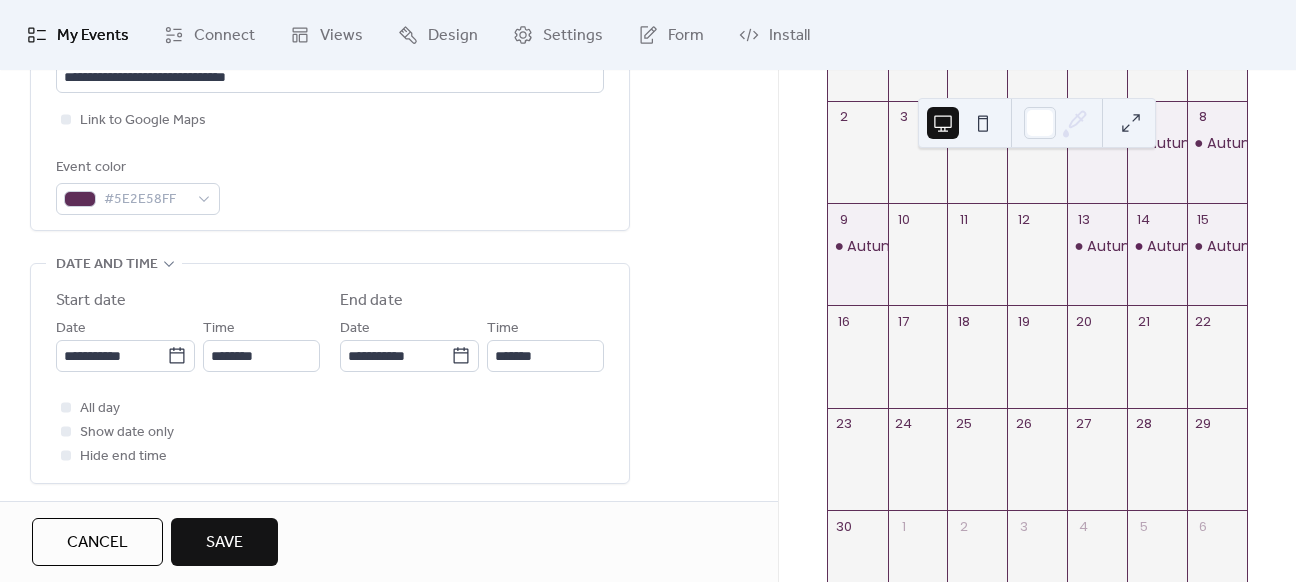 click on "**********" at bounding box center [389, 322] 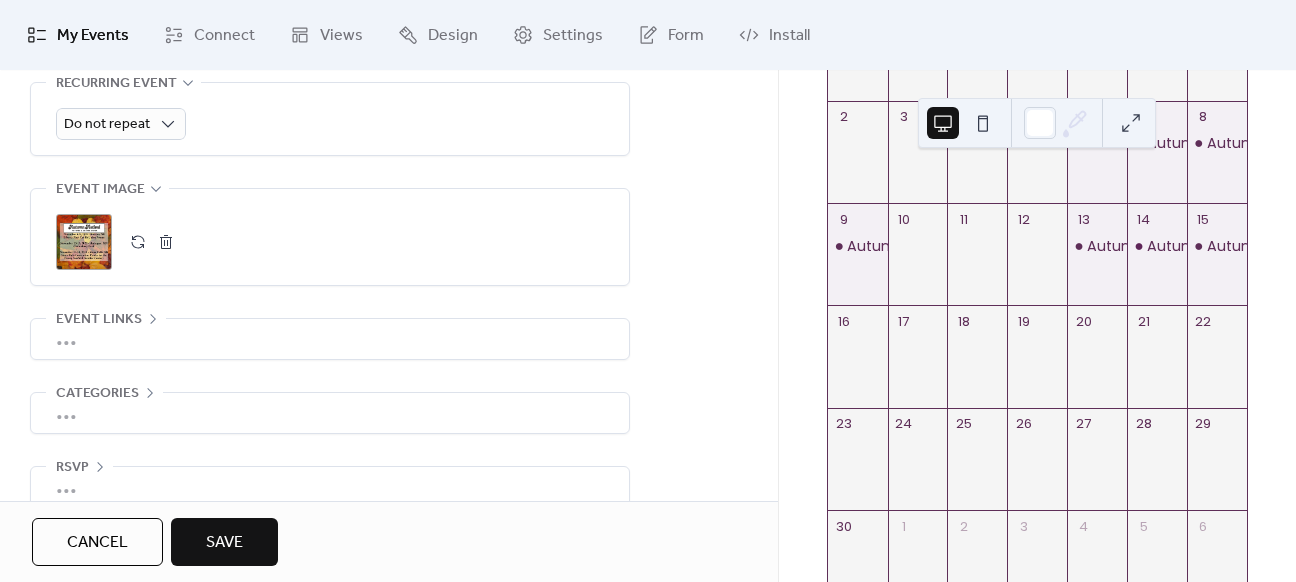scroll, scrollTop: 960, scrollLeft: 0, axis: vertical 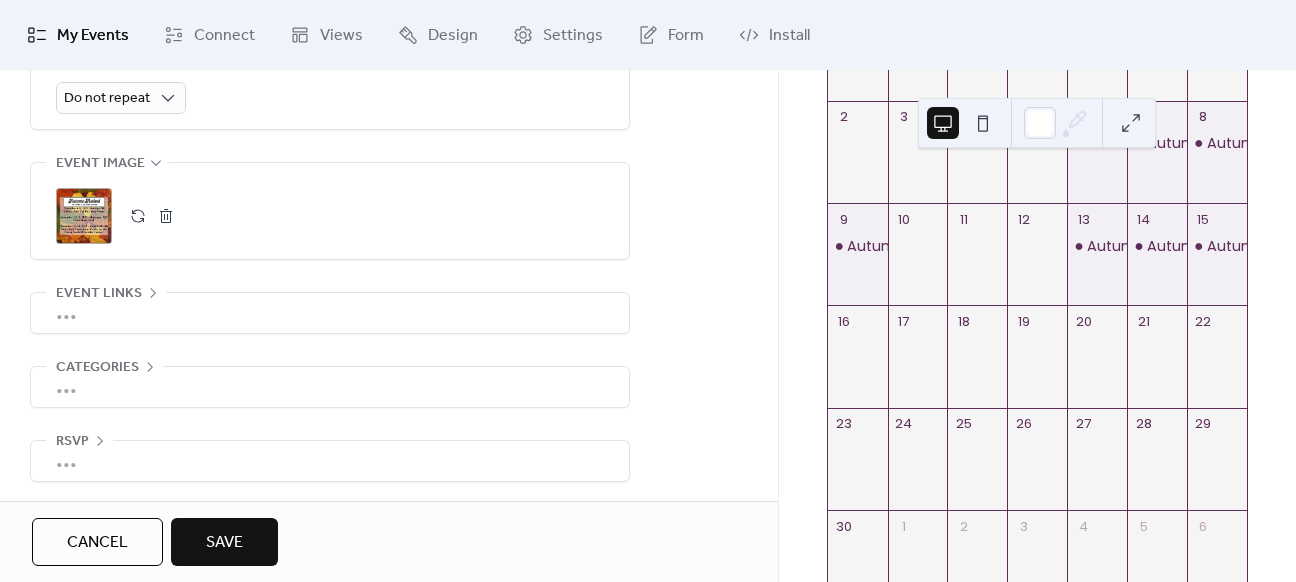 click on "Save" at bounding box center (224, 543) 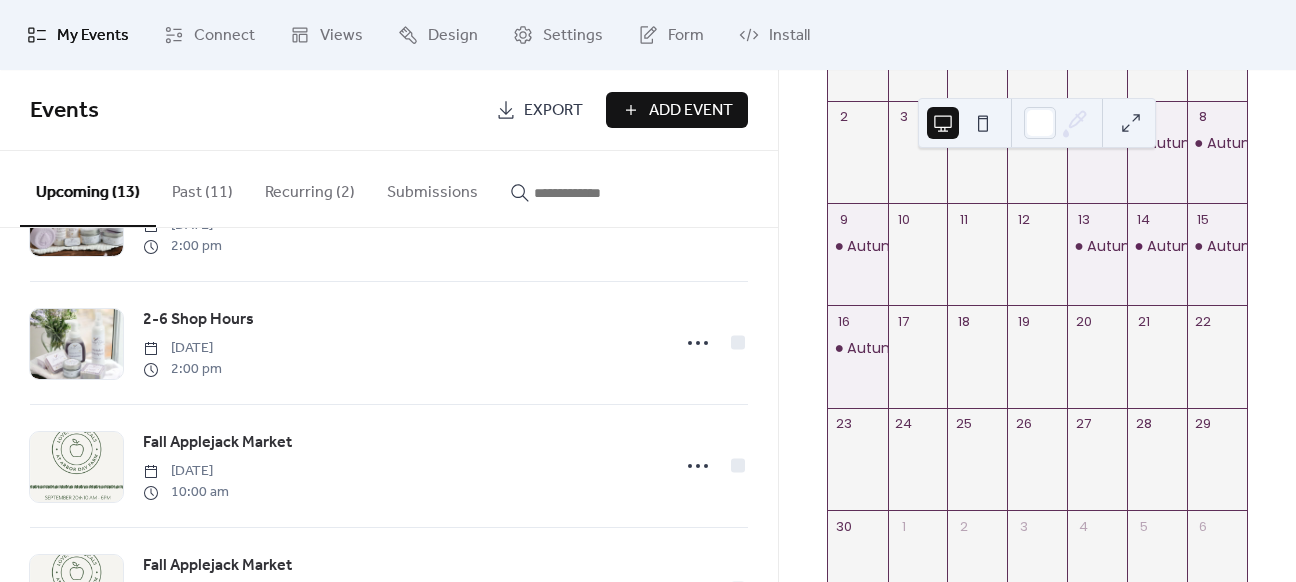 scroll, scrollTop: 300, scrollLeft: 0, axis: vertical 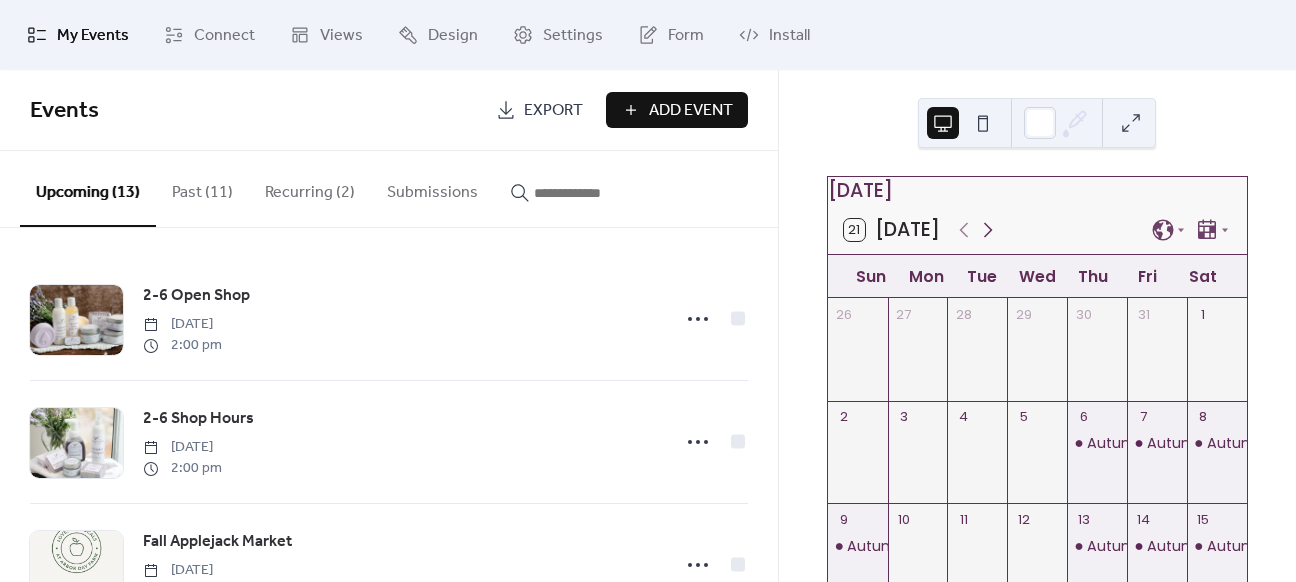 click 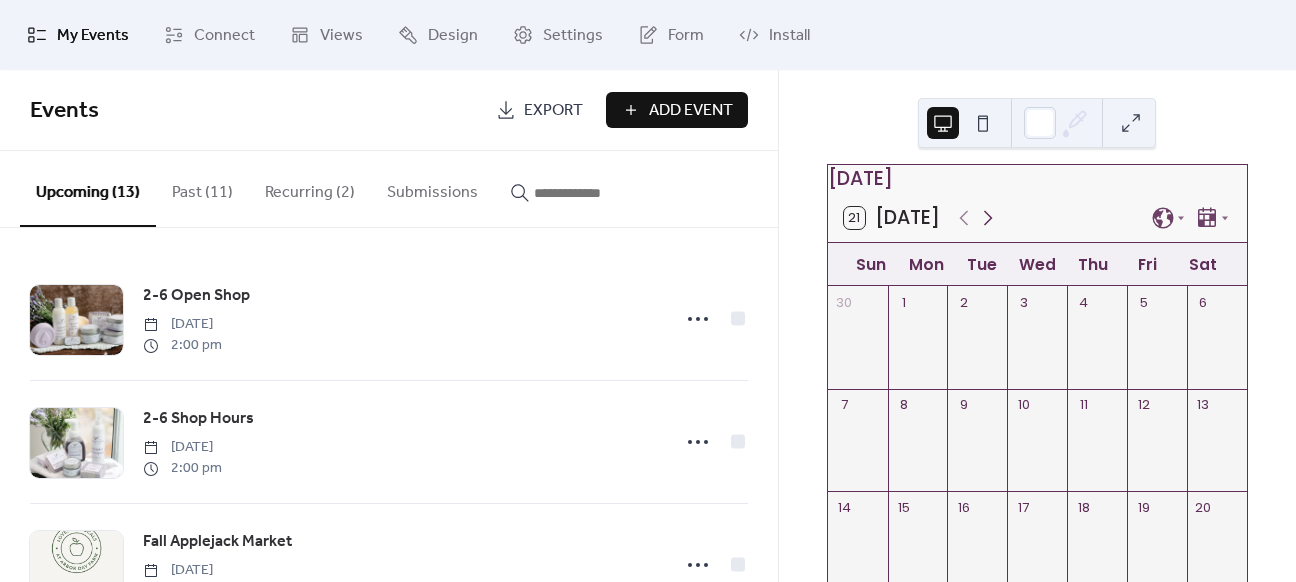scroll, scrollTop: 0, scrollLeft: 0, axis: both 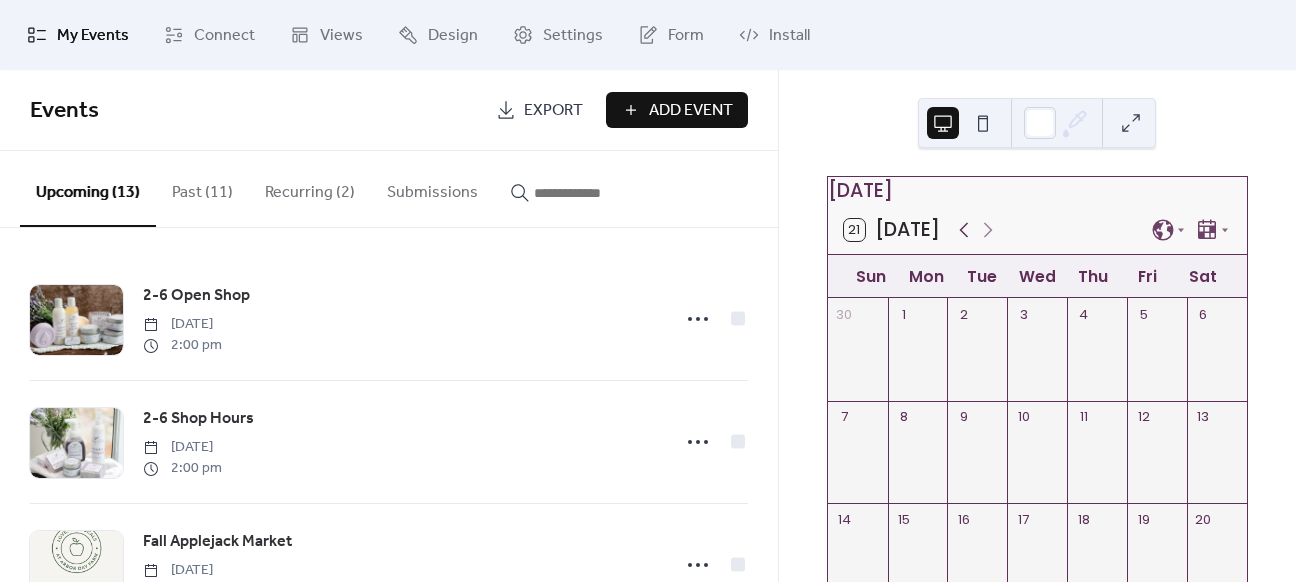 click 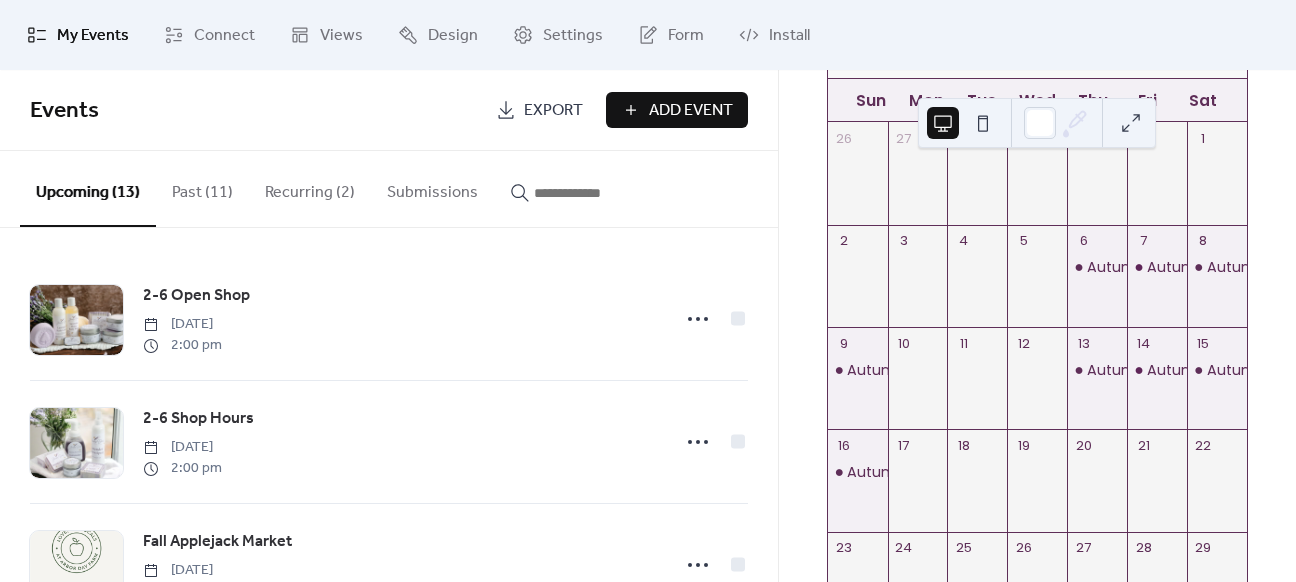 scroll, scrollTop: 200, scrollLeft: 0, axis: vertical 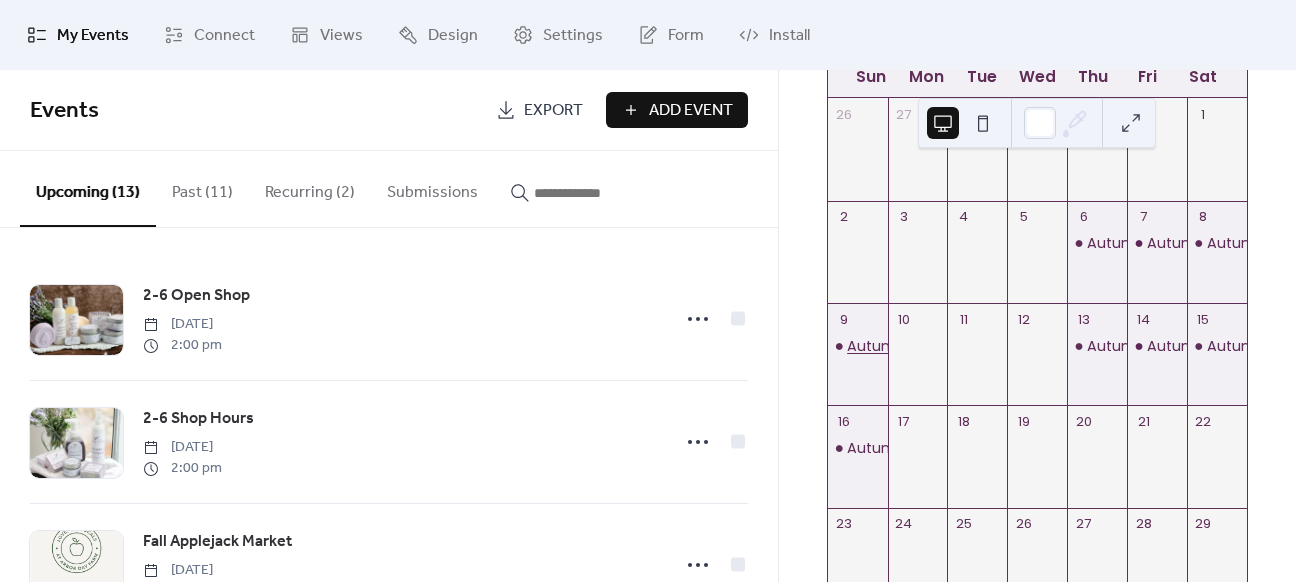 click on "Autumn Festival- An Arts and Crafts Affair" at bounding box center [1000, 346] 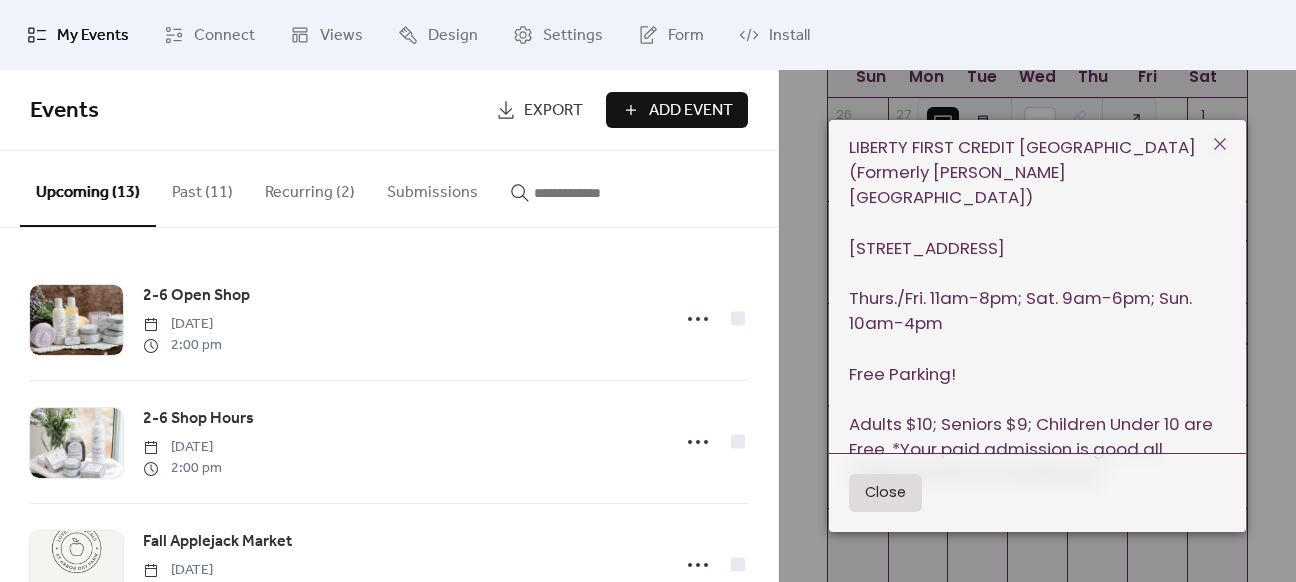 scroll, scrollTop: 0, scrollLeft: 0, axis: both 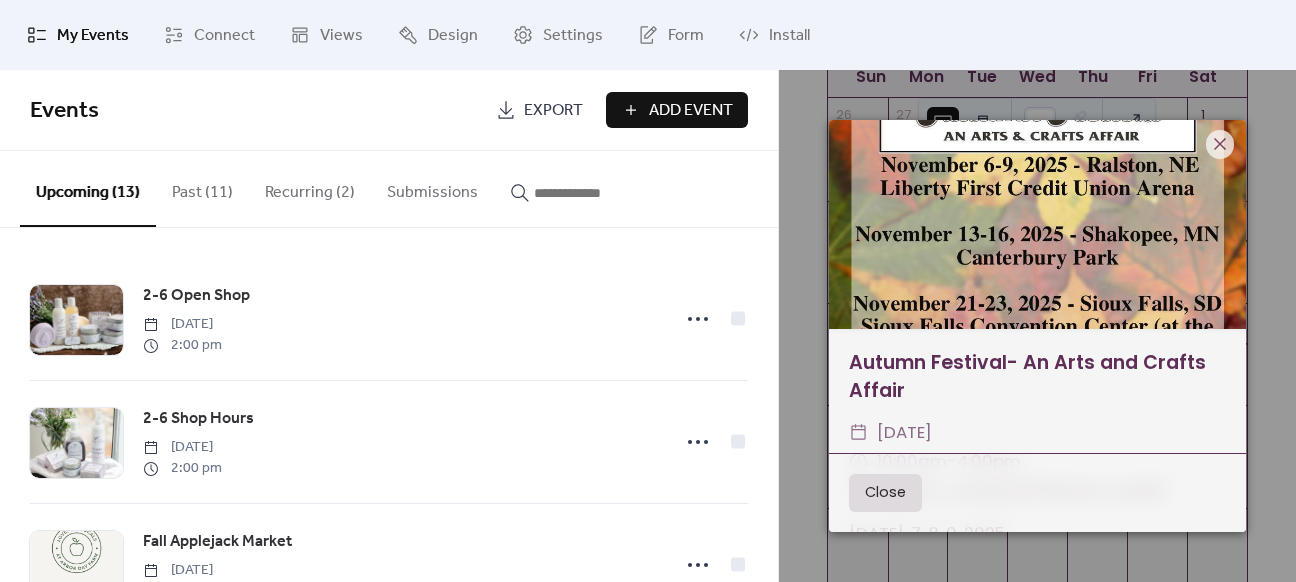 click on "My Events Connect Views Design Settings Form Install" at bounding box center (648, 35) 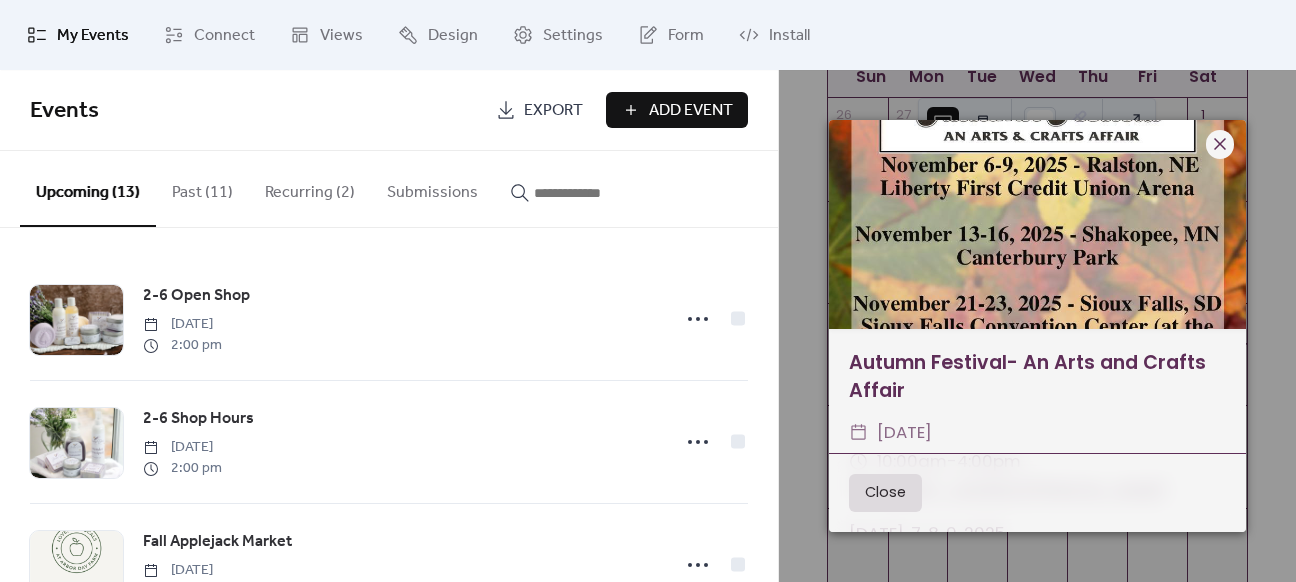 click 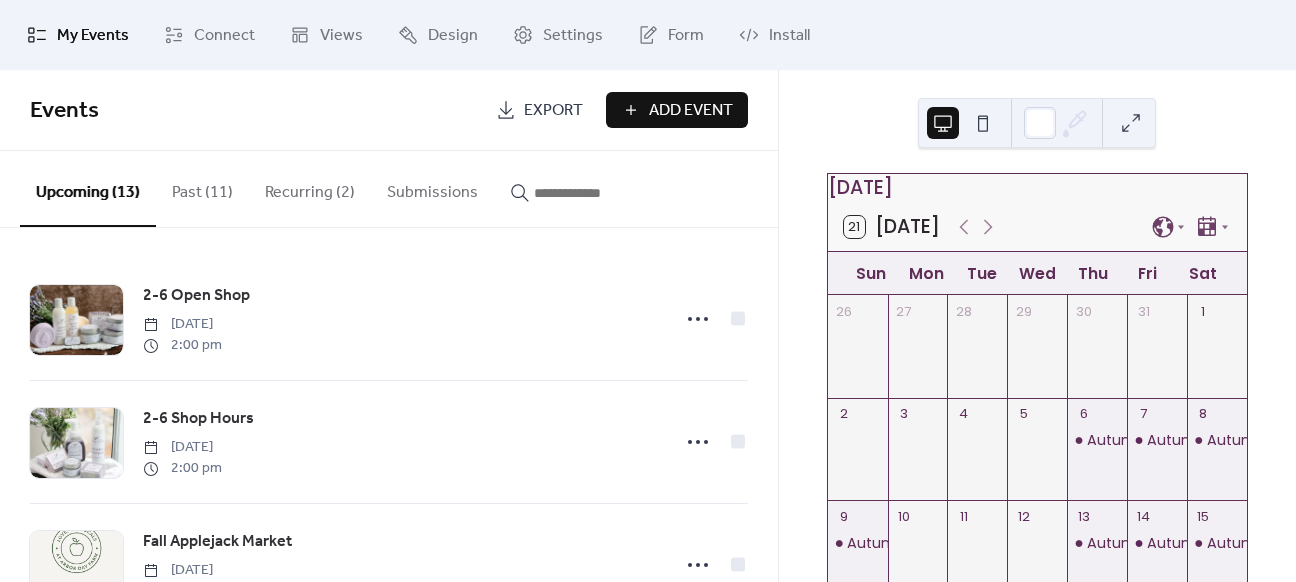 scroll, scrollTop: 0, scrollLeft: 0, axis: both 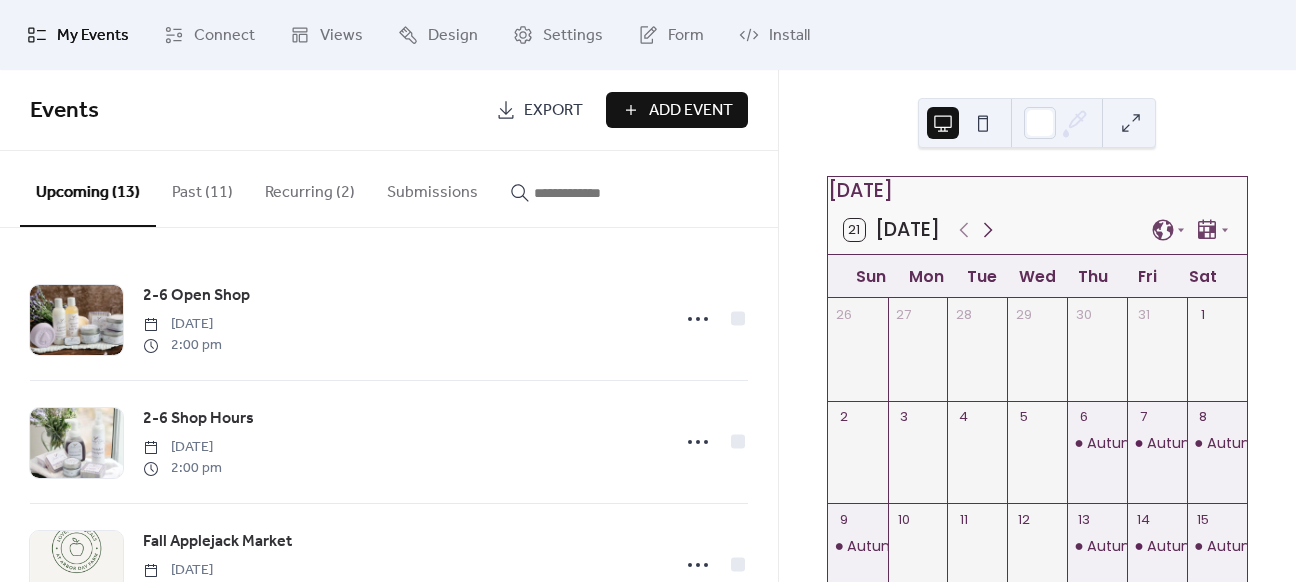 click 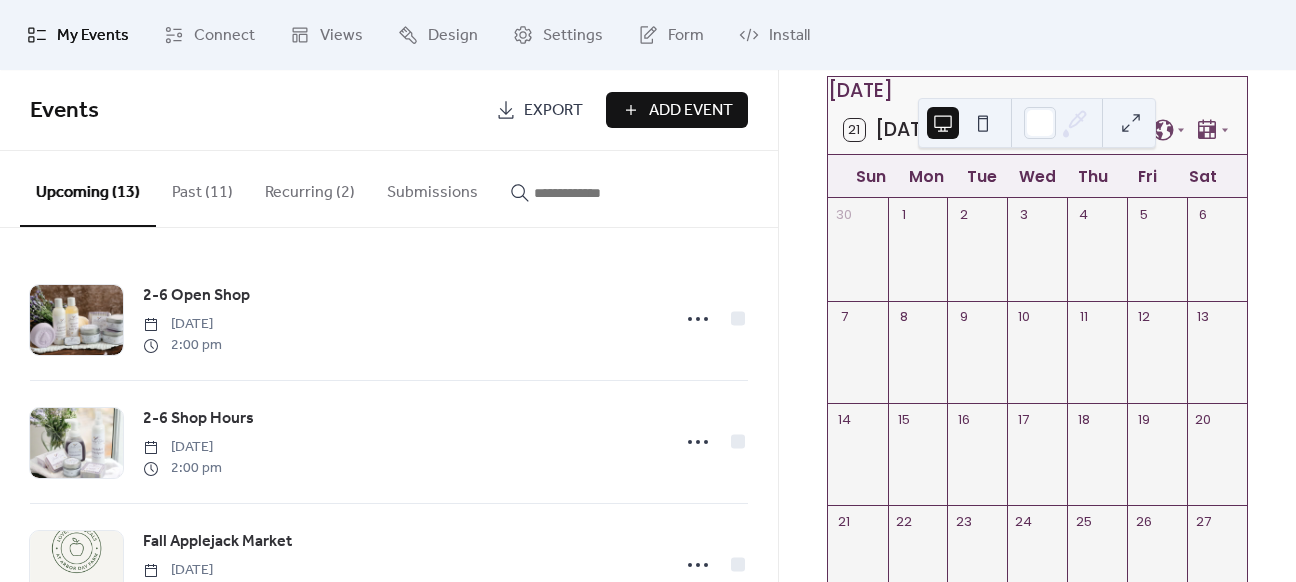 scroll, scrollTop: 0, scrollLeft: 0, axis: both 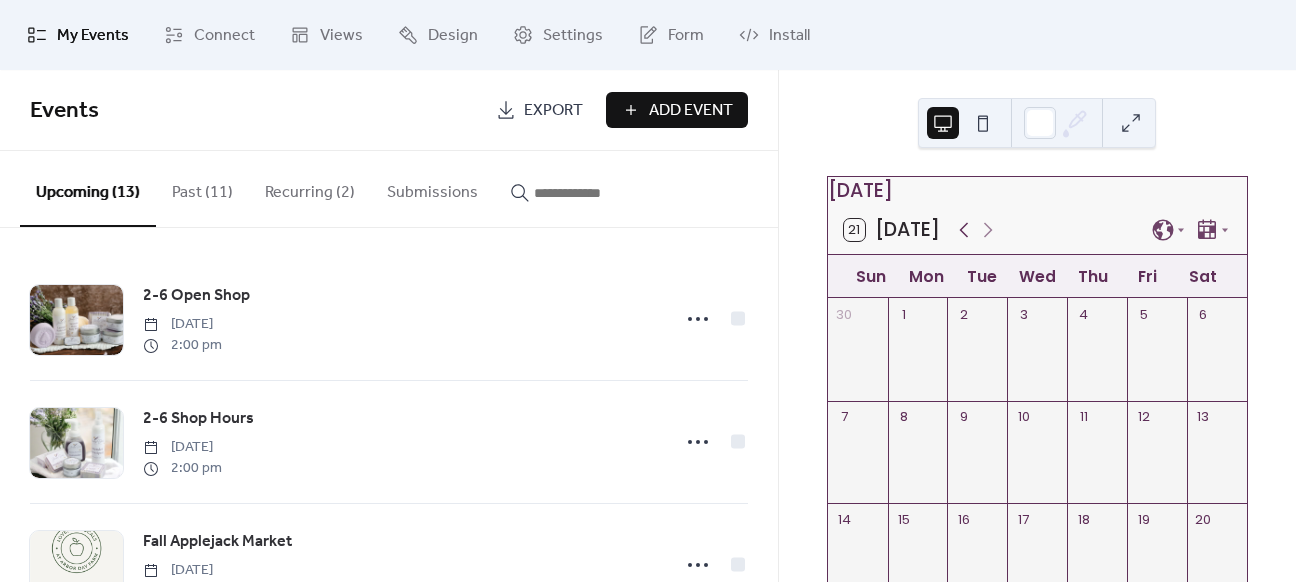 click 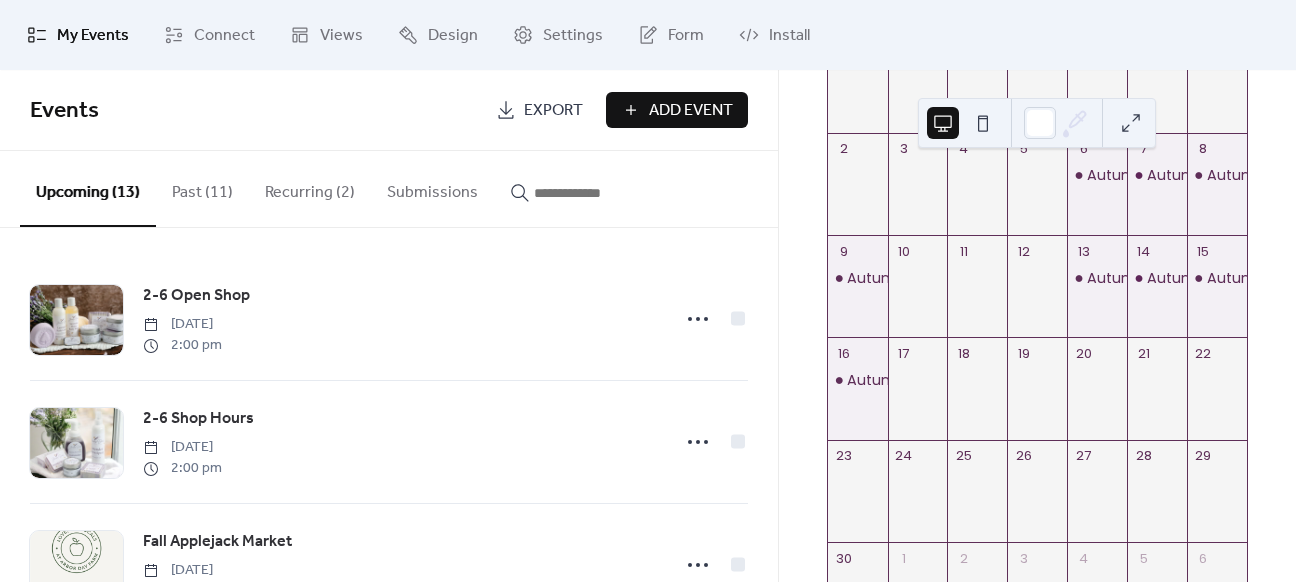 scroll, scrollTop: 300, scrollLeft: 0, axis: vertical 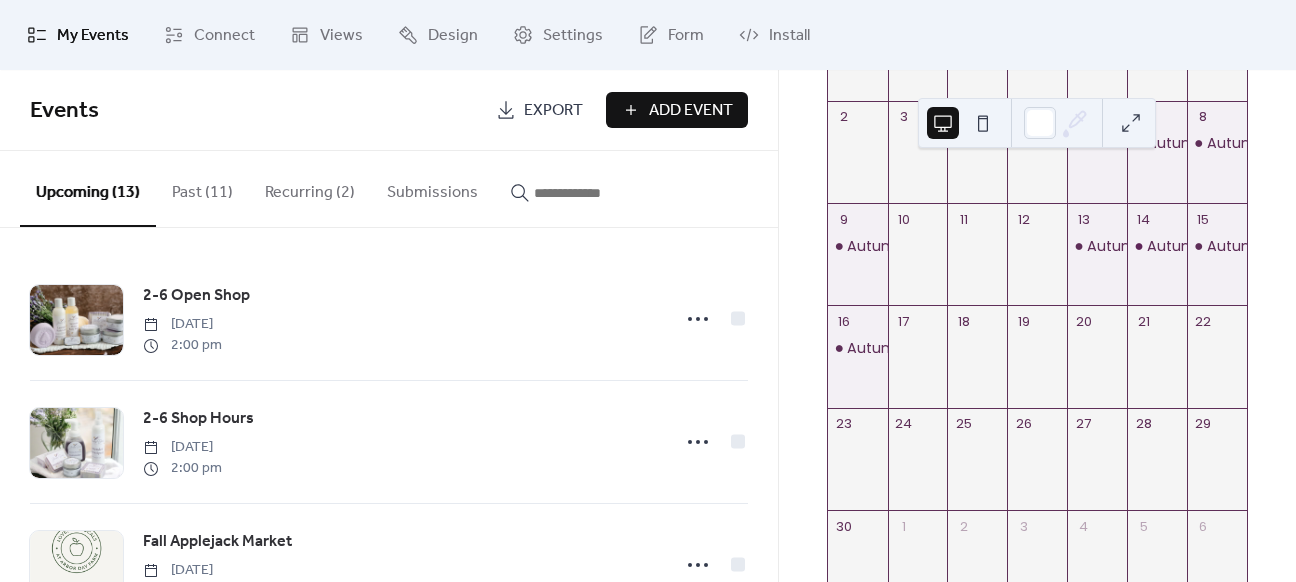 click at bounding box center (1157, 471) 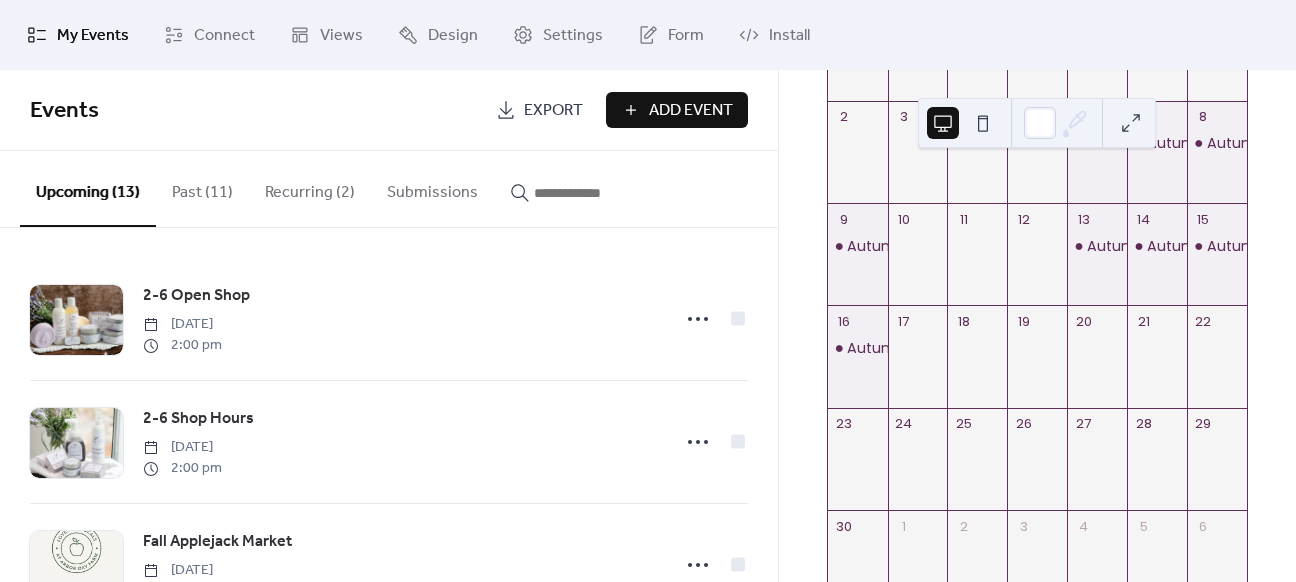 click on "28" at bounding box center (1143, 424) 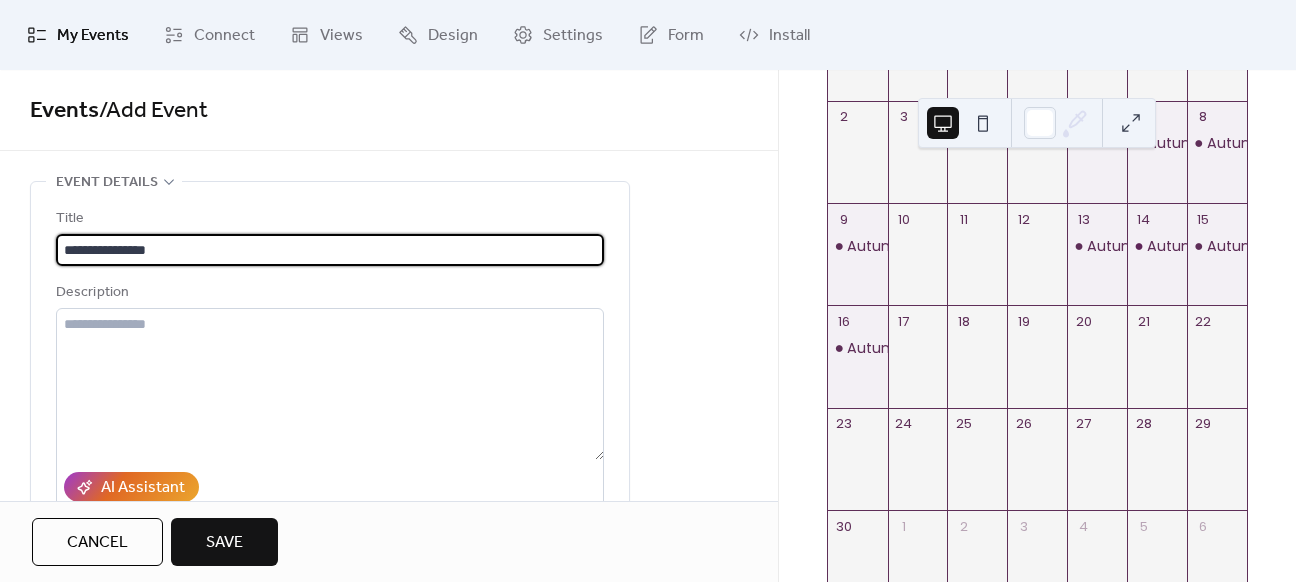 type on "**********" 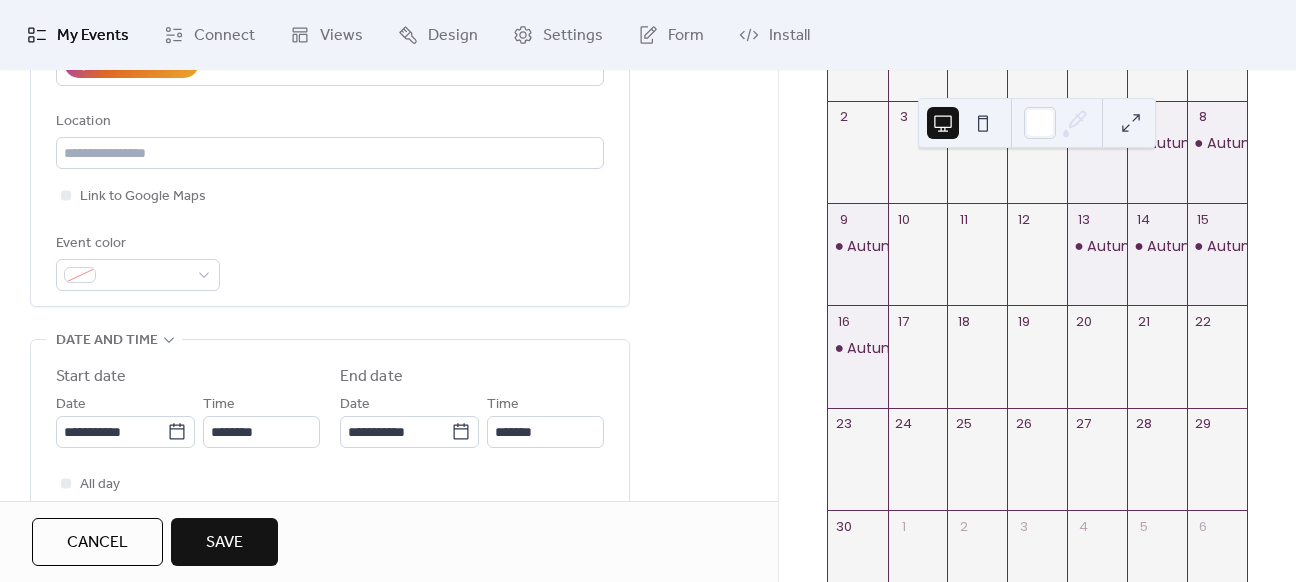 scroll, scrollTop: 400, scrollLeft: 0, axis: vertical 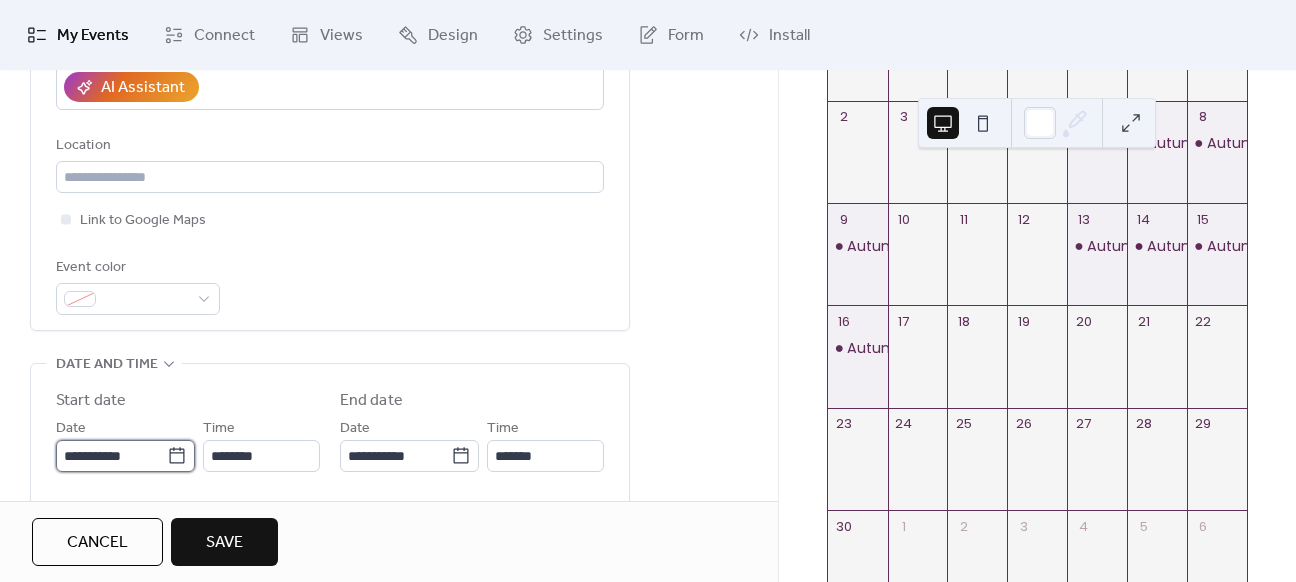 click on "**********" at bounding box center (111, 456) 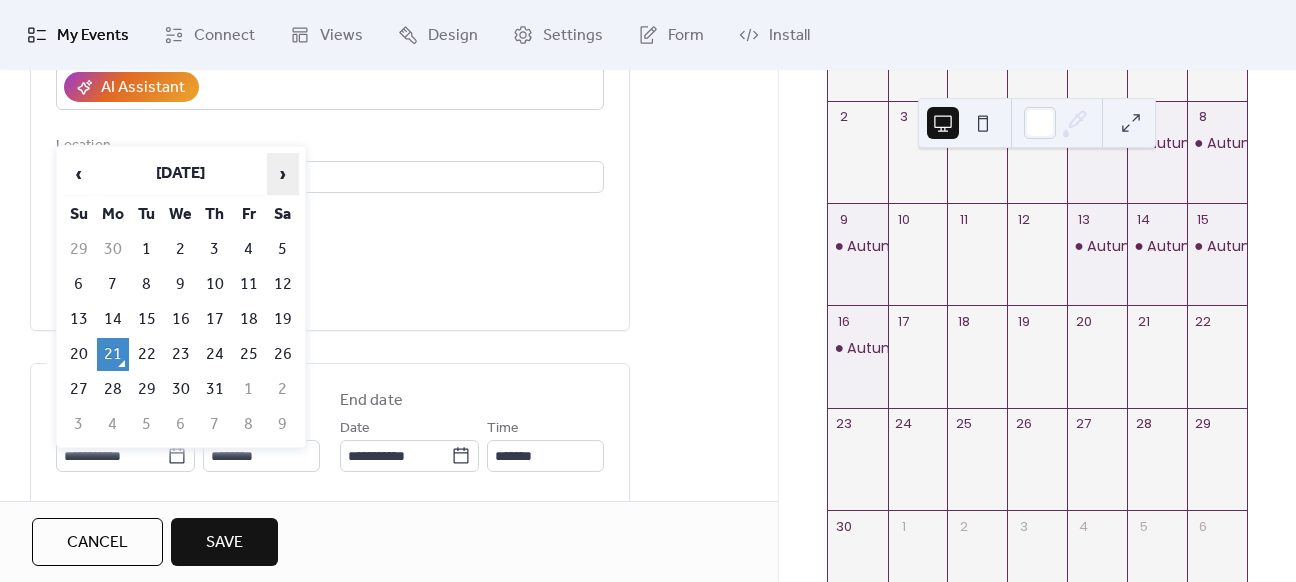 click on "›" at bounding box center [283, 174] 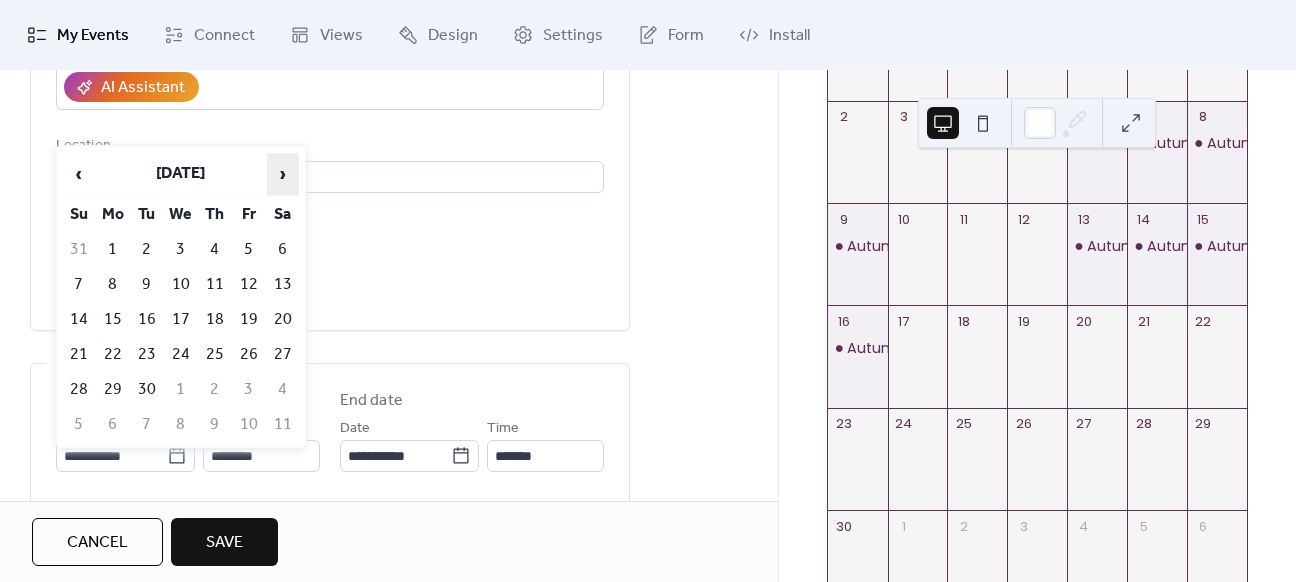 click on "›" at bounding box center [283, 174] 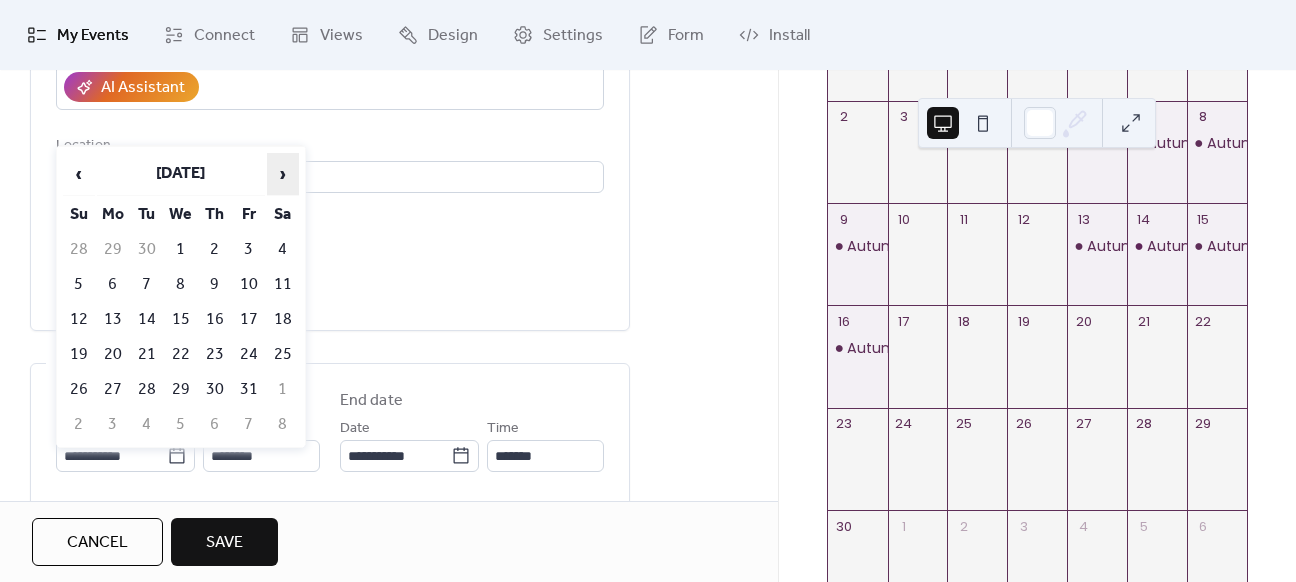 click on "›" at bounding box center [283, 174] 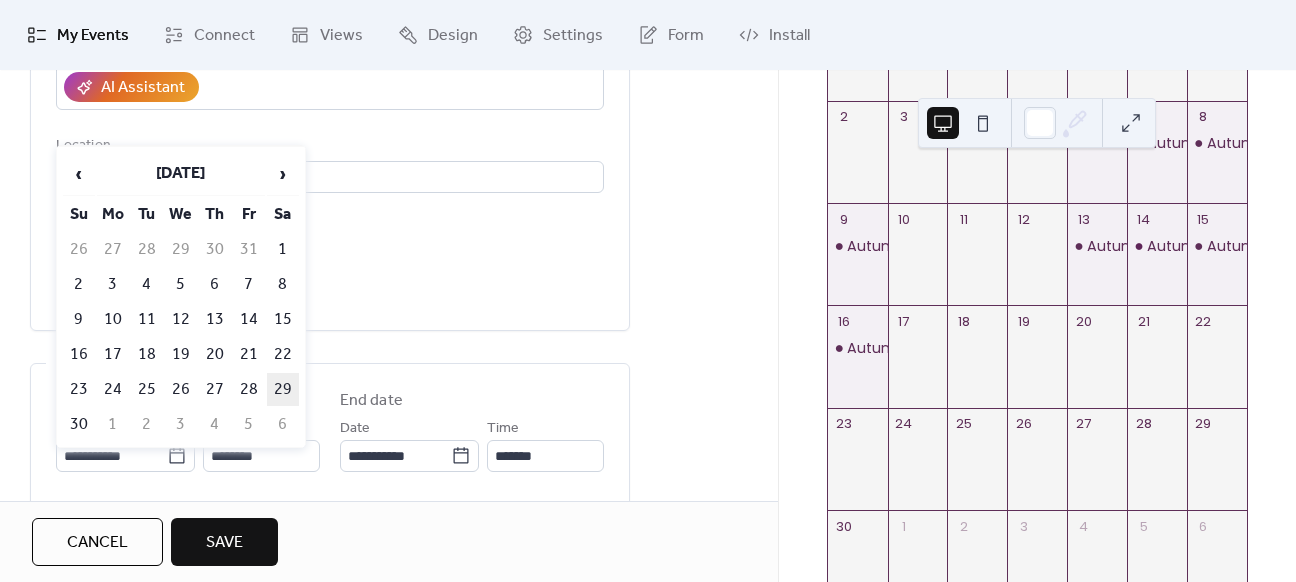 click on "29" at bounding box center [283, 389] 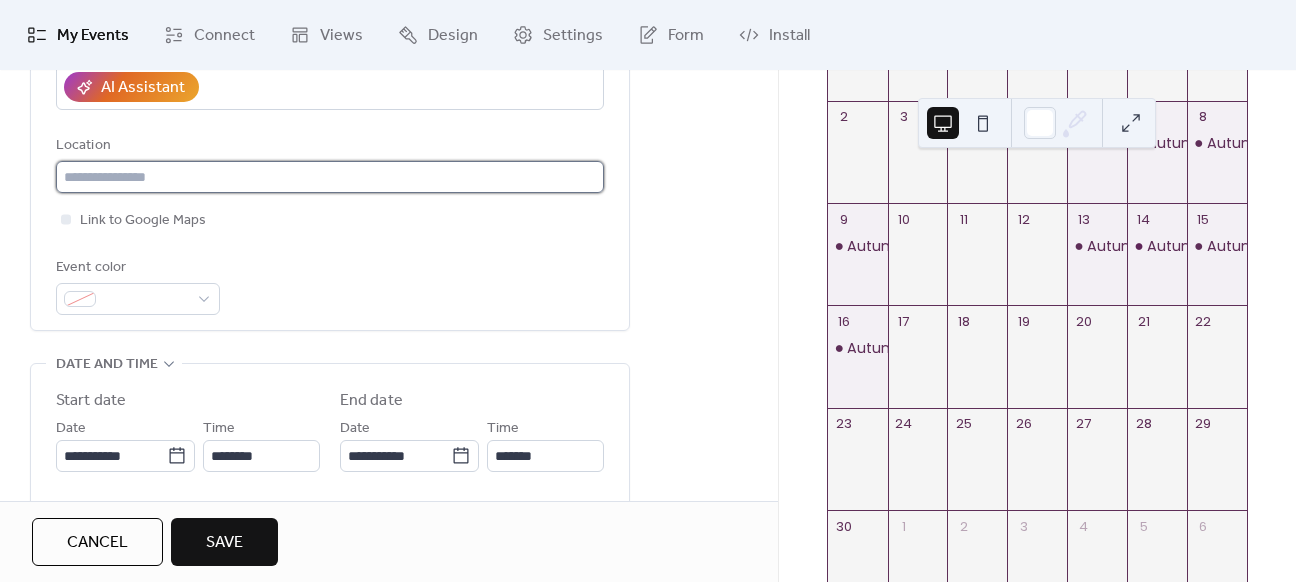 click at bounding box center (330, 177) 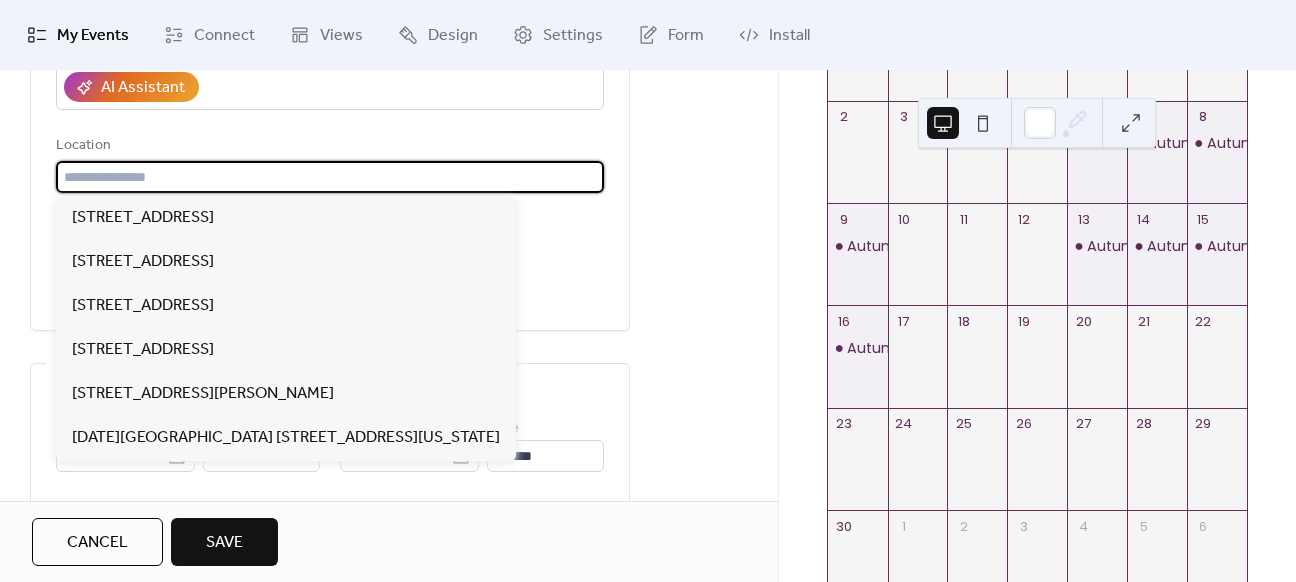 click at bounding box center [330, 177] 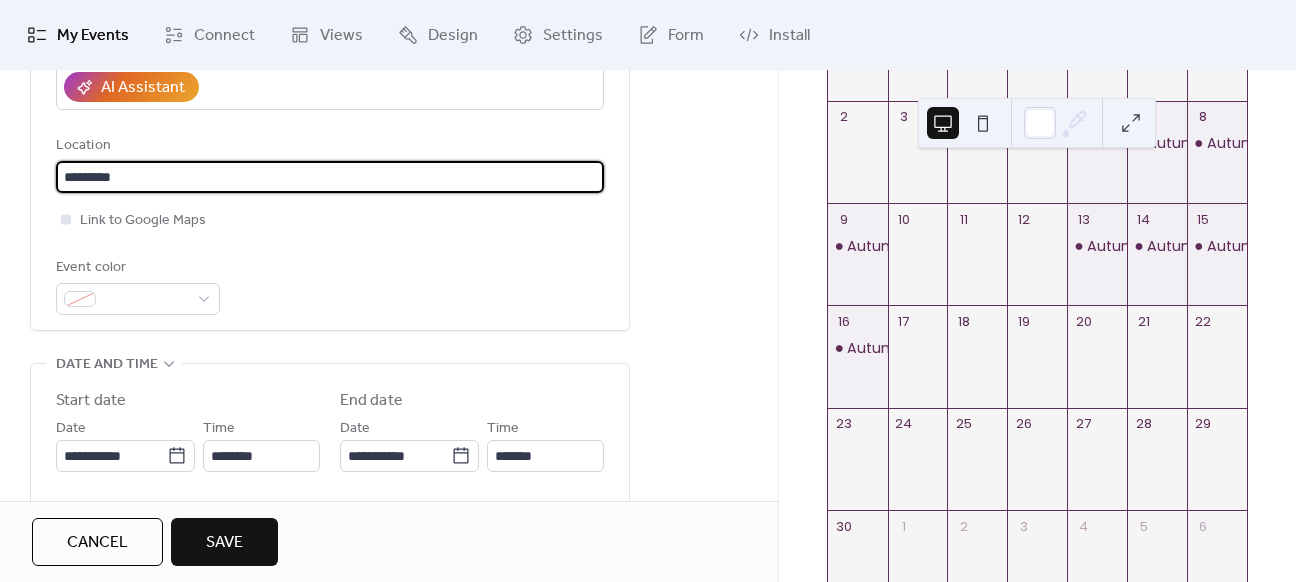 type on "*********" 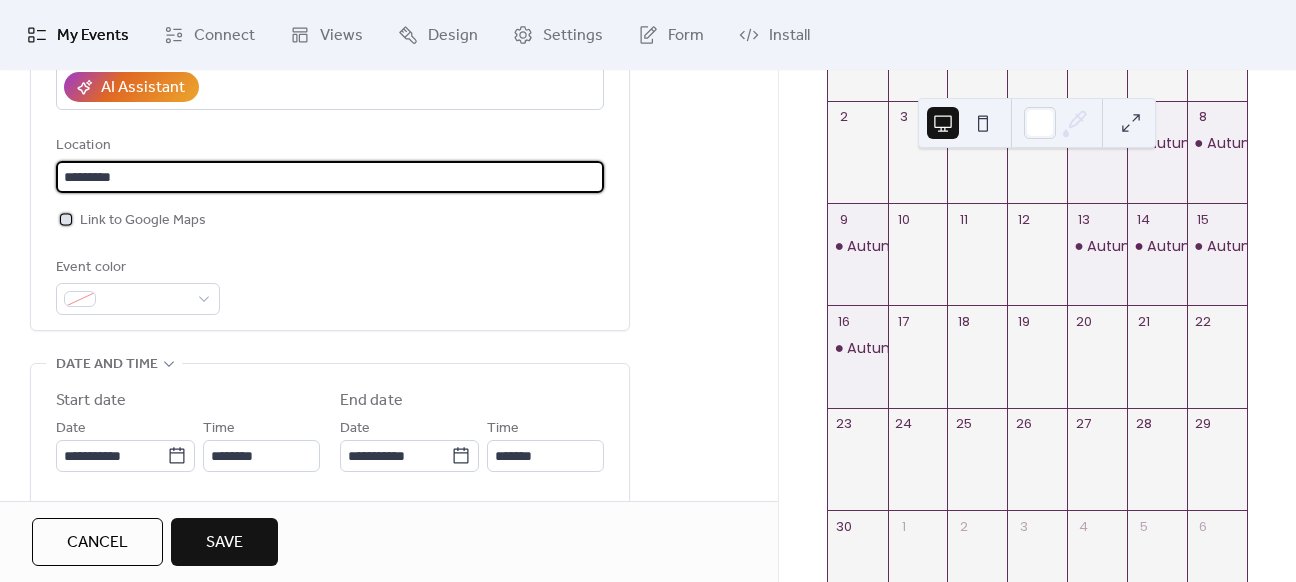 click at bounding box center [66, 219] 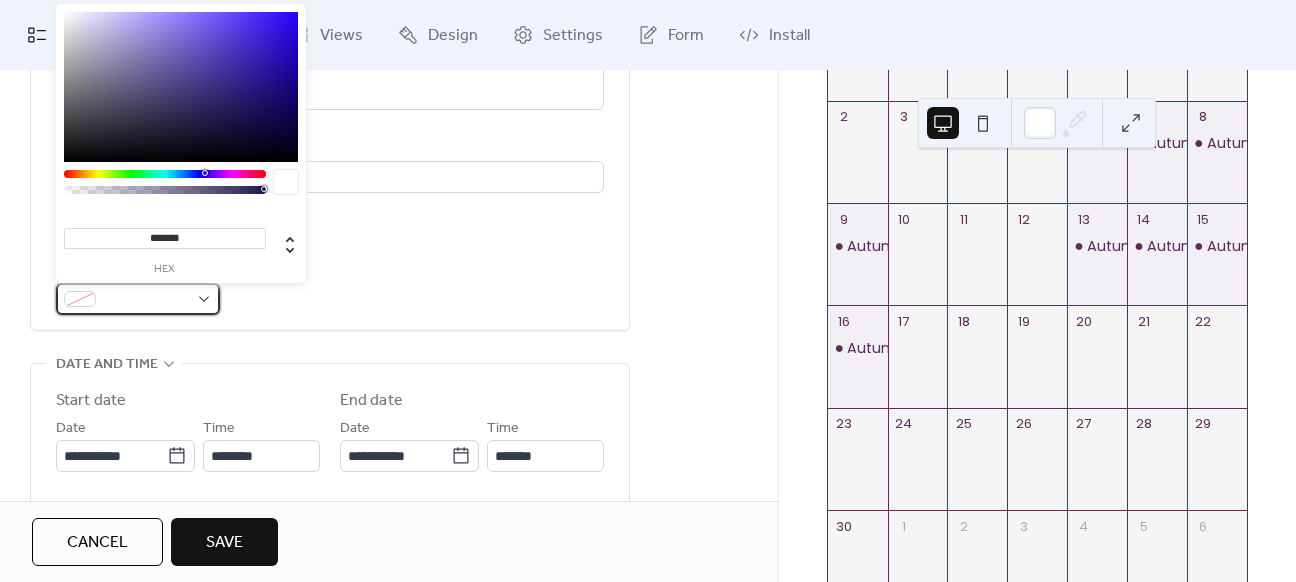 click at bounding box center [138, 299] 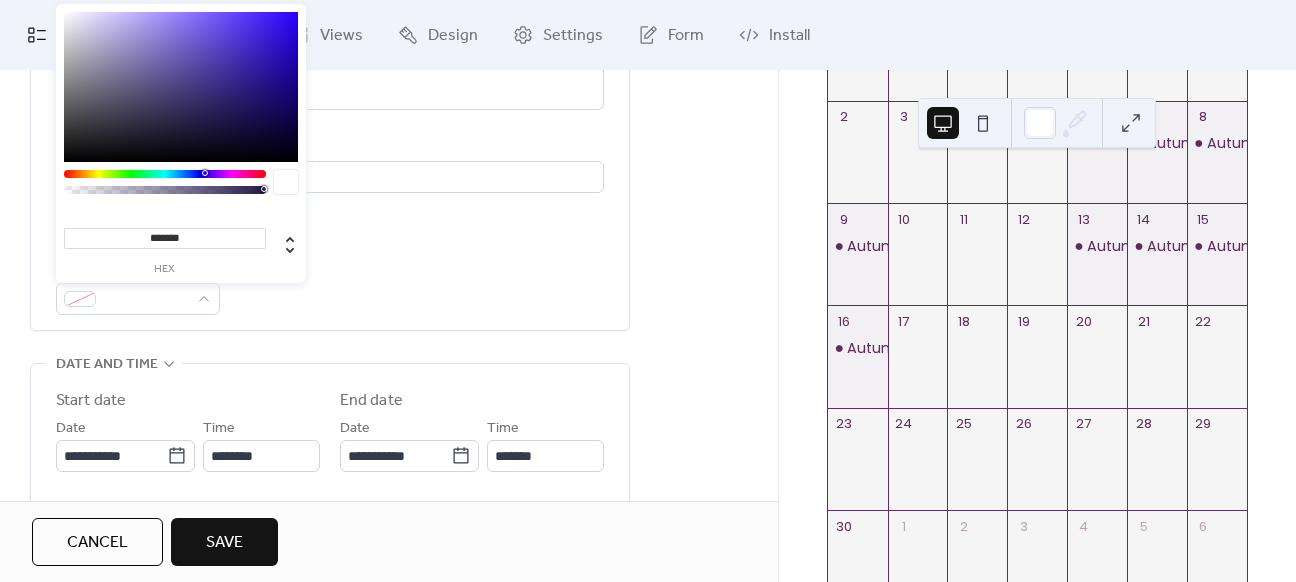 click on "*******" at bounding box center [165, 238] 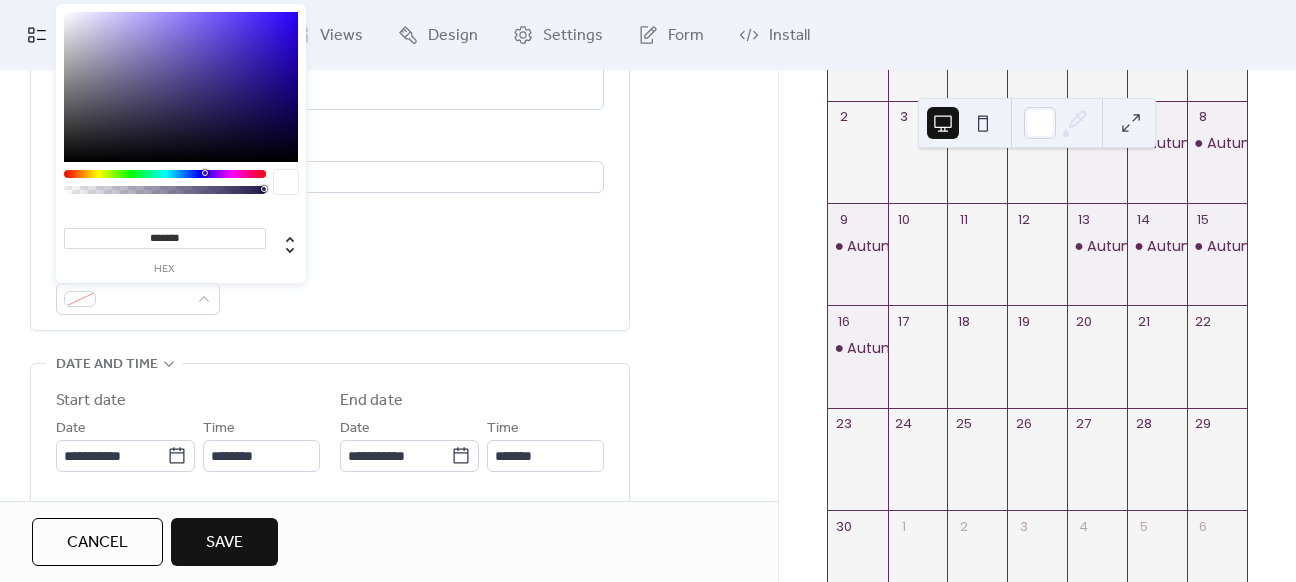 drag, startPoint x: 203, startPoint y: 230, endPoint x: 145, endPoint y: 227, distance: 58.077534 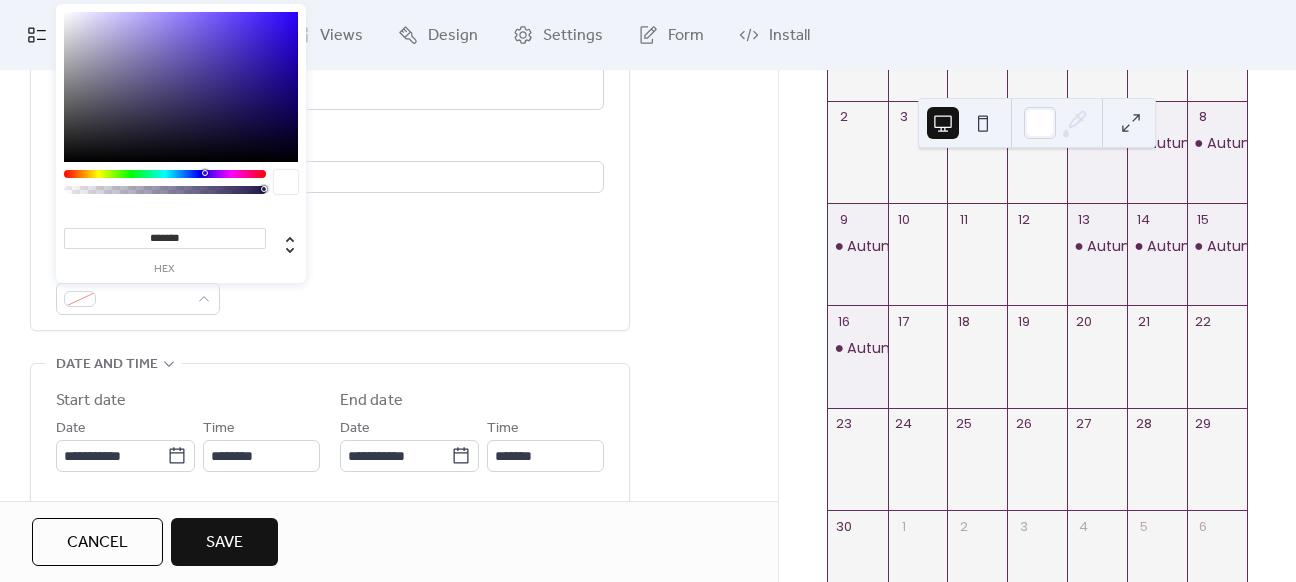 click on "*******" at bounding box center [165, 238] 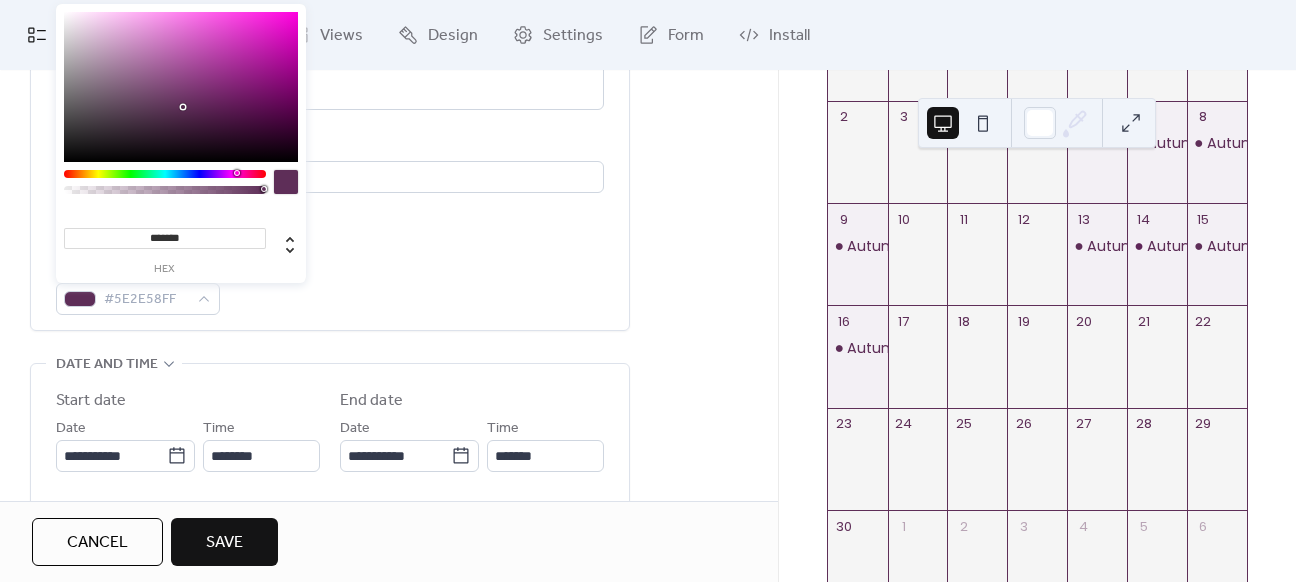 type on "*******" 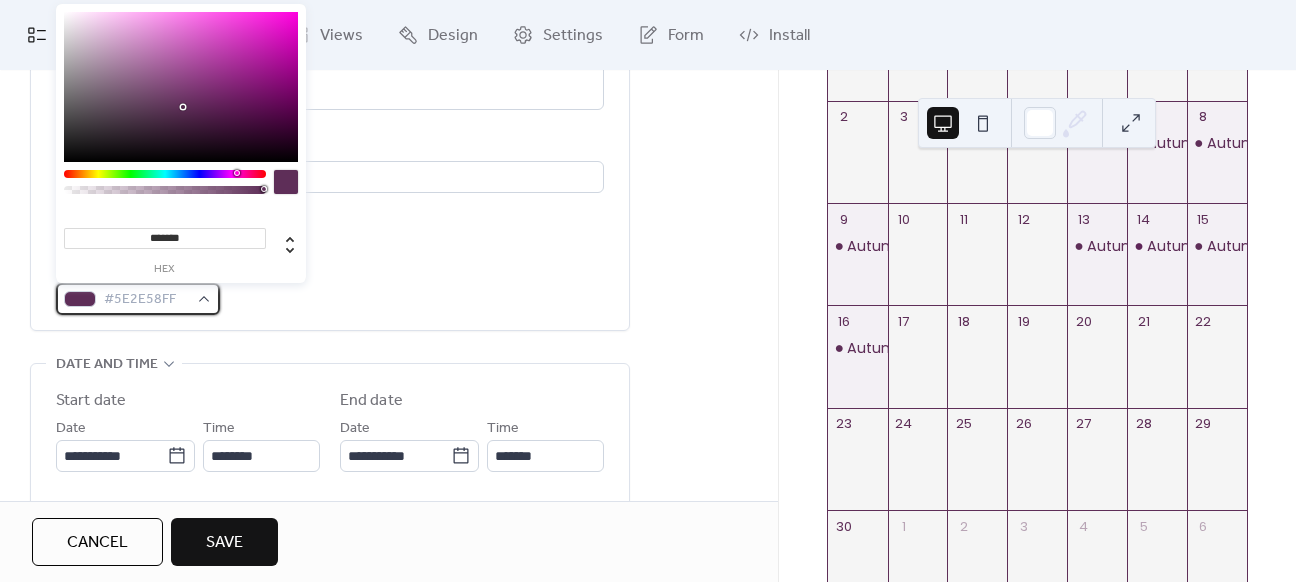 click at bounding box center [80, 299] 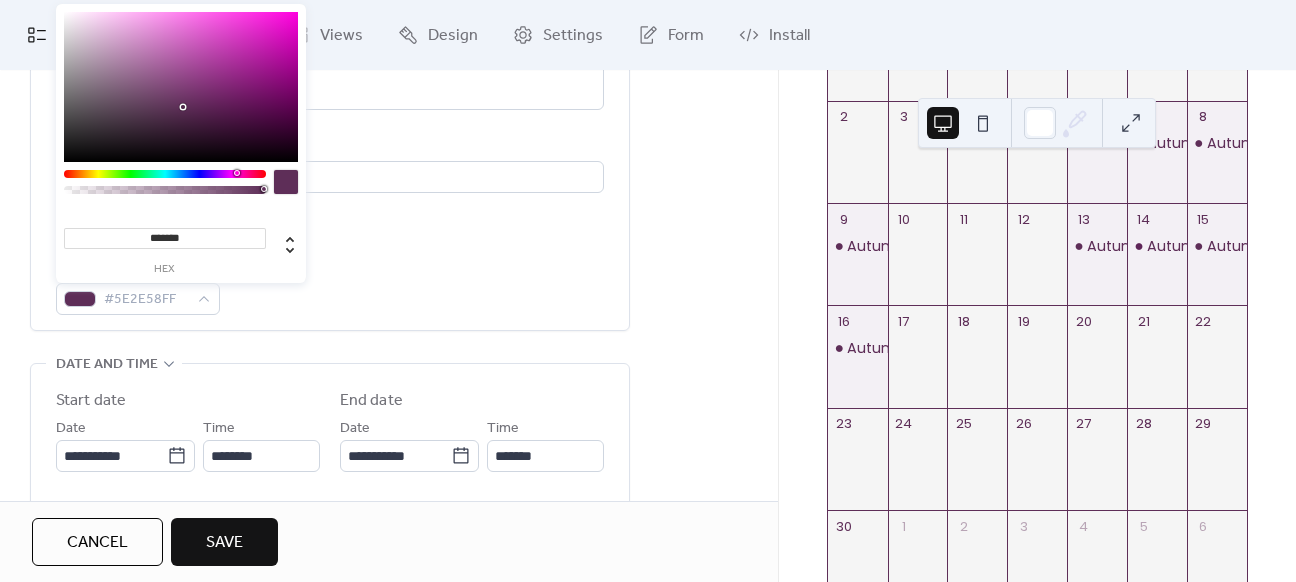 click on "Event color #5E2E58FF" at bounding box center [330, 285] 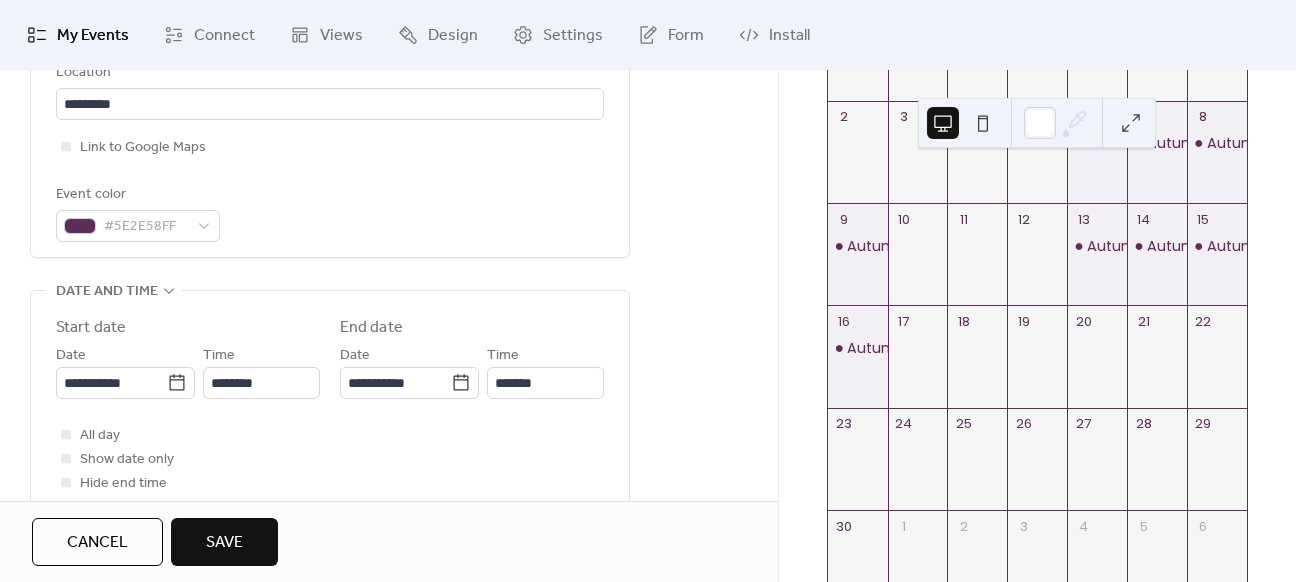 scroll, scrollTop: 500, scrollLeft: 0, axis: vertical 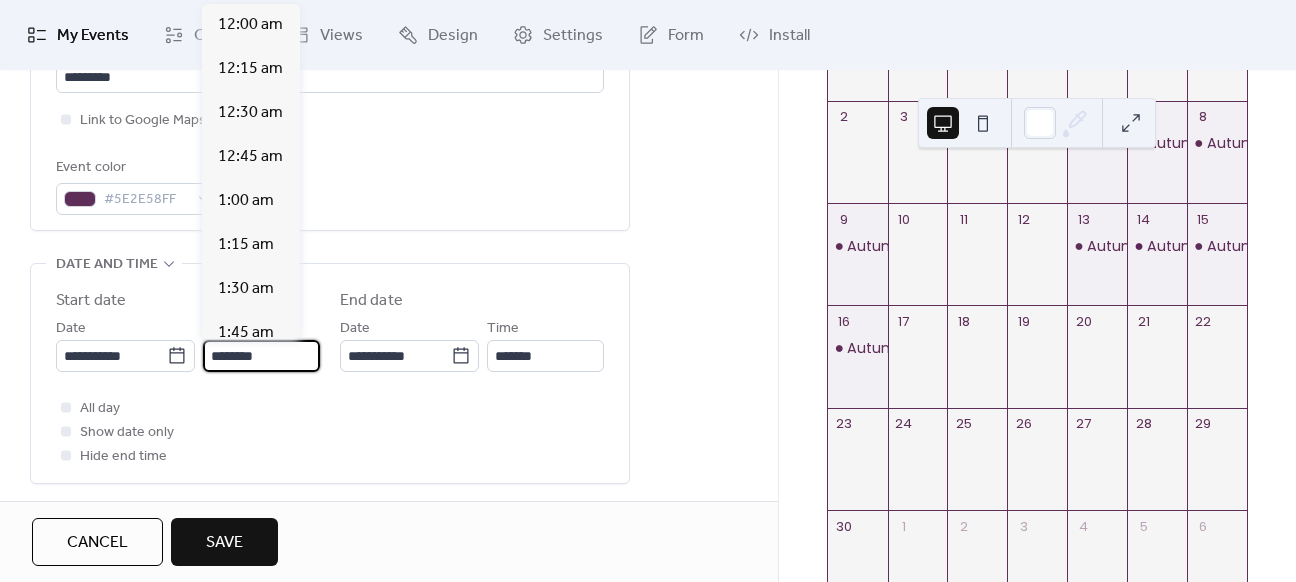 click on "********" at bounding box center [261, 356] 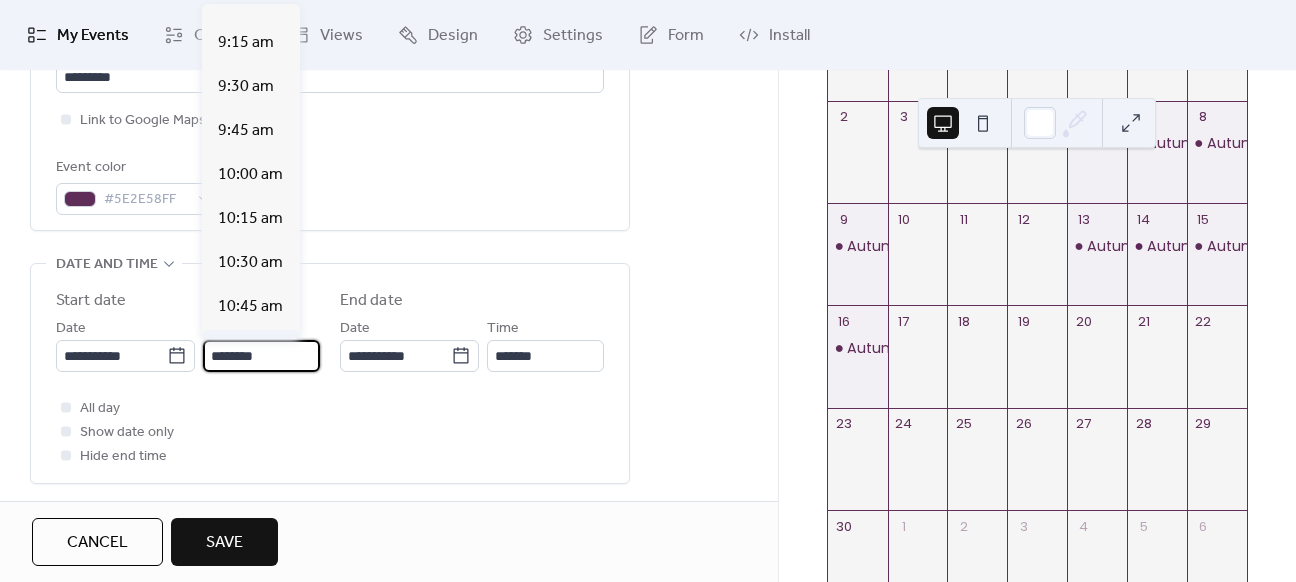 scroll, scrollTop: 1512, scrollLeft: 0, axis: vertical 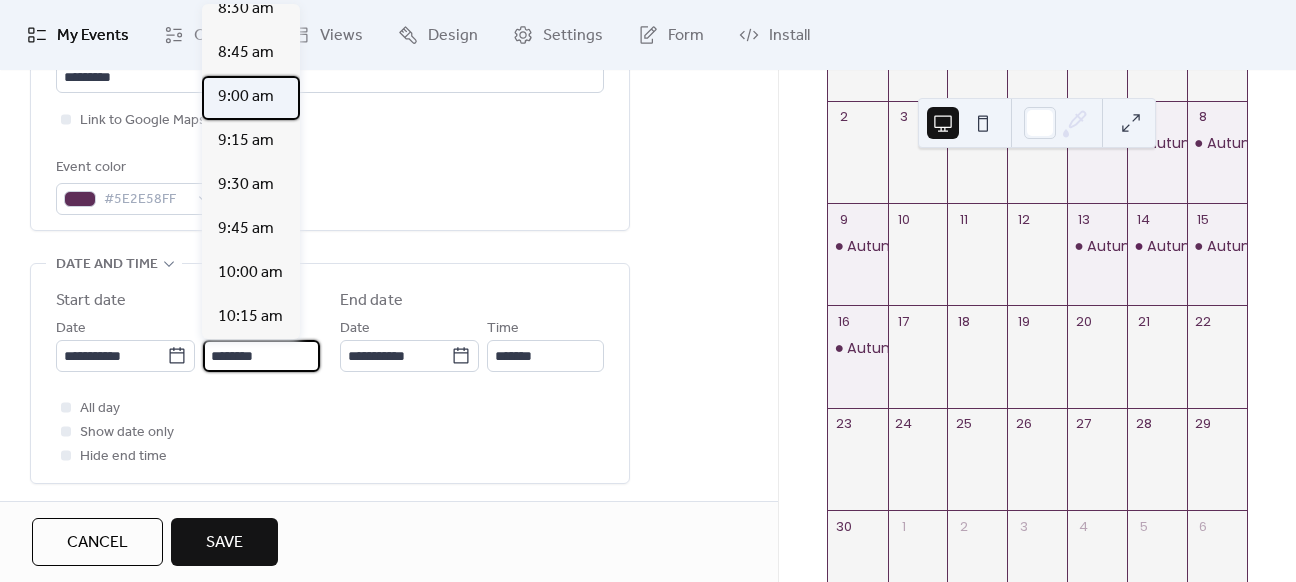 click on "9:00 am" at bounding box center (246, 97) 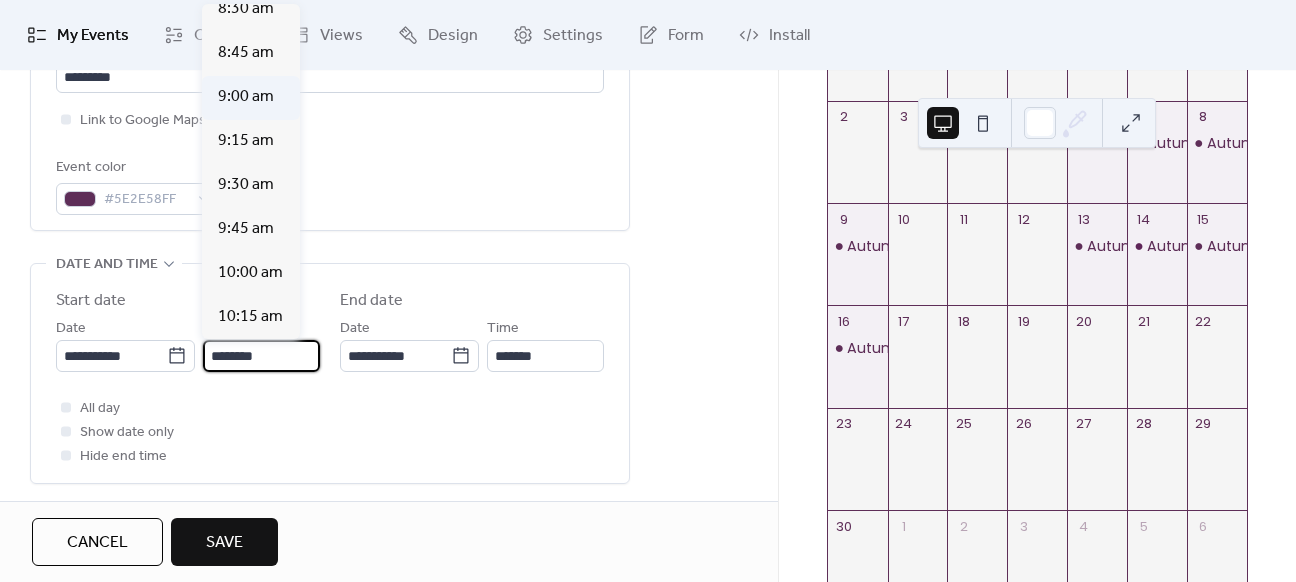 type on "*******" 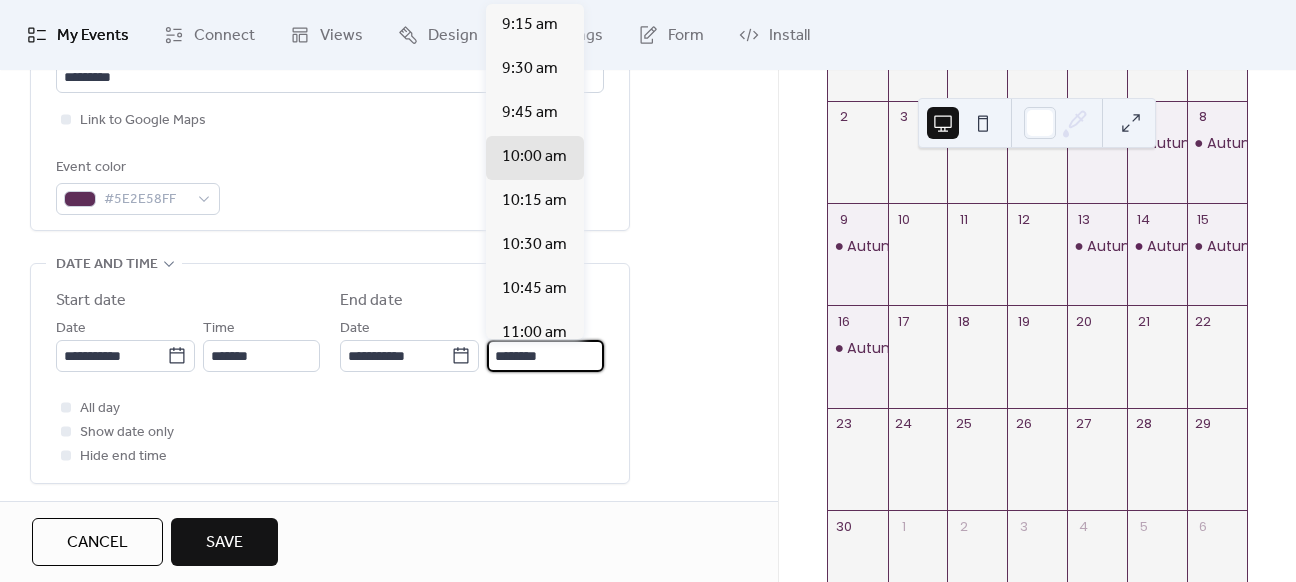 click on "********" at bounding box center (545, 356) 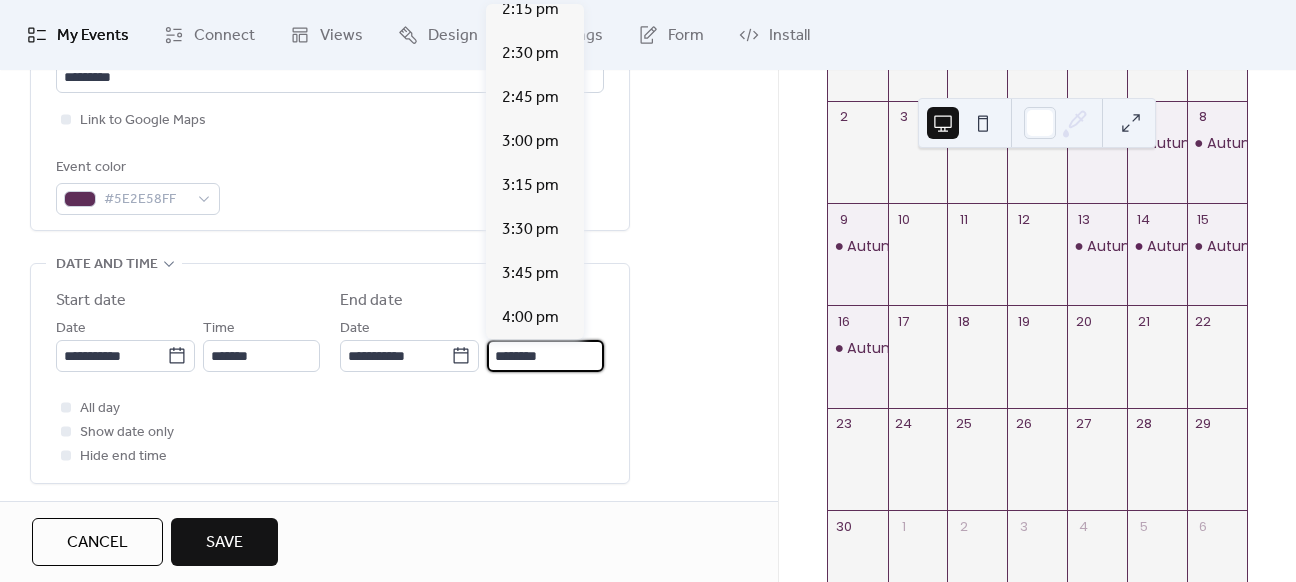 scroll, scrollTop: 900, scrollLeft: 0, axis: vertical 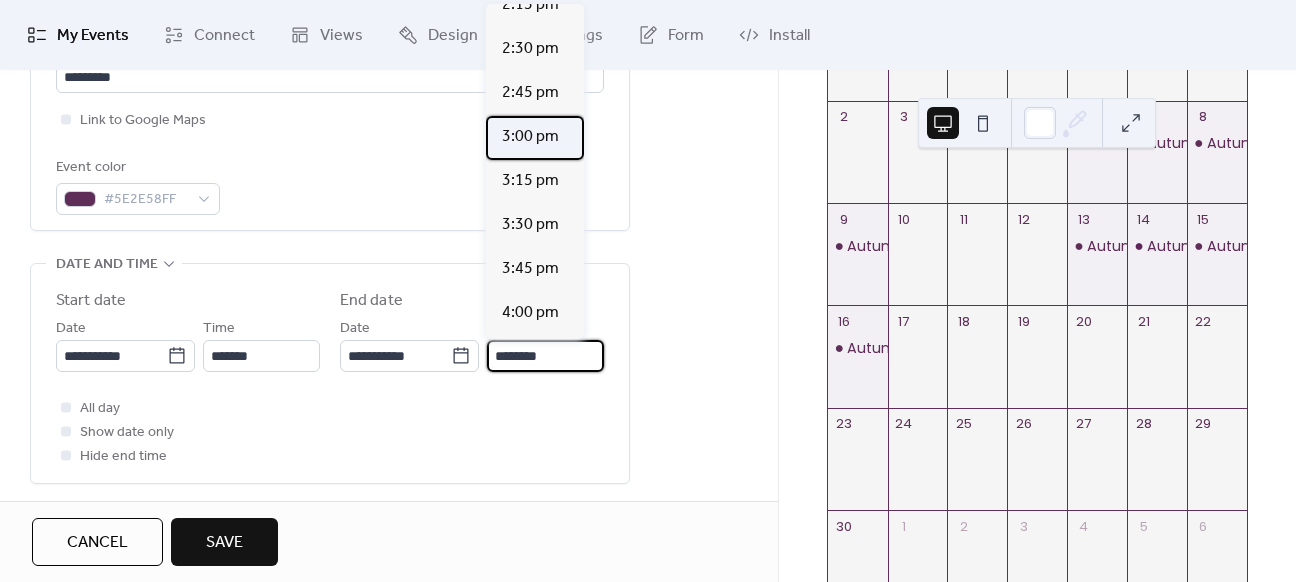 click on "3:00 pm" at bounding box center [530, 137] 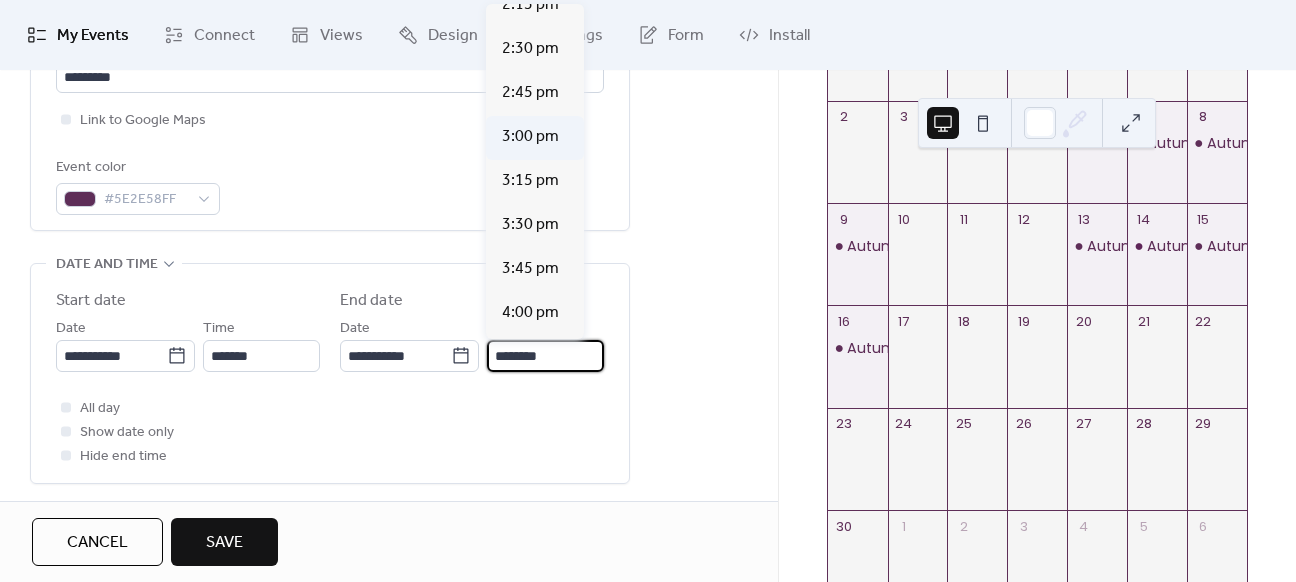type on "*******" 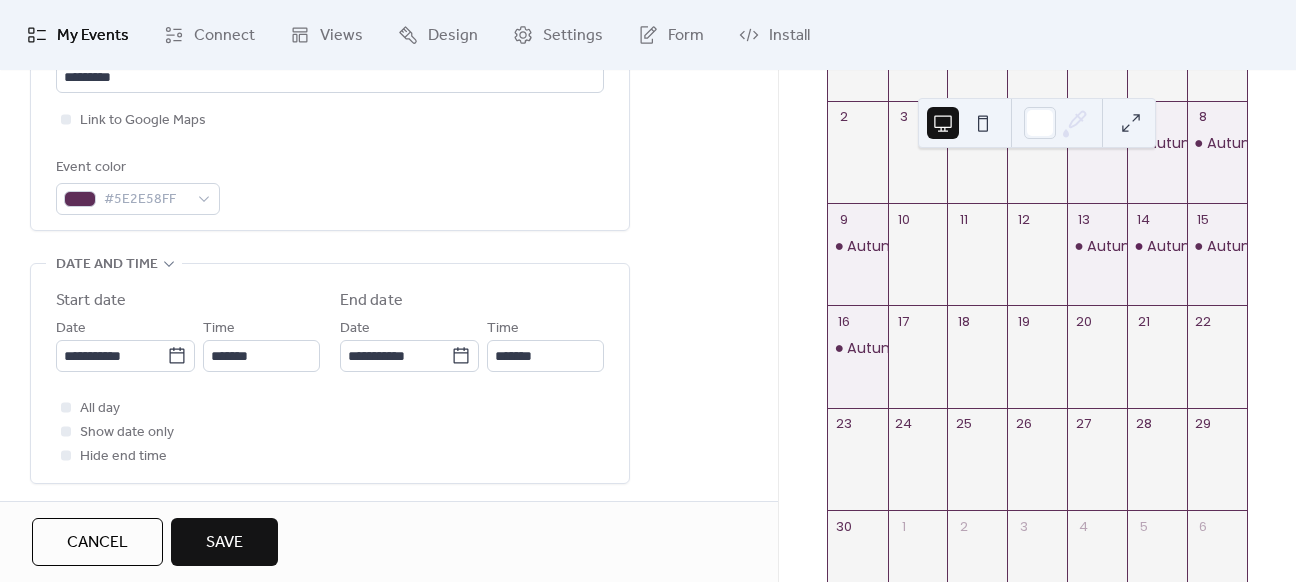 click on "All day Show date only Hide end time" at bounding box center (330, 432) 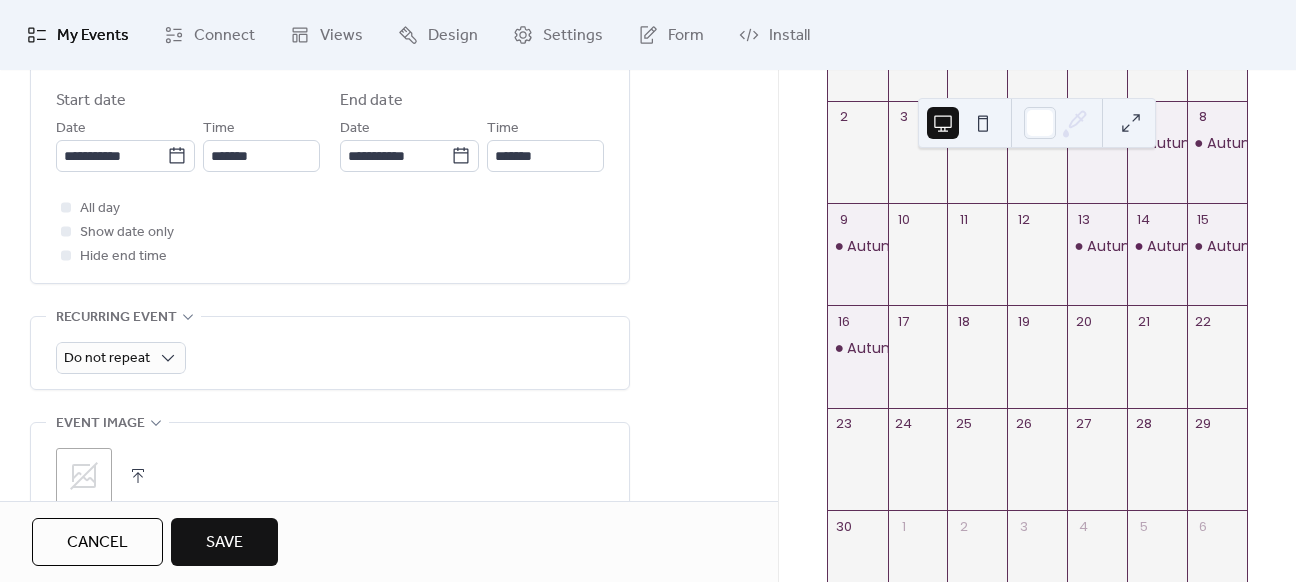 scroll, scrollTop: 900, scrollLeft: 0, axis: vertical 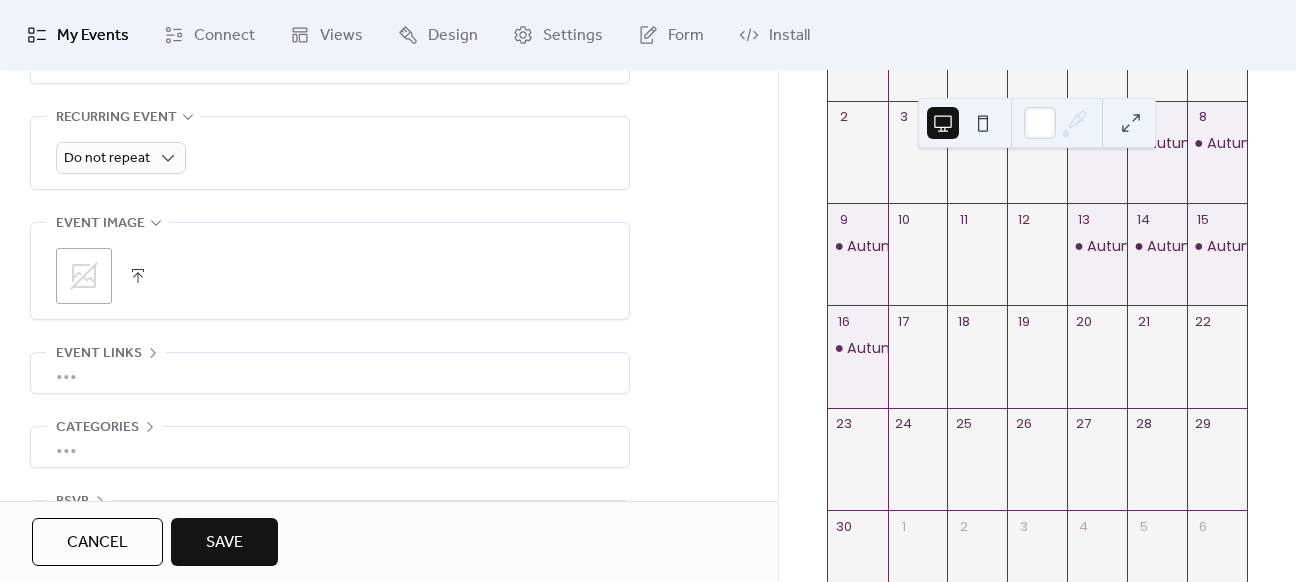 click at bounding box center [138, 276] 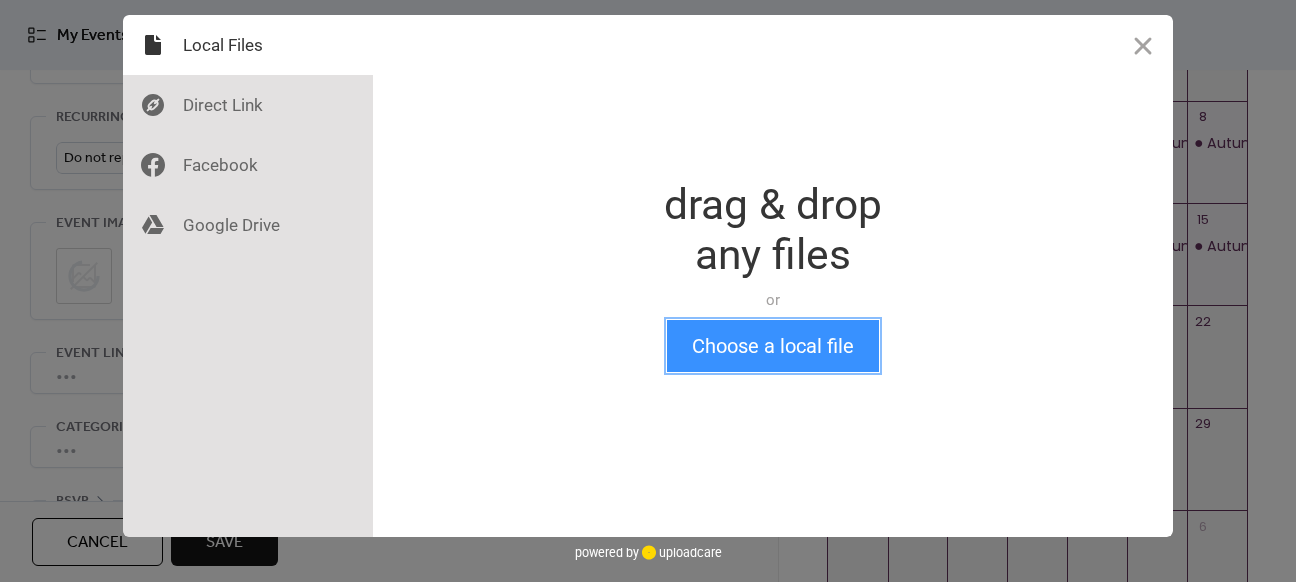 click on "Choose a local file" at bounding box center [773, 346] 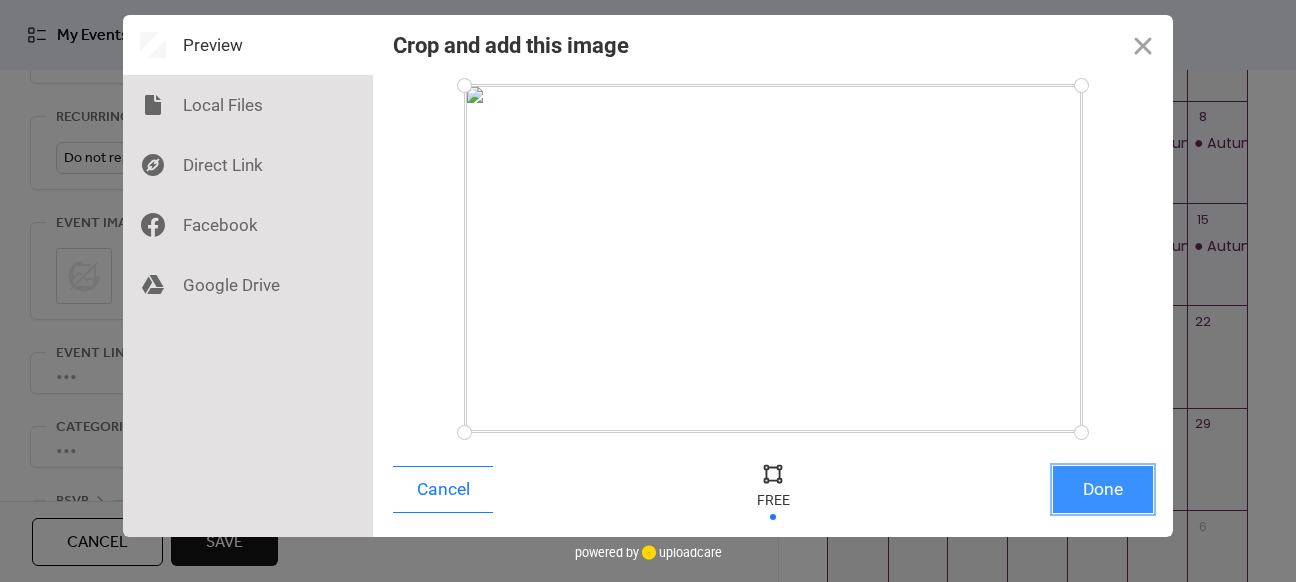 click on "Done" at bounding box center (1103, 489) 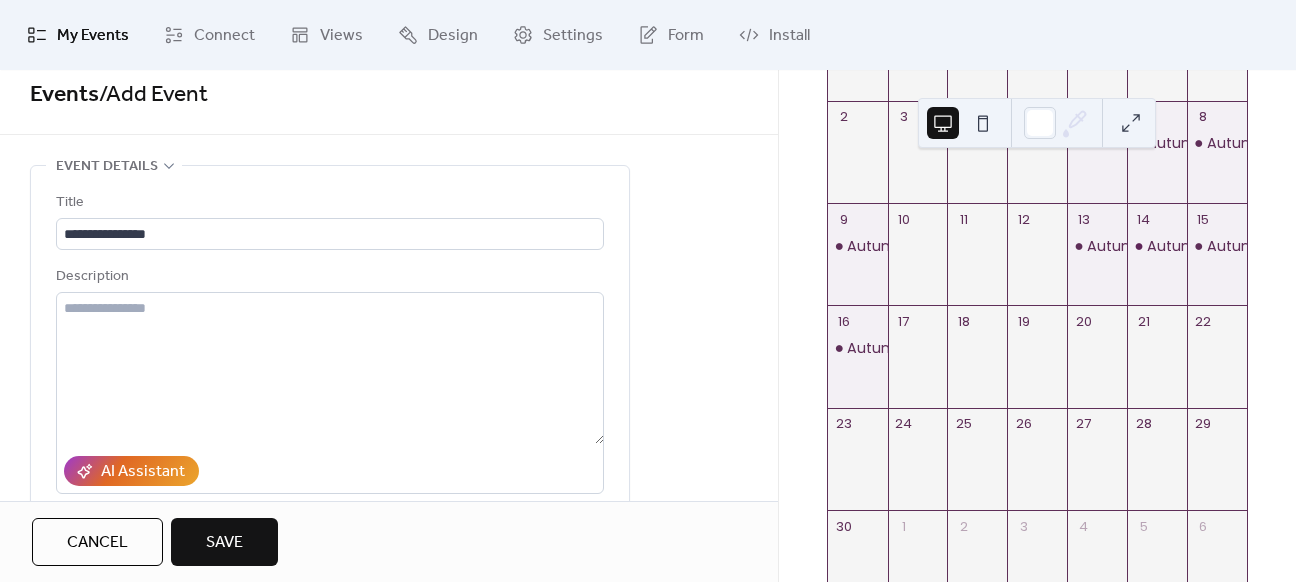 scroll, scrollTop: 0, scrollLeft: 0, axis: both 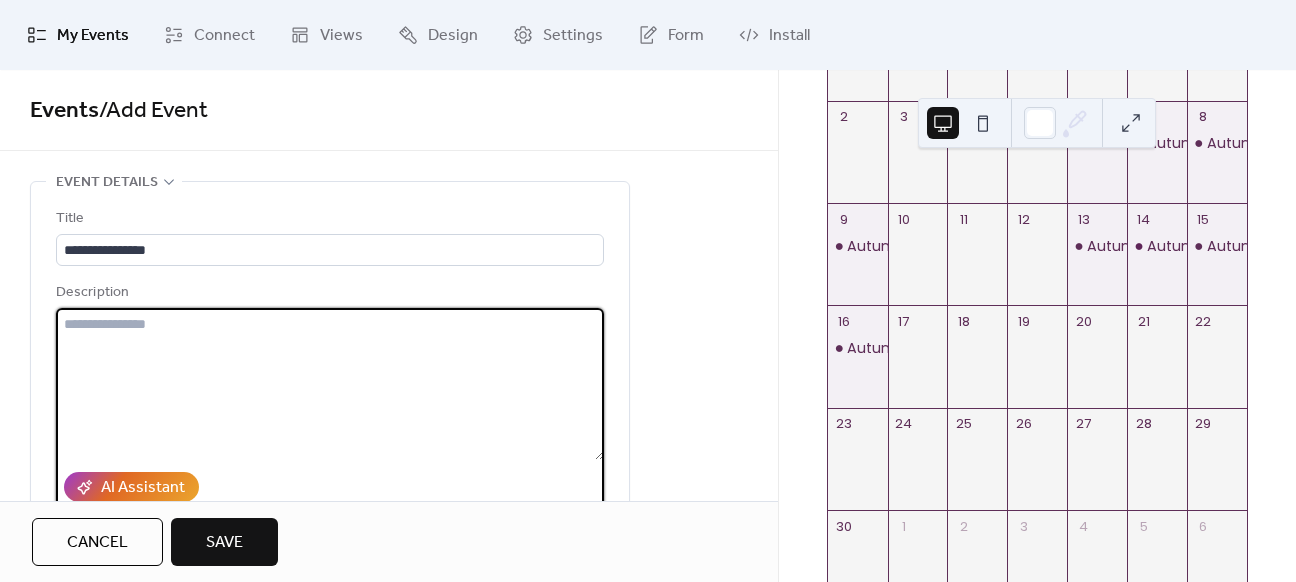 click at bounding box center [330, 384] 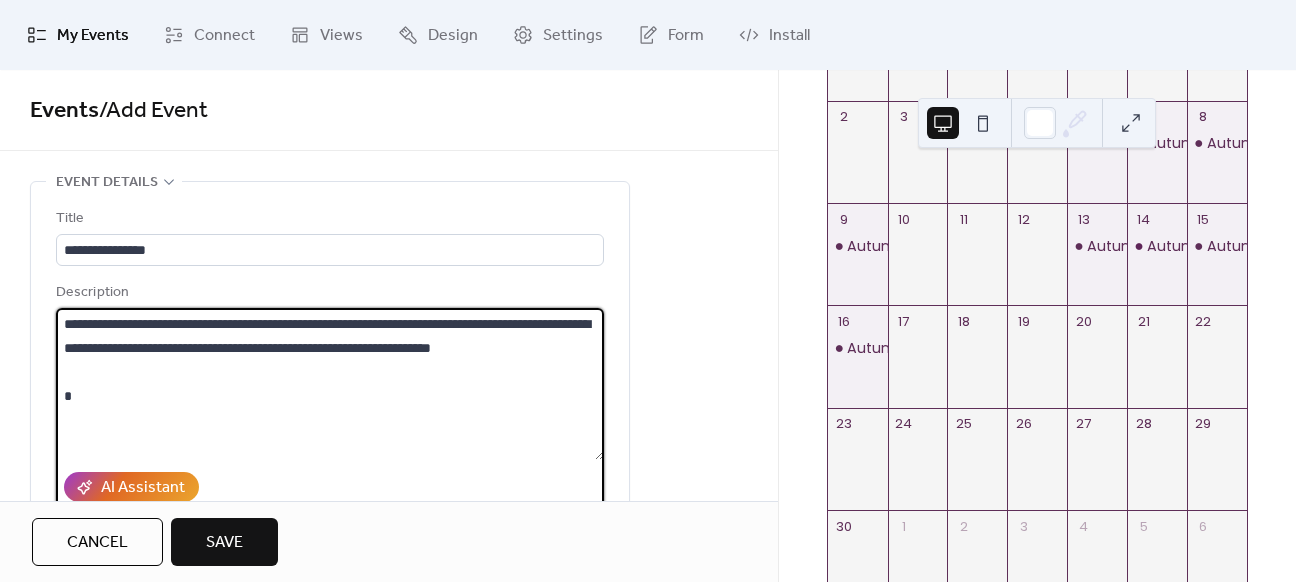 type on "**********" 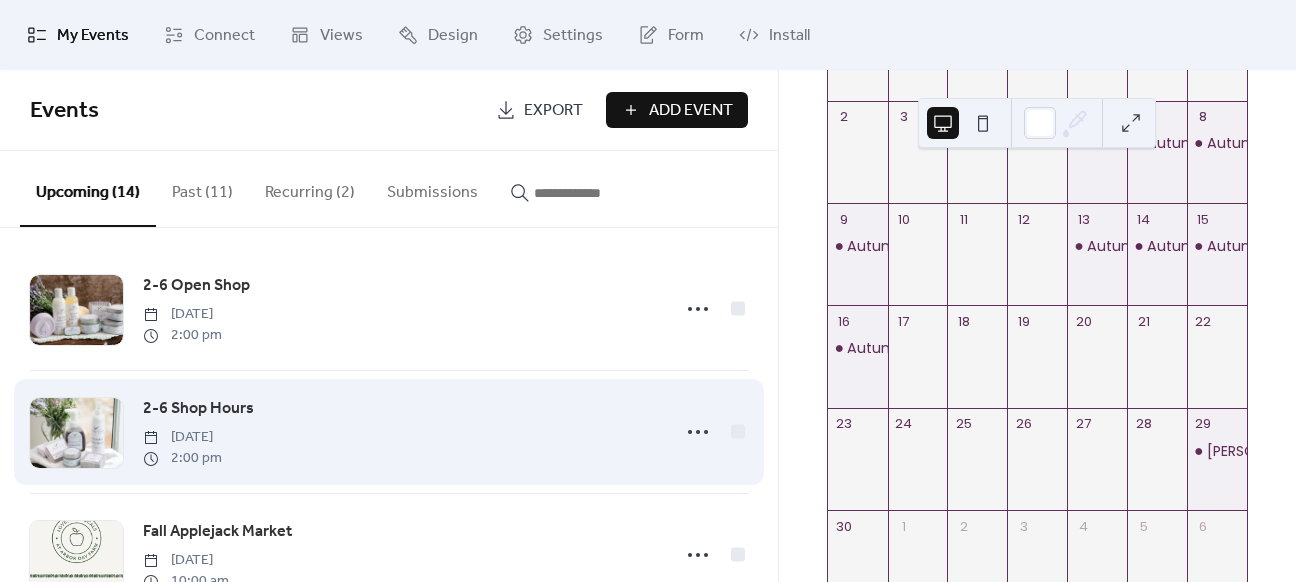 scroll, scrollTop: 0, scrollLeft: 0, axis: both 